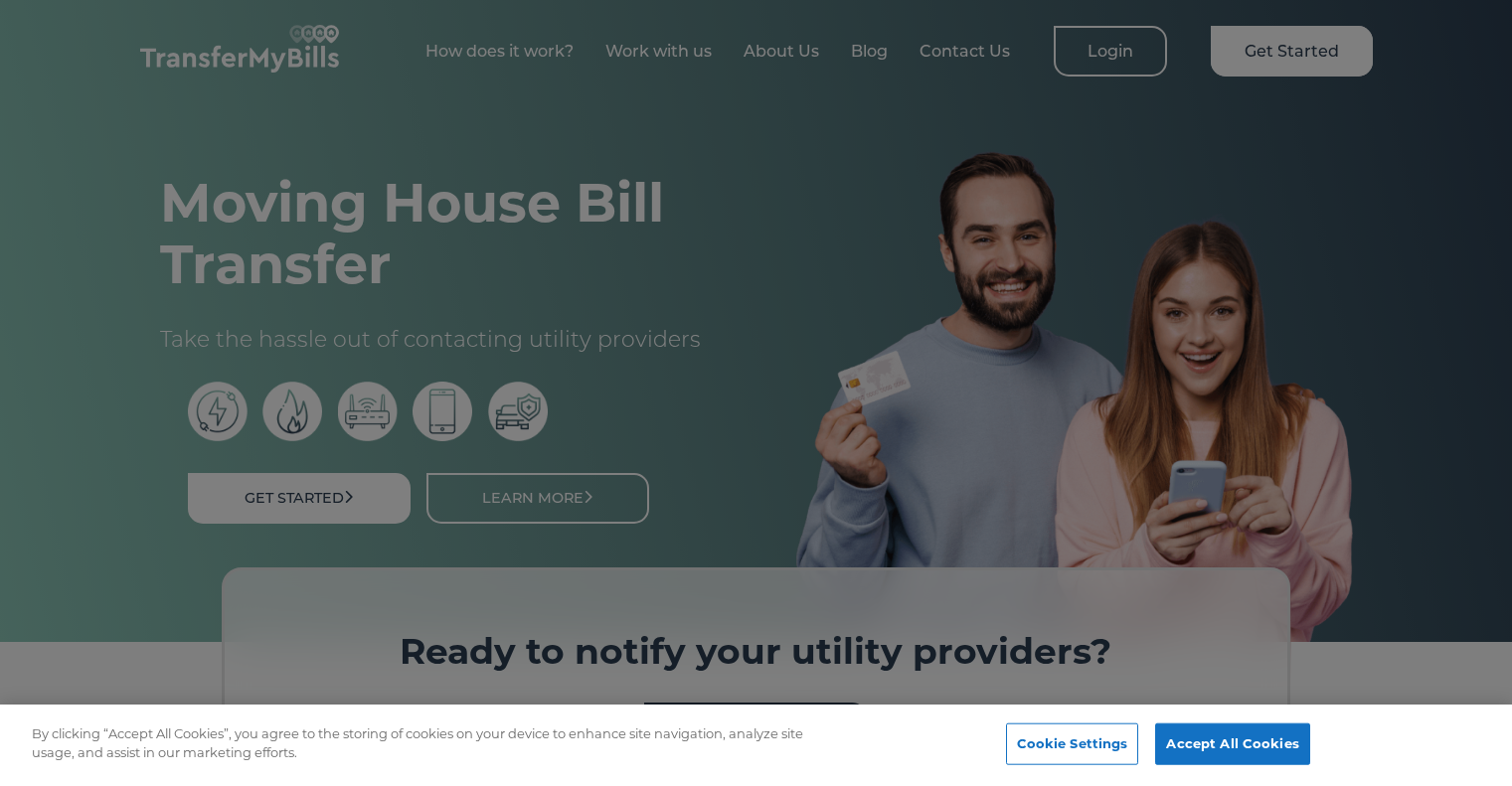 scroll, scrollTop: 0, scrollLeft: 0, axis: both 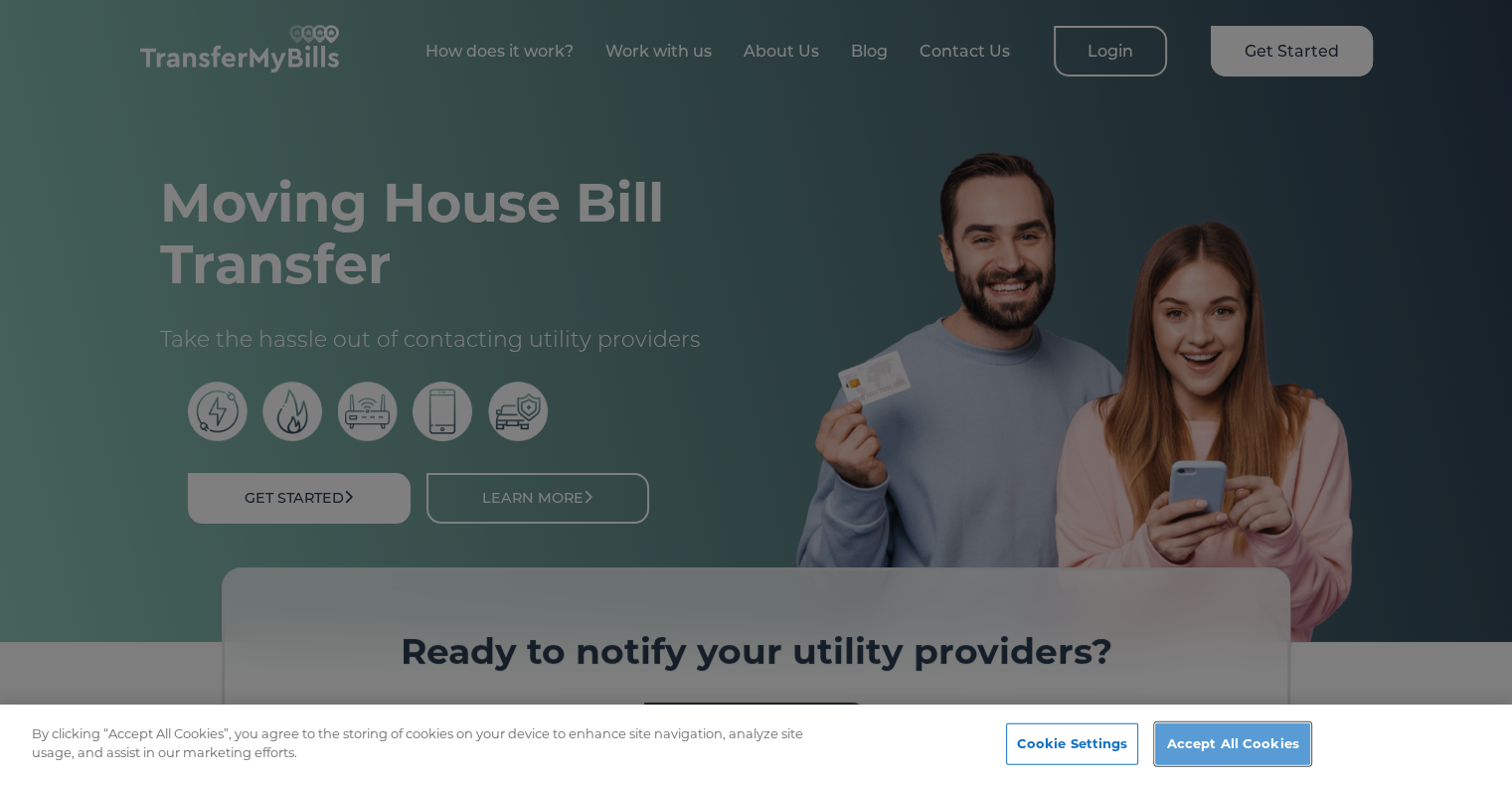 click on "Accept All Cookies" at bounding box center [1232, 744] 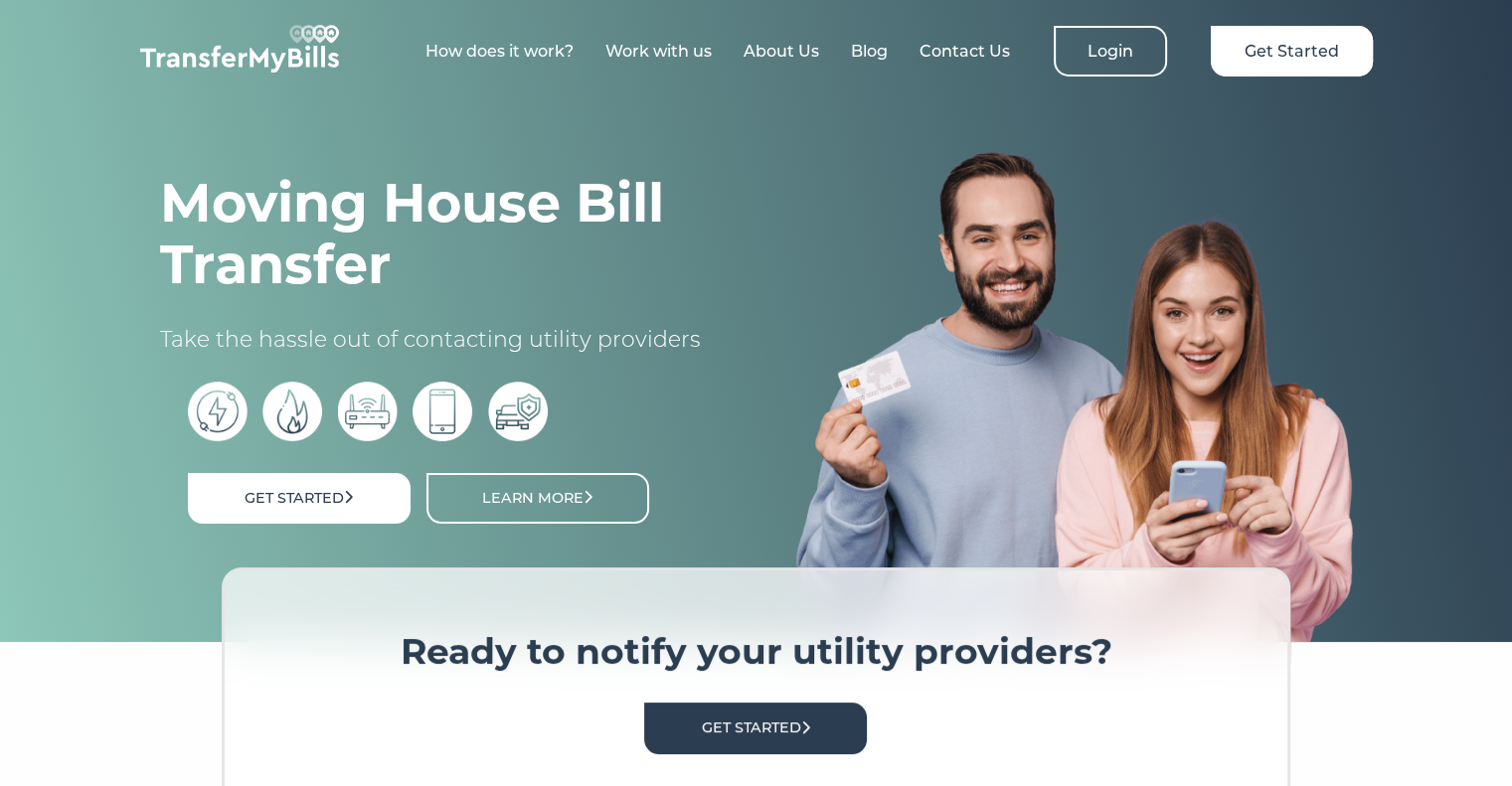 scroll, scrollTop: 0, scrollLeft: 0, axis: both 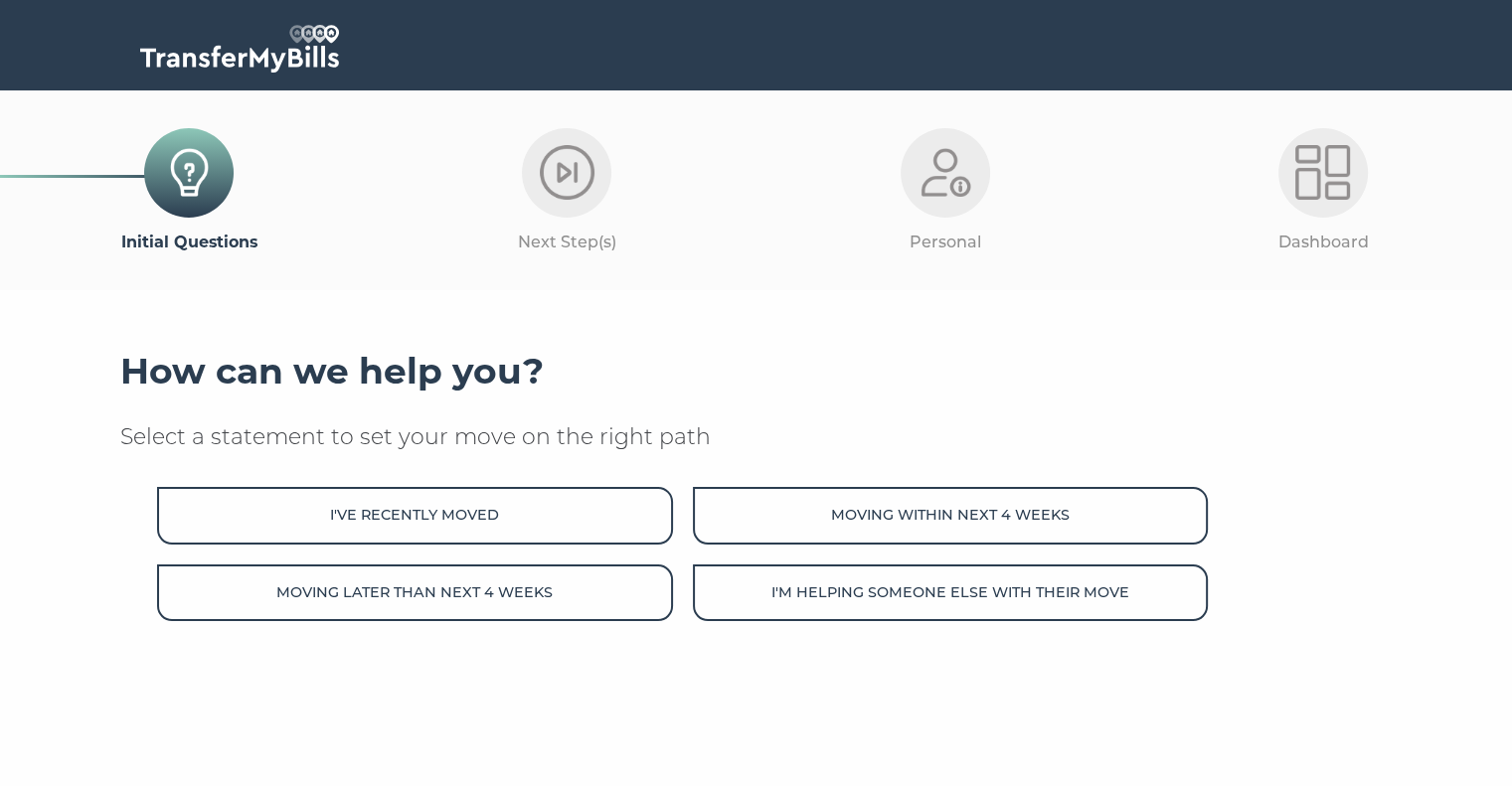 click on "Moving within next 4 weeks" at bounding box center [950, 515] 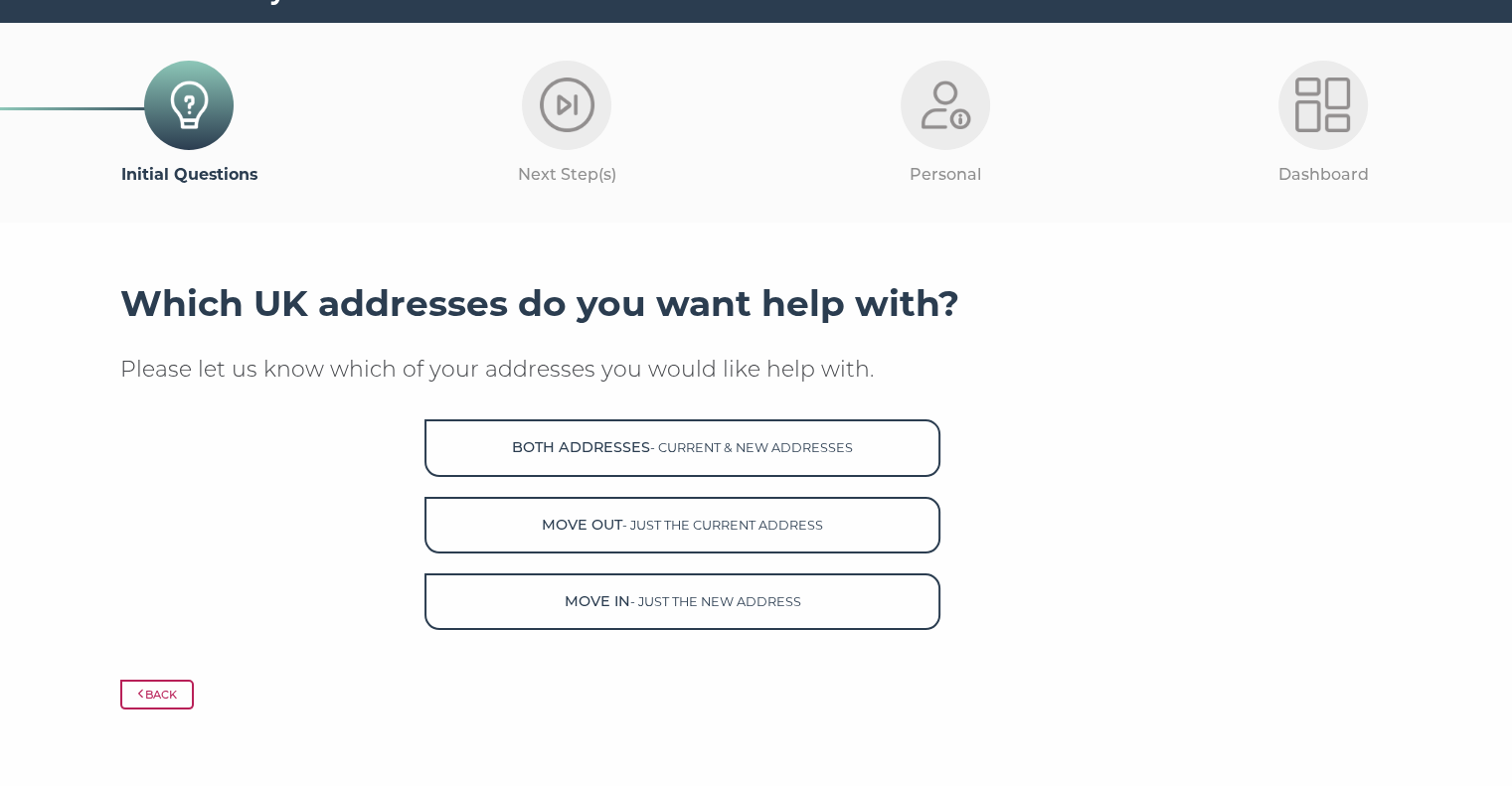 scroll, scrollTop: 99, scrollLeft: 0, axis: vertical 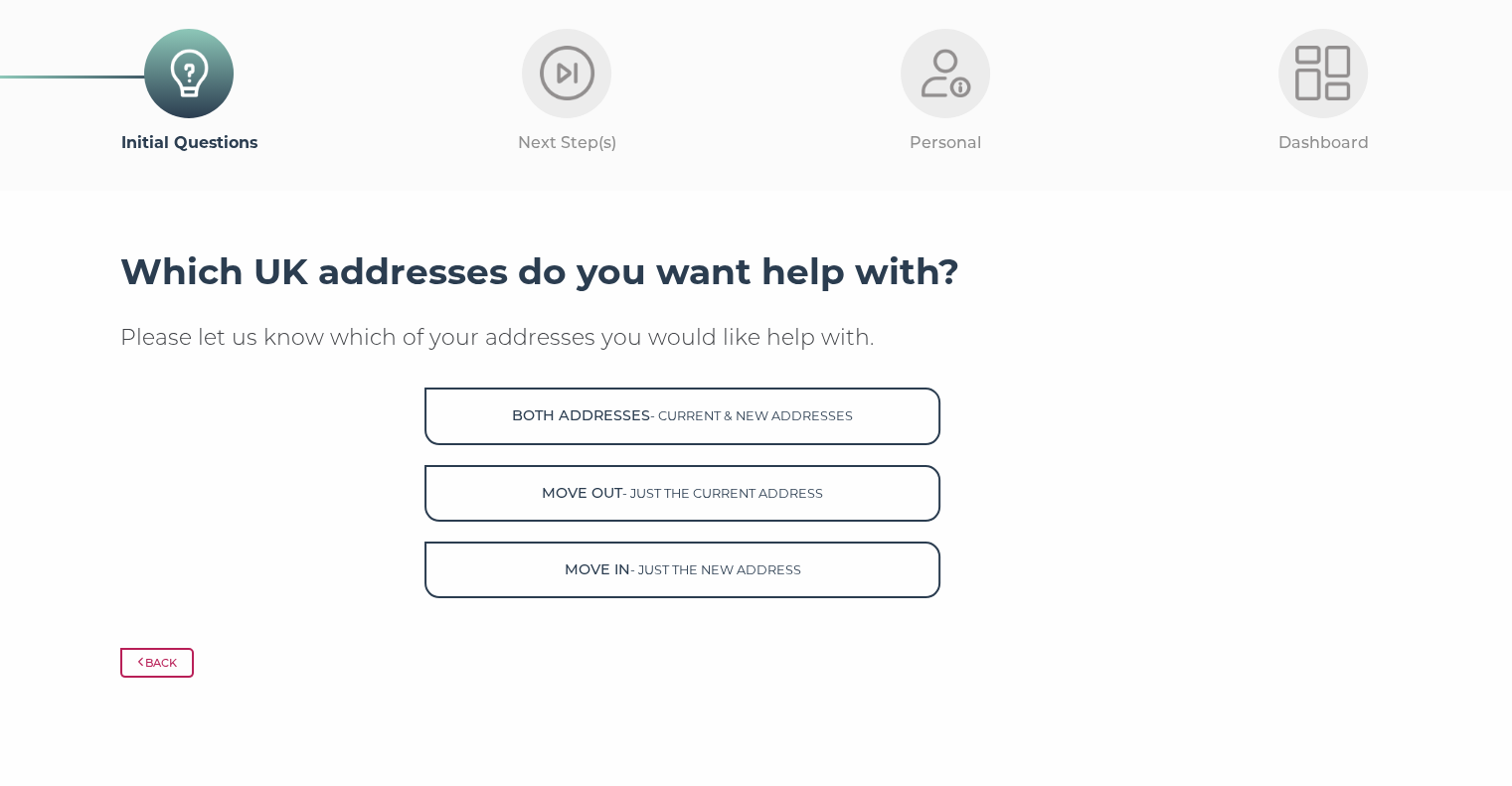 click on "Both Addresses   - current & new addresses" at bounding box center [682, 415] 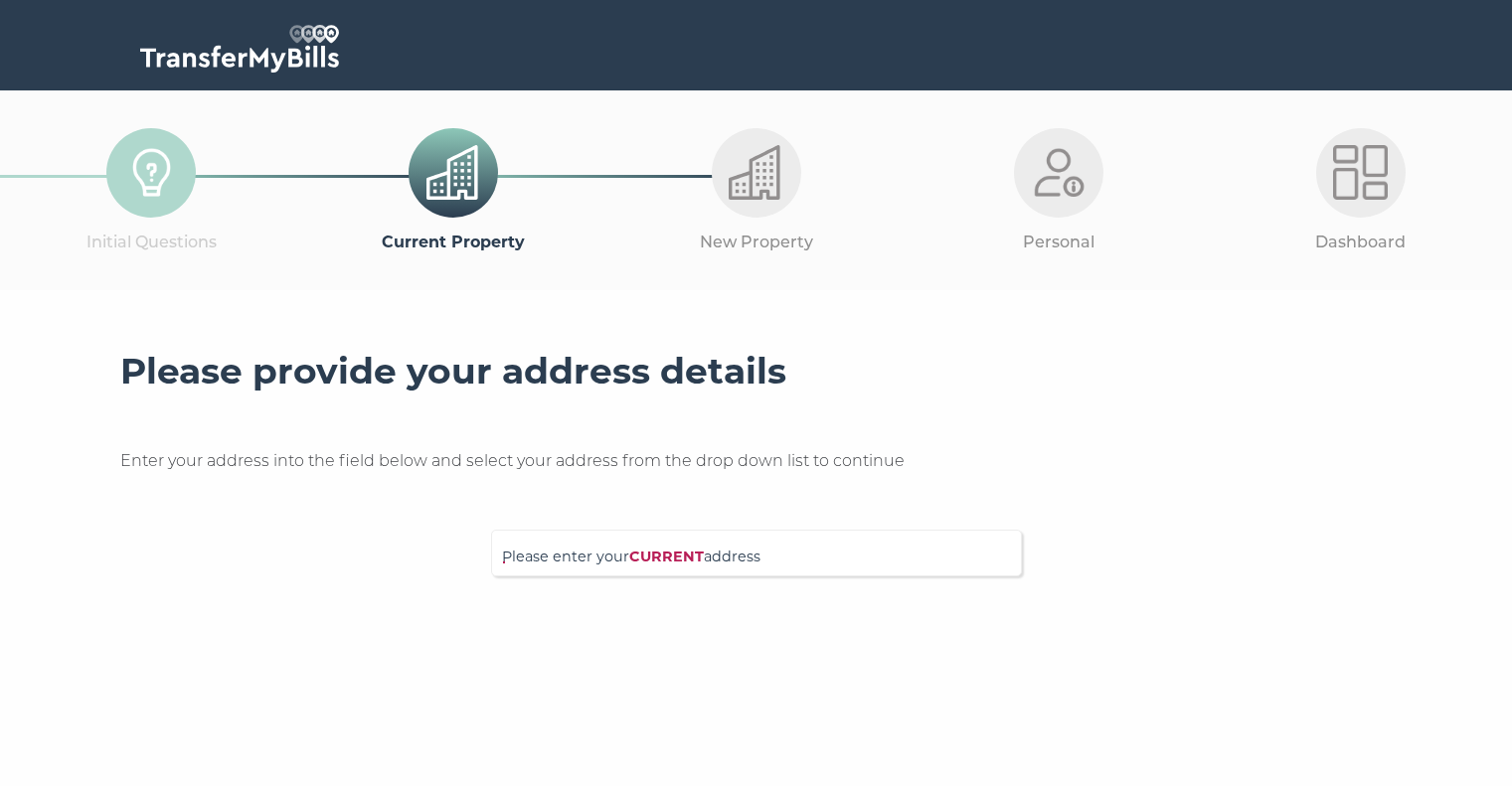 scroll, scrollTop: 0, scrollLeft: 0, axis: both 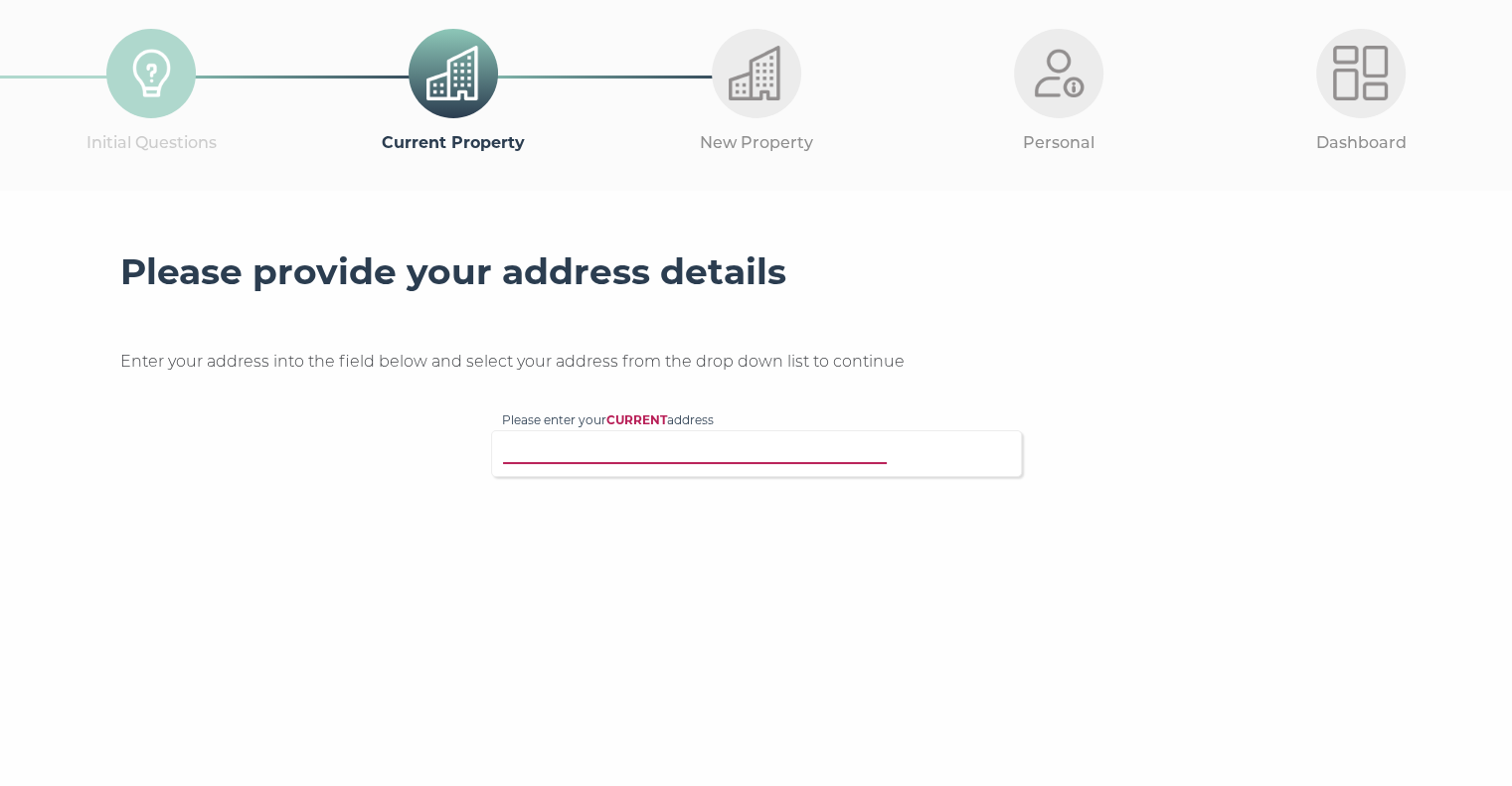 click on "Please enter your  CURRENT  address" at bounding box center [716, 451] 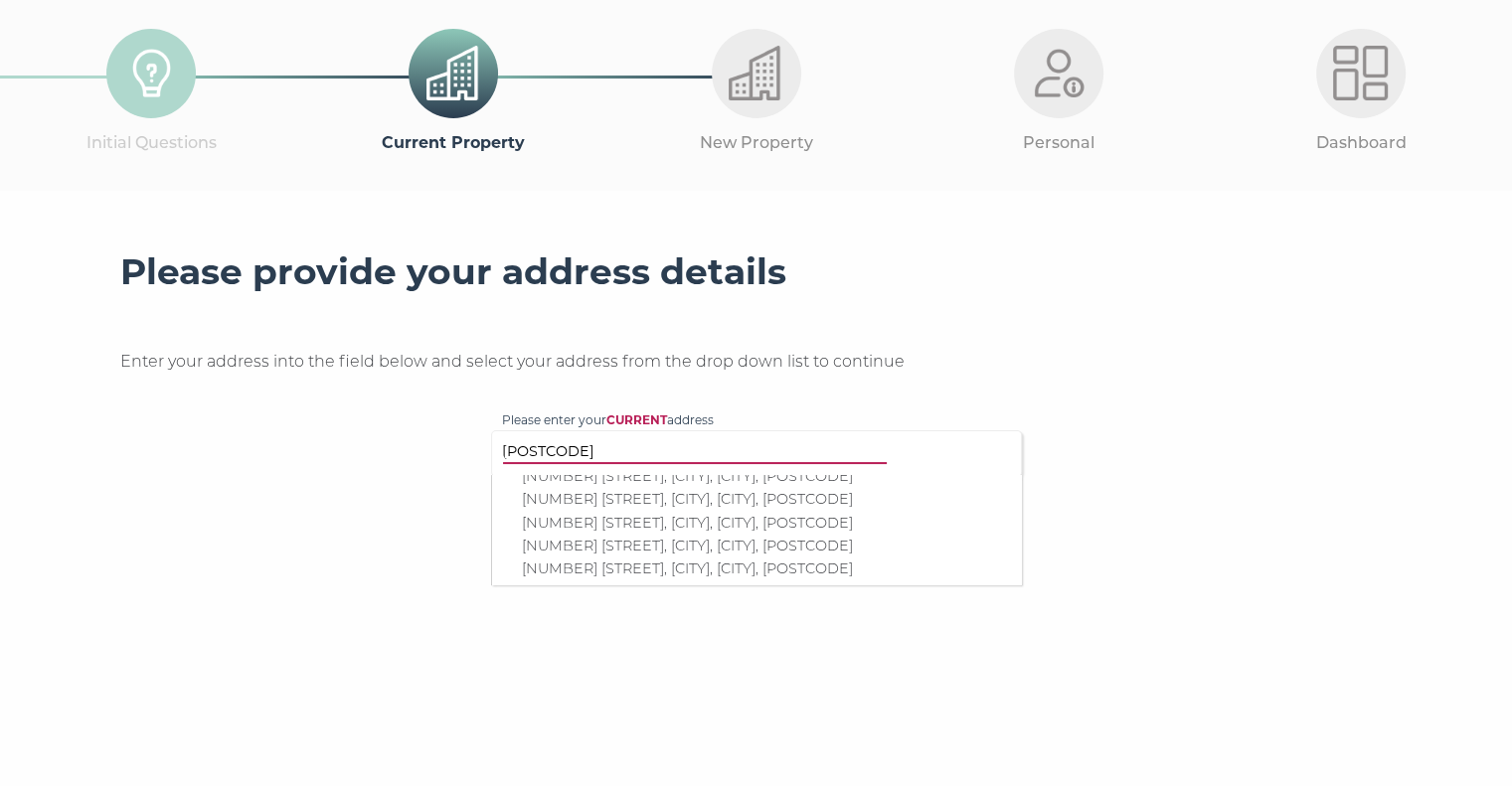 scroll, scrollTop: 199, scrollLeft: 0, axis: vertical 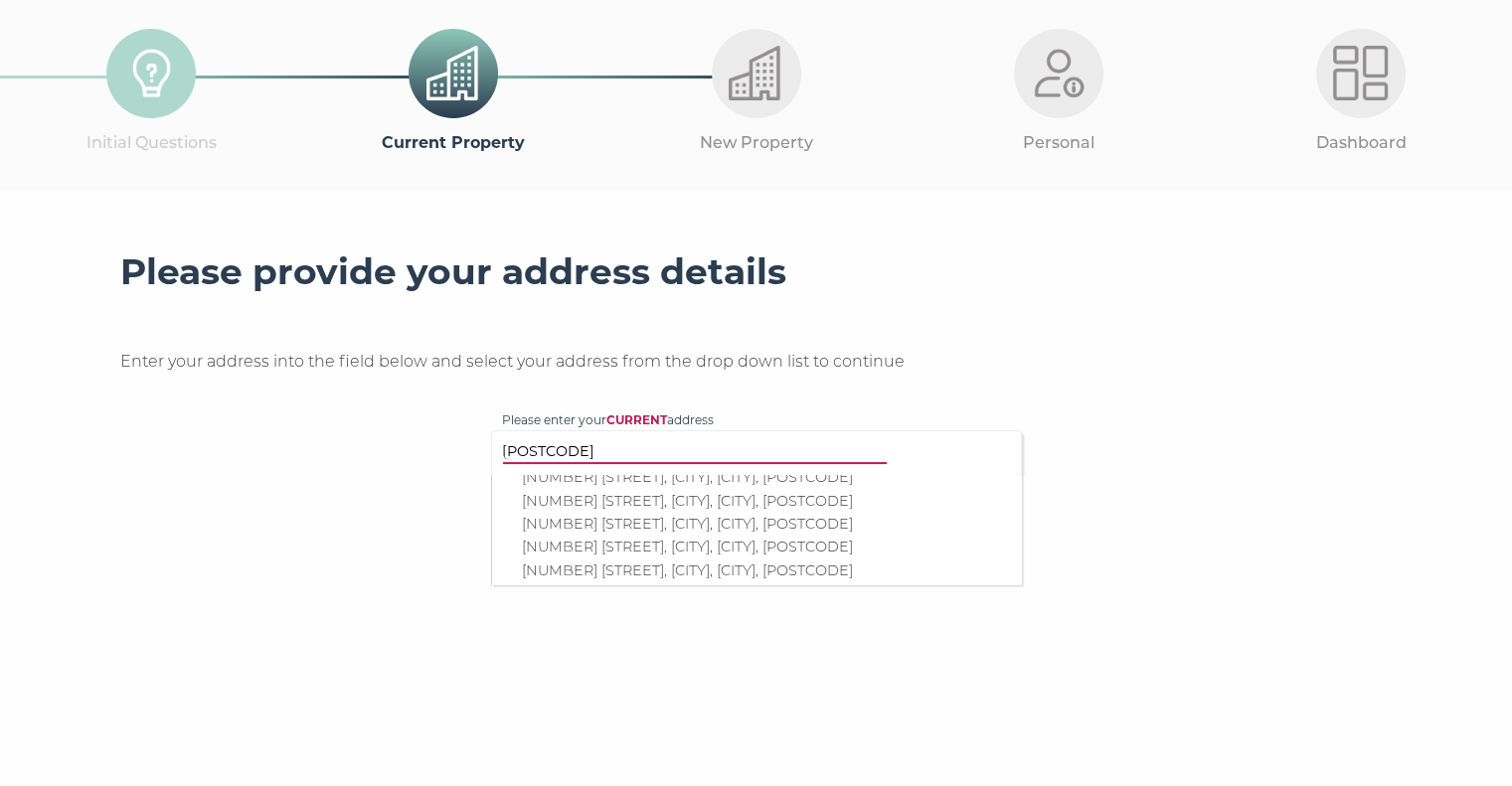type on "[POSTCODE]" 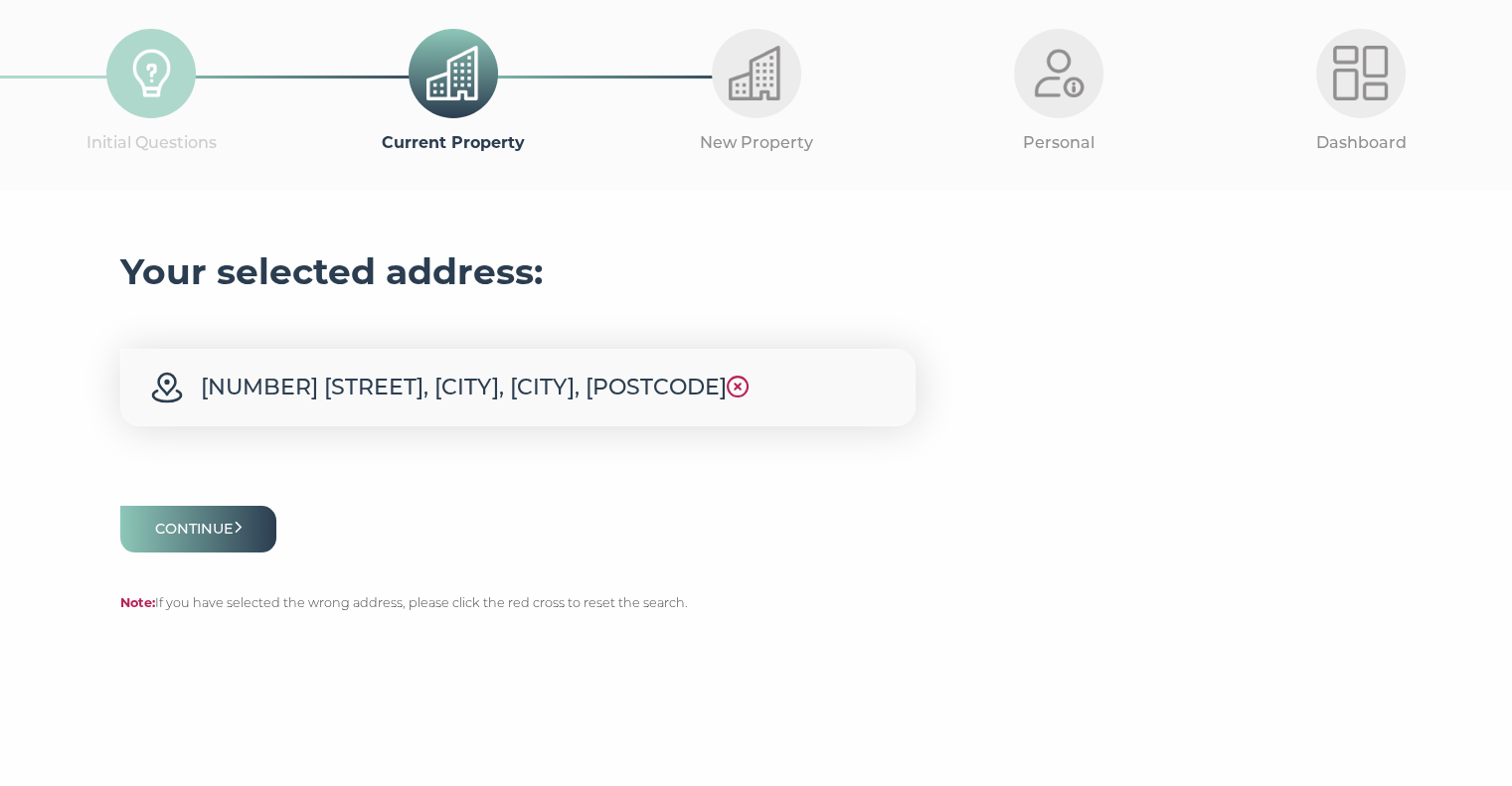 click on "Continue" at bounding box center (199, 529) 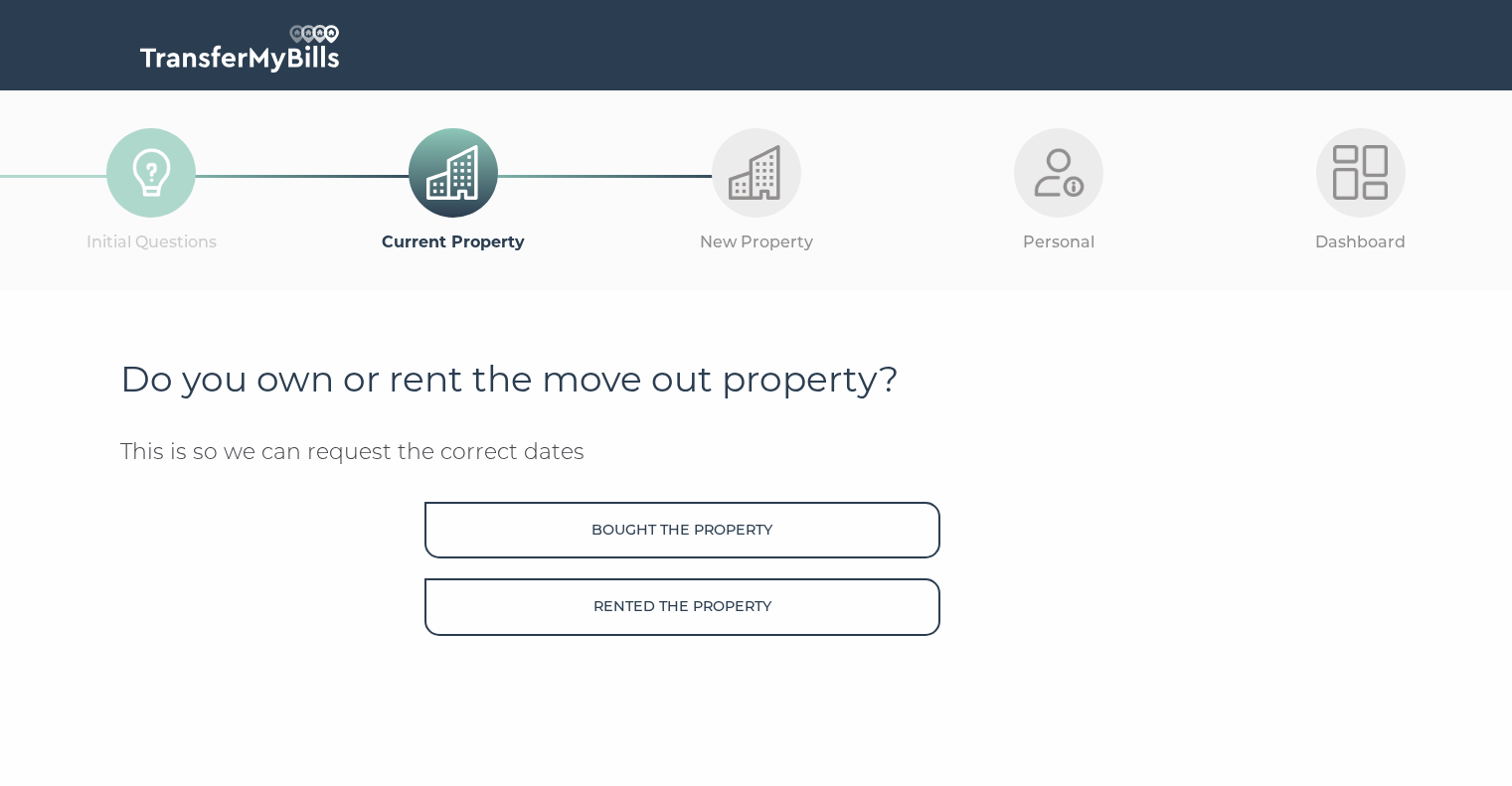 scroll, scrollTop: 0, scrollLeft: 0, axis: both 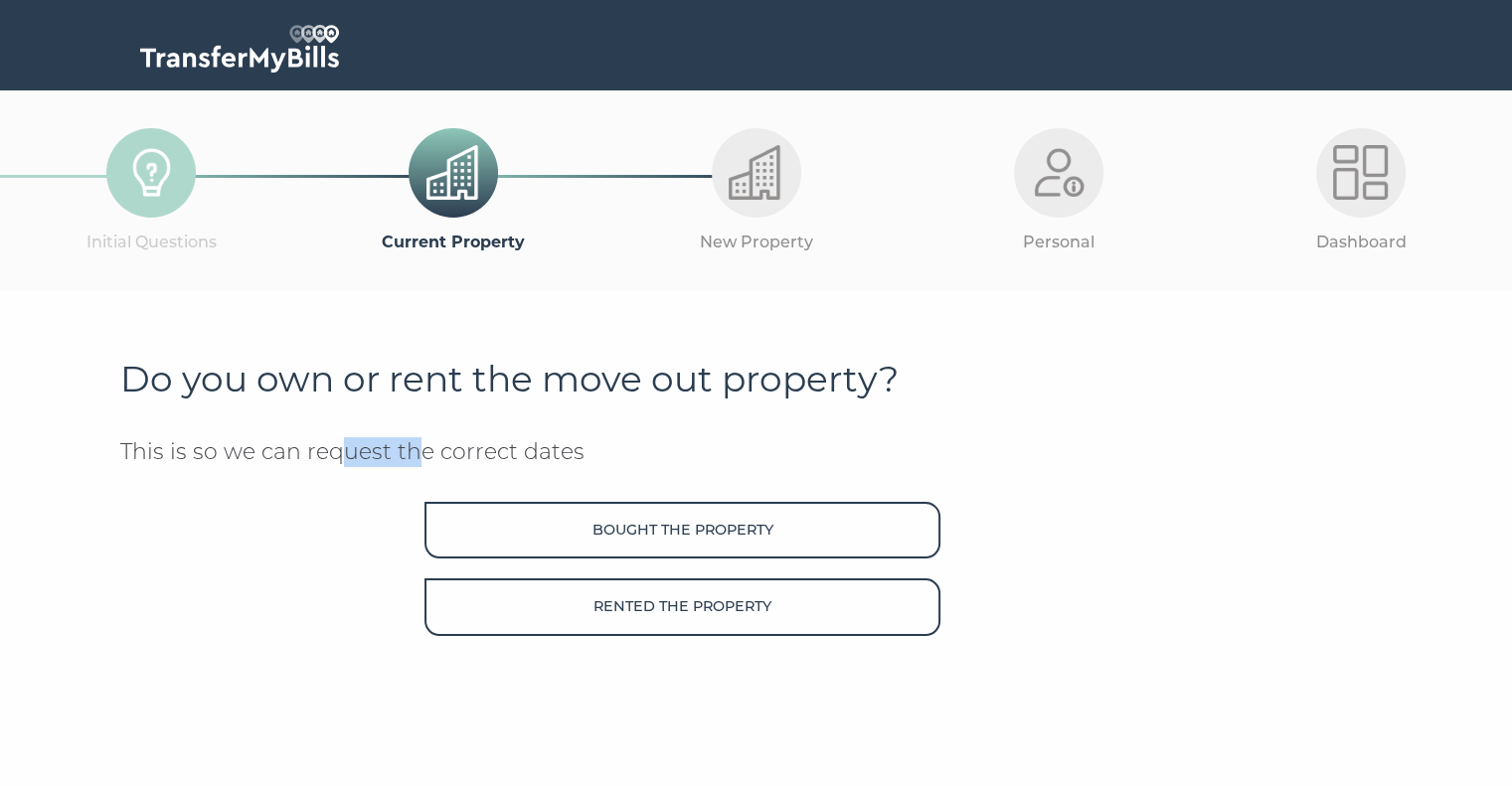 drag, startPoint x: 438, startPoint y: 428, endPoint x: 478, endPoint y: 424, distance: 40.1995 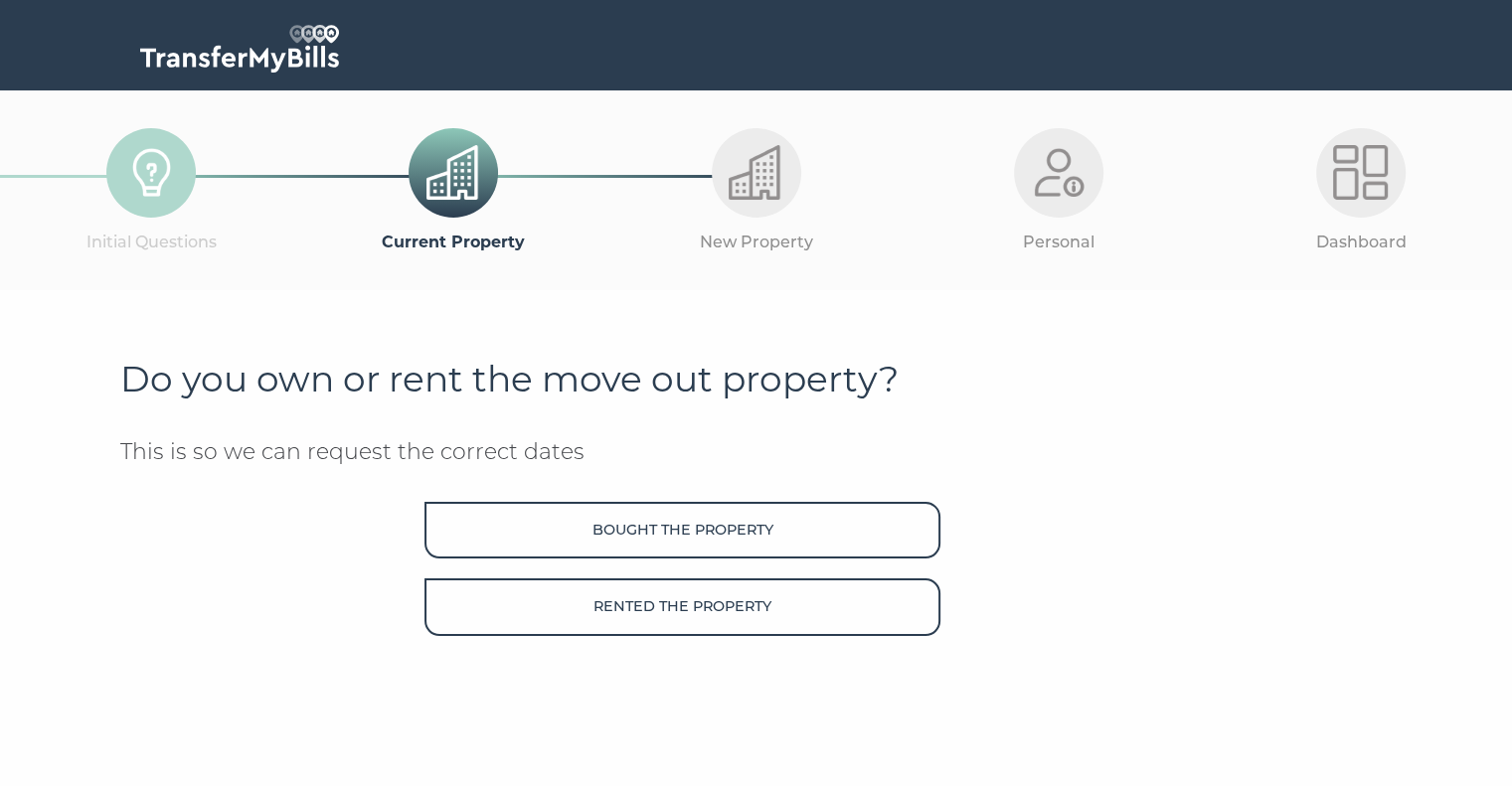 click on "Do you own or rent the move out property?  This is so we can request the correct dates Bought the property Rented the property" at bounding box center [756, 493] 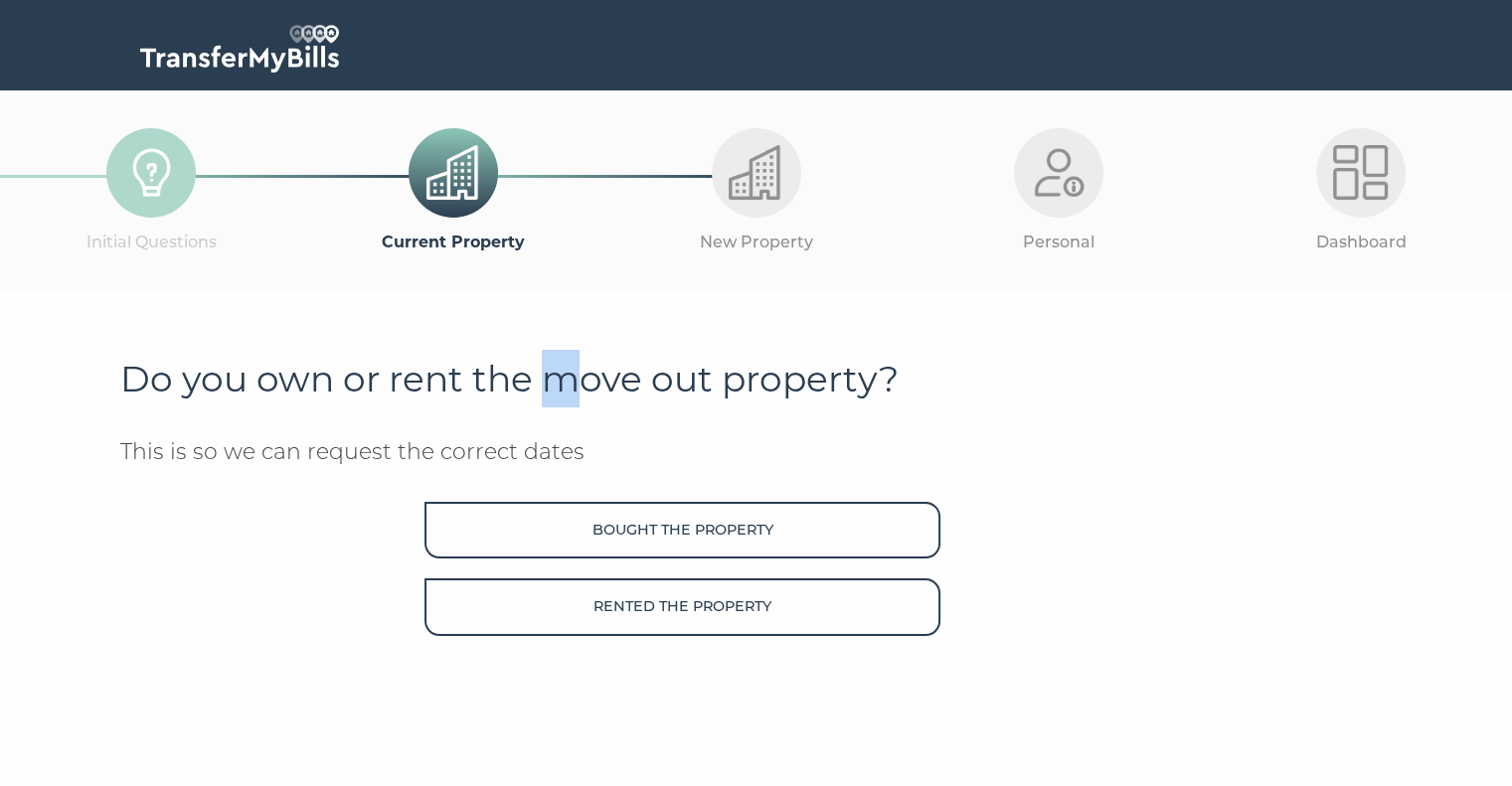drag, startPoint x: 588, startPoint y: 408, endPoint x: 623, endPoint y: 422, distance: 37.696154 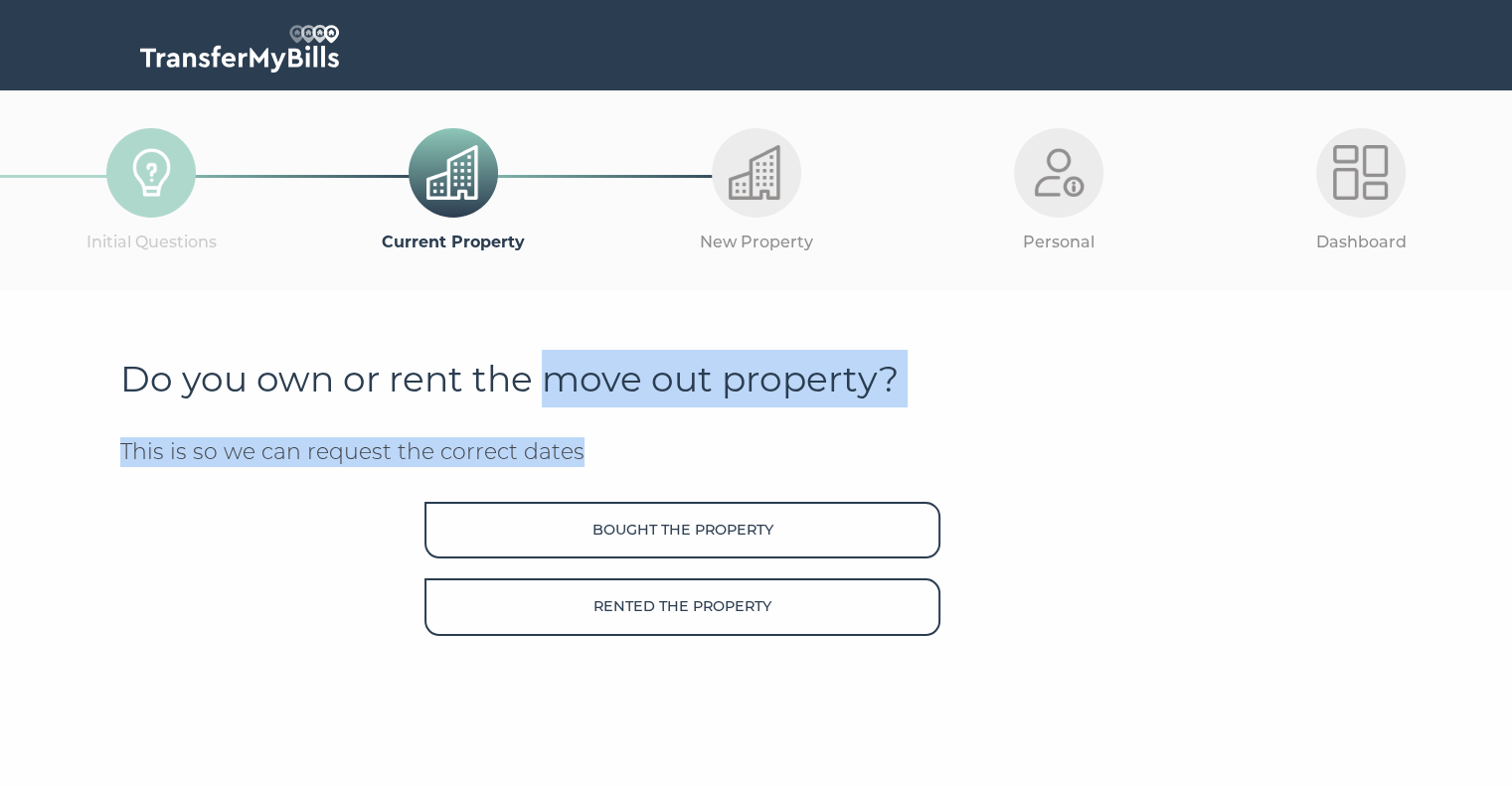 click on "Do you own or rent the move out property?  This is so we can request the correct dates Bought the property Rented the property" at bounding box center [756, 493] 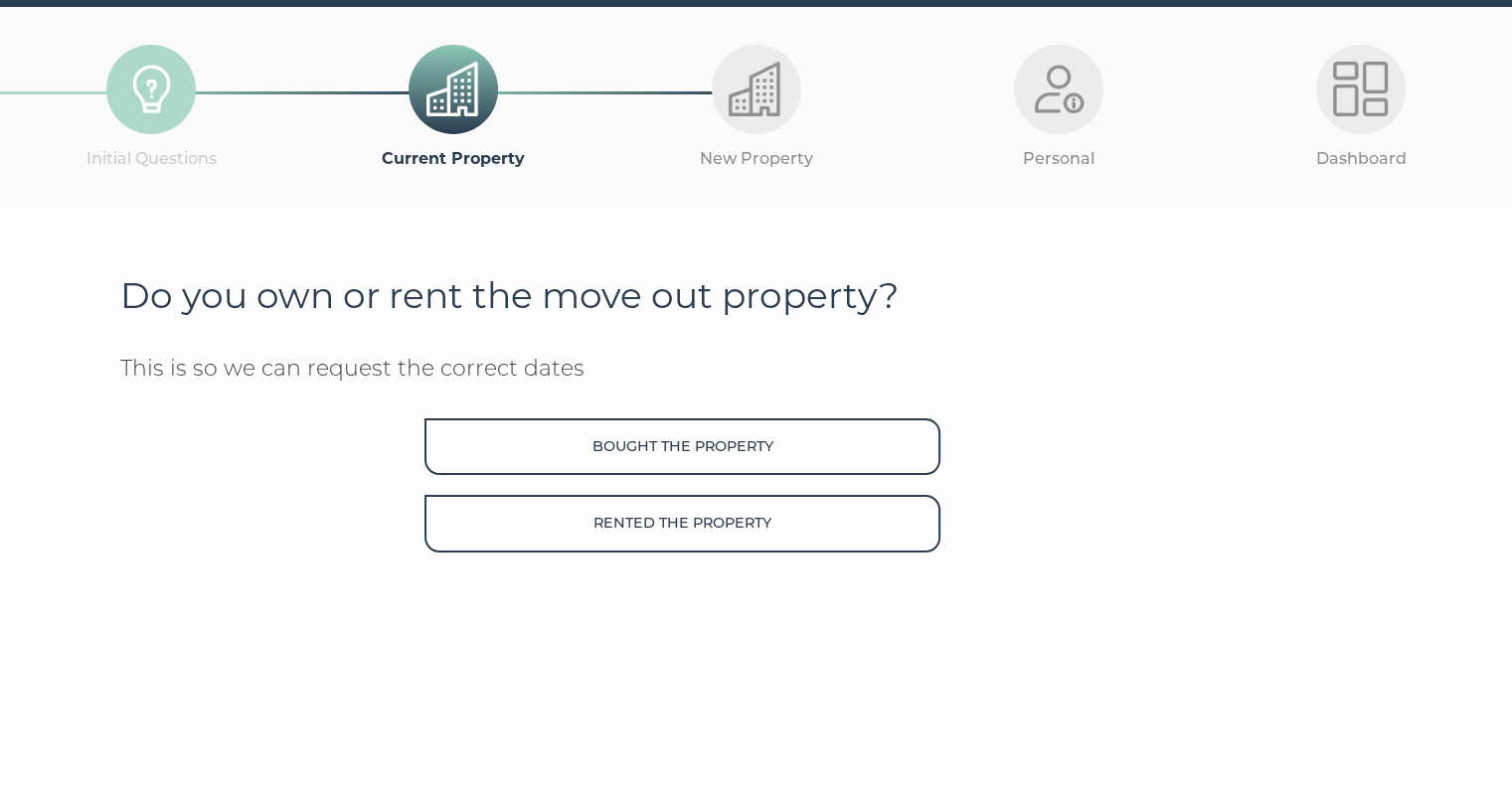 scroll, scrollTop: 186, scrollLeft: 0, axis: vertical 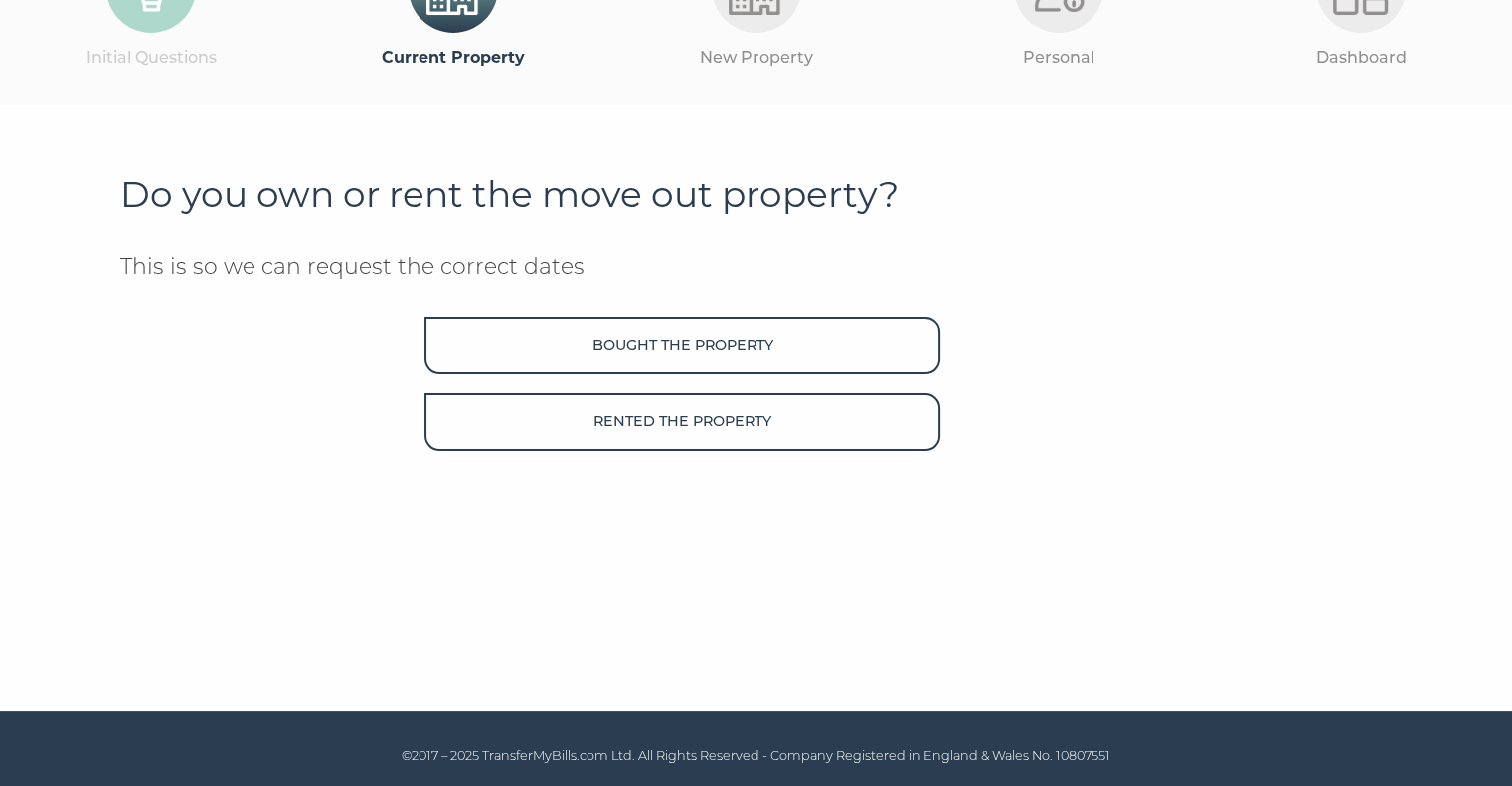 click on "Bought the property" at bounding box center [682, 345] 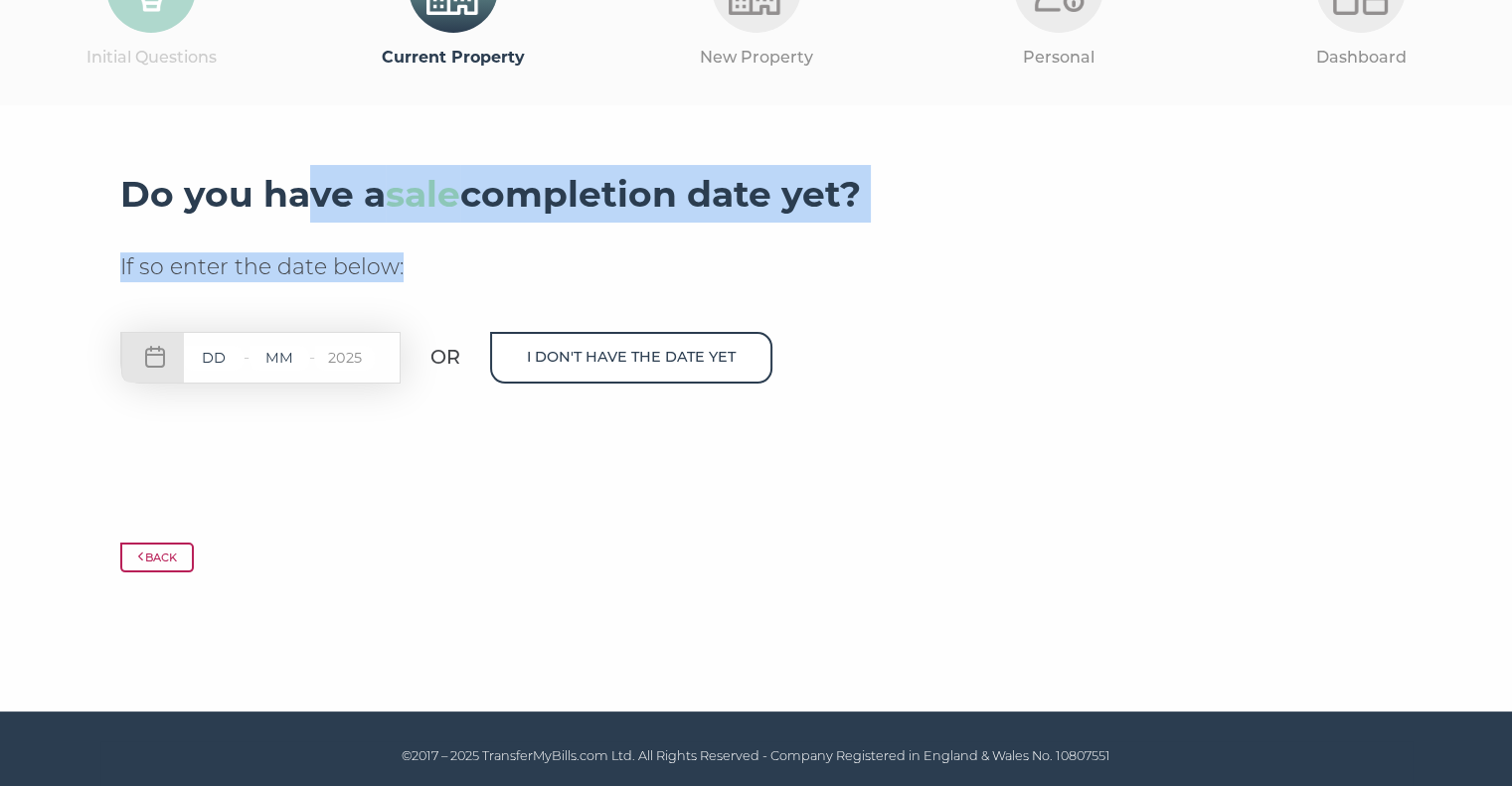 drag, startPoint x: 319, startPoint y: 217, endPoint x: 612, endPoint y: 253, distance: 295.20332 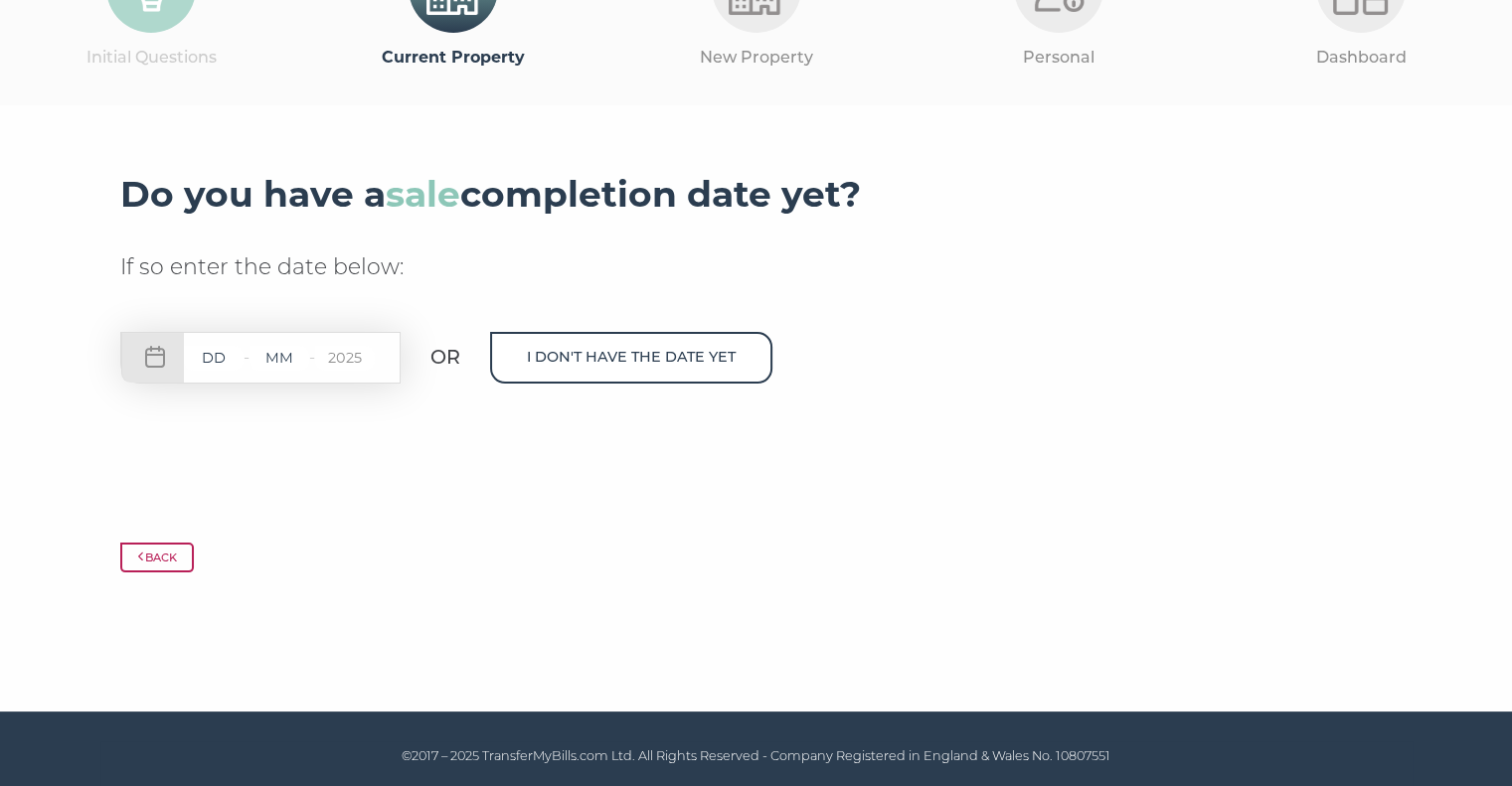 click on "Do you have a  sale  completion date yet? If so enter the date below:  -   -  2025 OR I don't have the date yet" at bounding box center [756, 329] 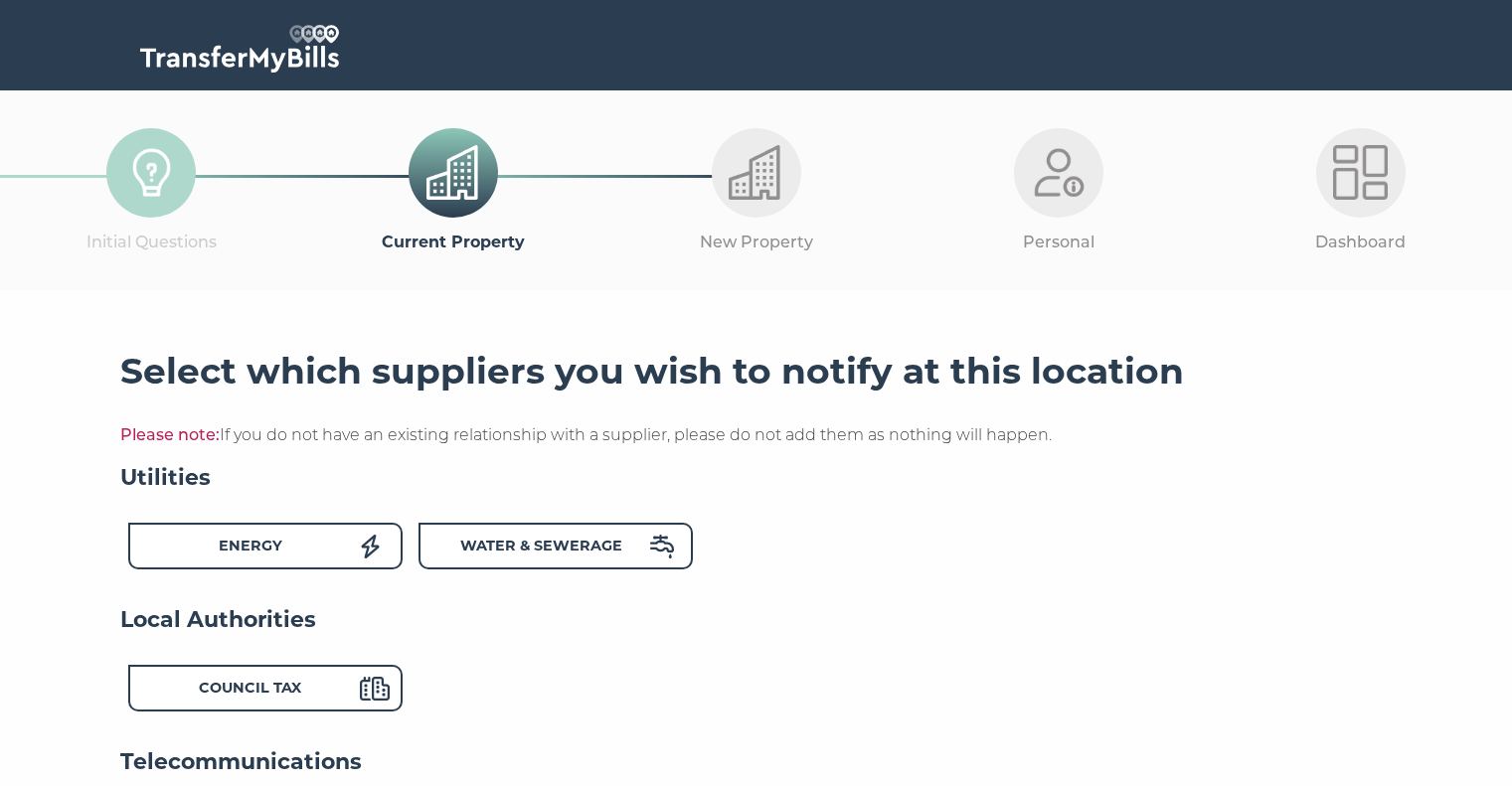 scroll, scrollTop: 0, scrollLeft: 0, axis: both 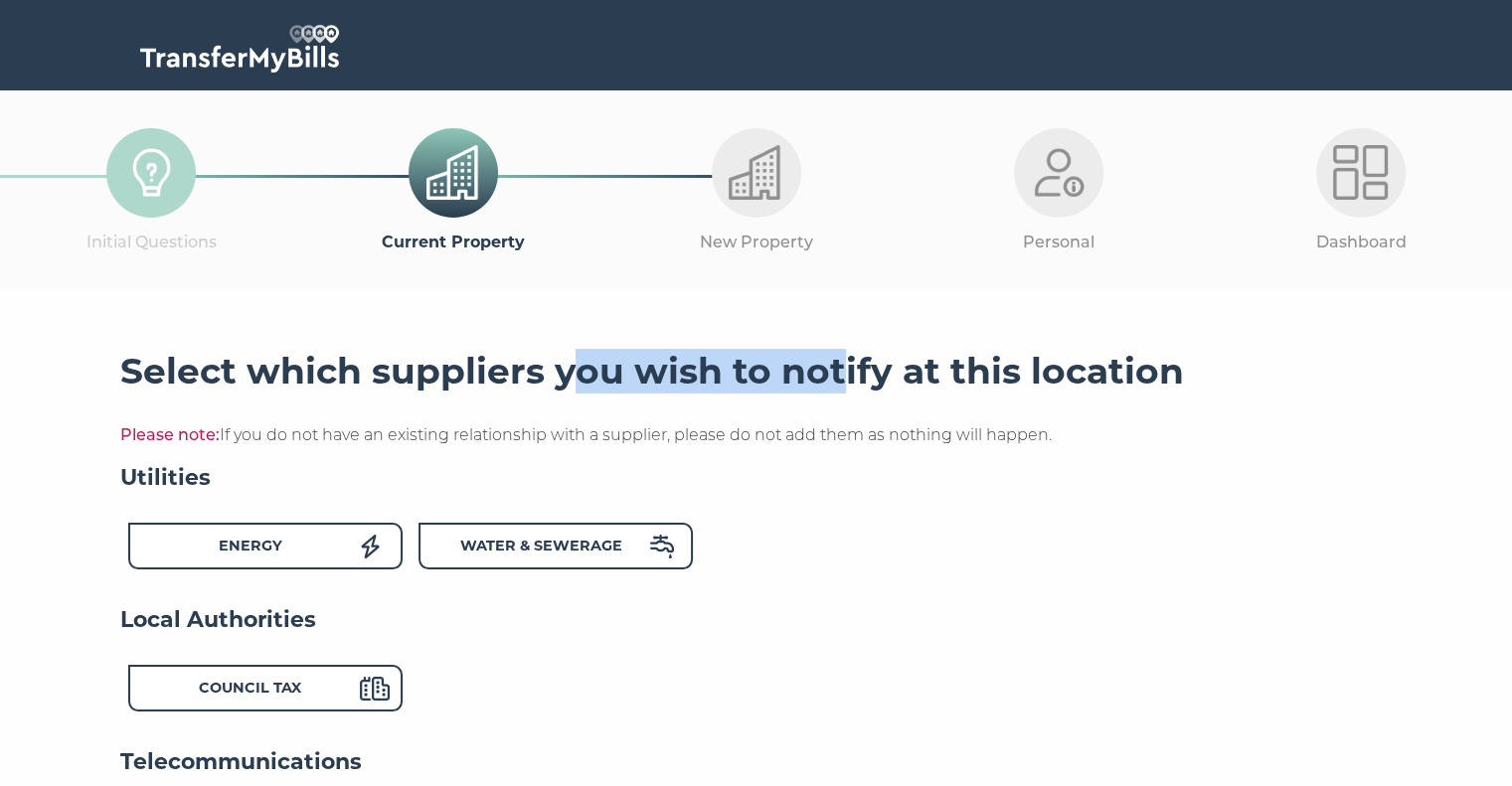 drag, startPoint x: 578, startPoint y: 339, endPoint x: 1136, endPoint y: 444, distance: 567.7931 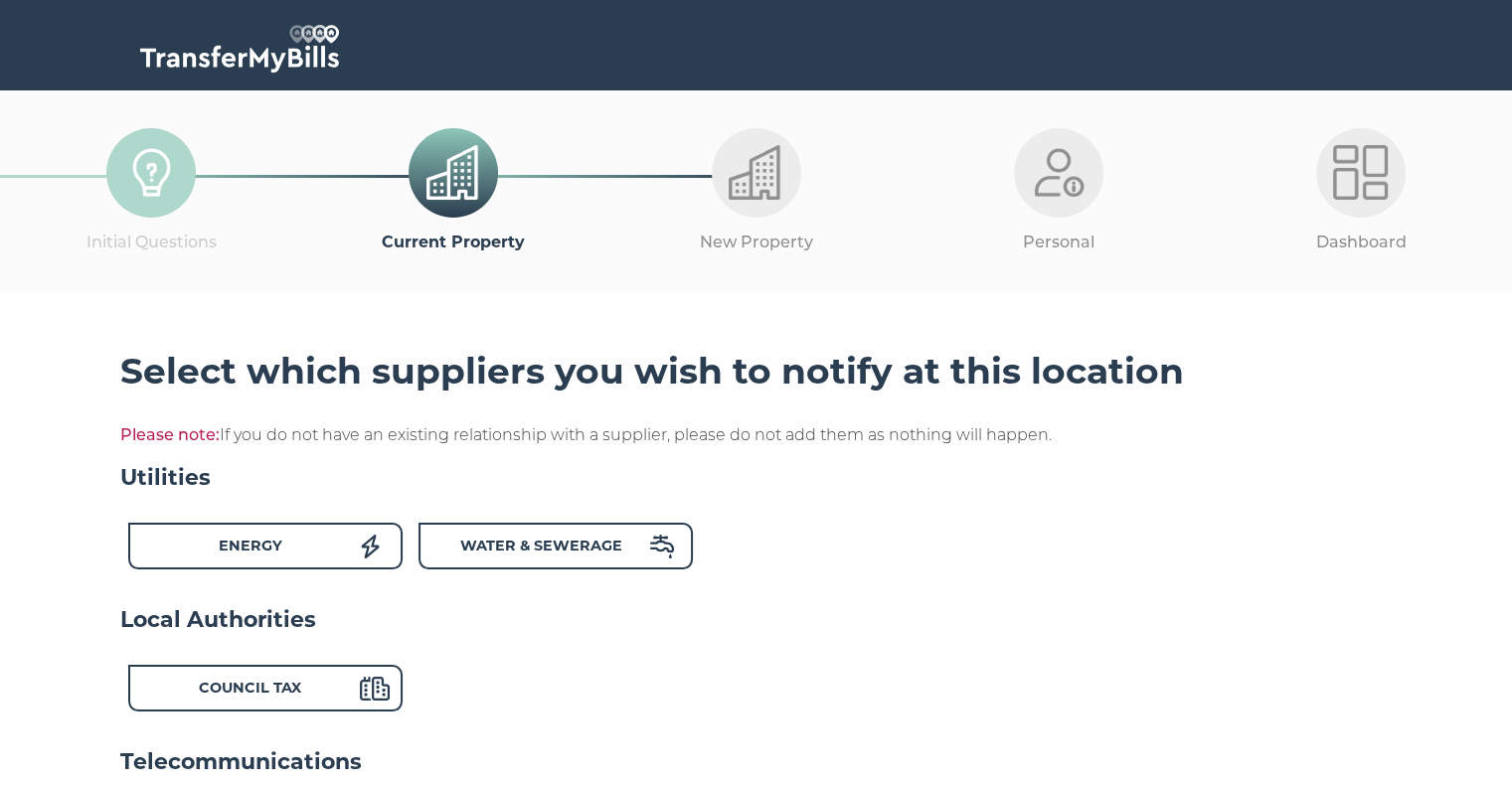 click on "Please note:  If you do not have an existing relationship with a supplier, please do not add them as nothing will happen." at bounding box center (756, 435) 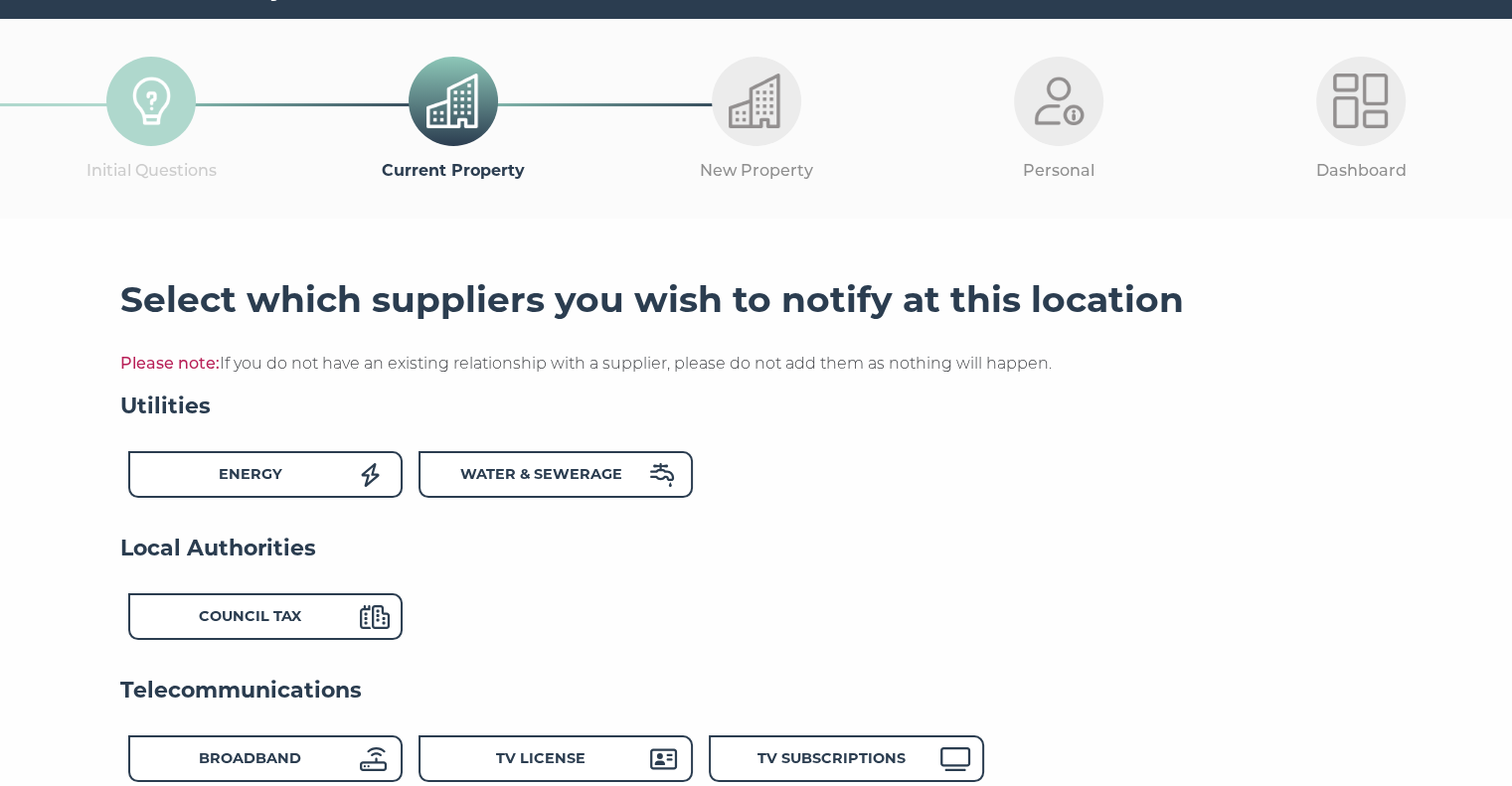 scroll, scrollTop: 199, scrollLeft: 0, axis: vertical 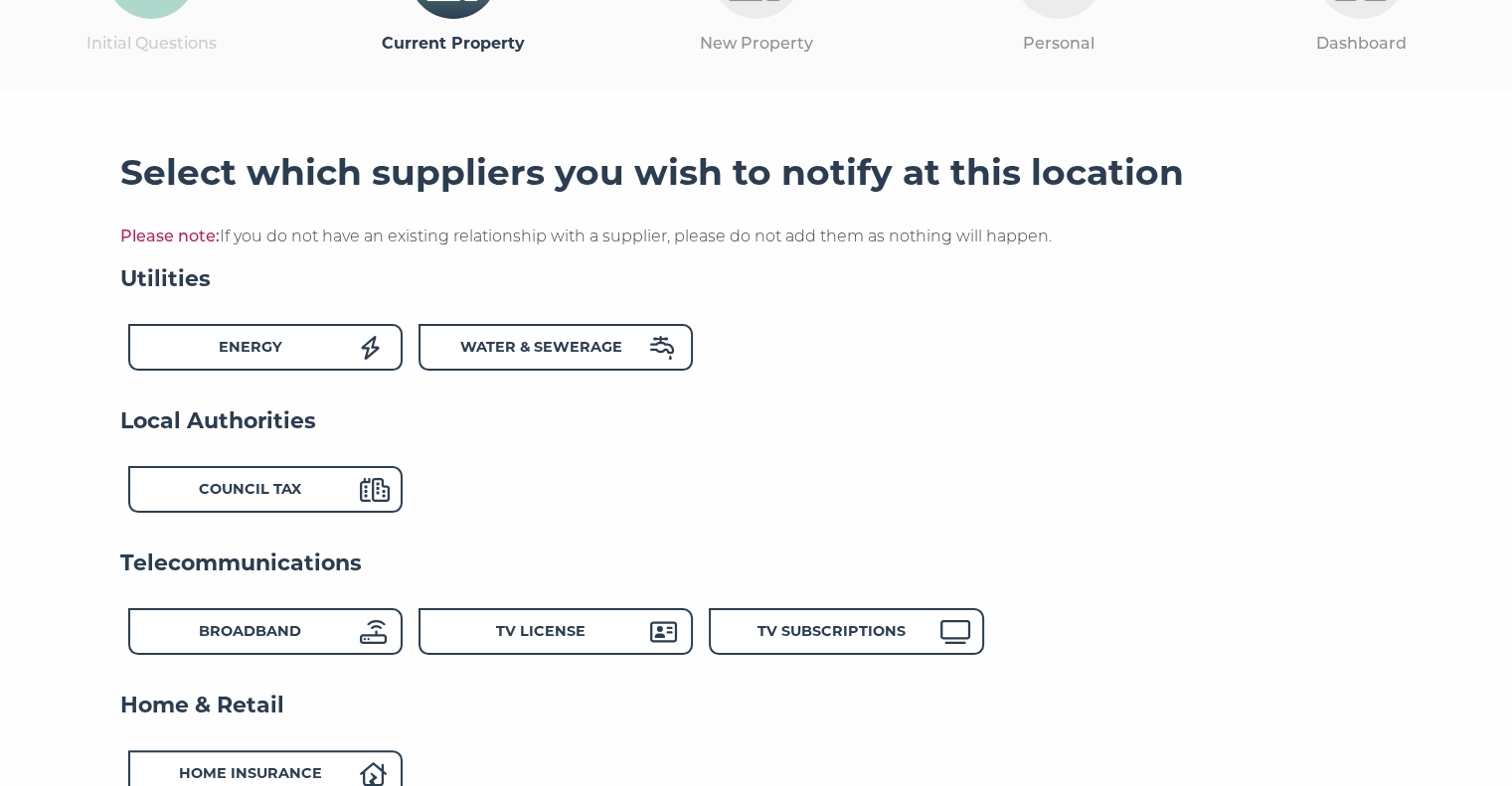 click on "Energy" at bounding box center [251, 350] 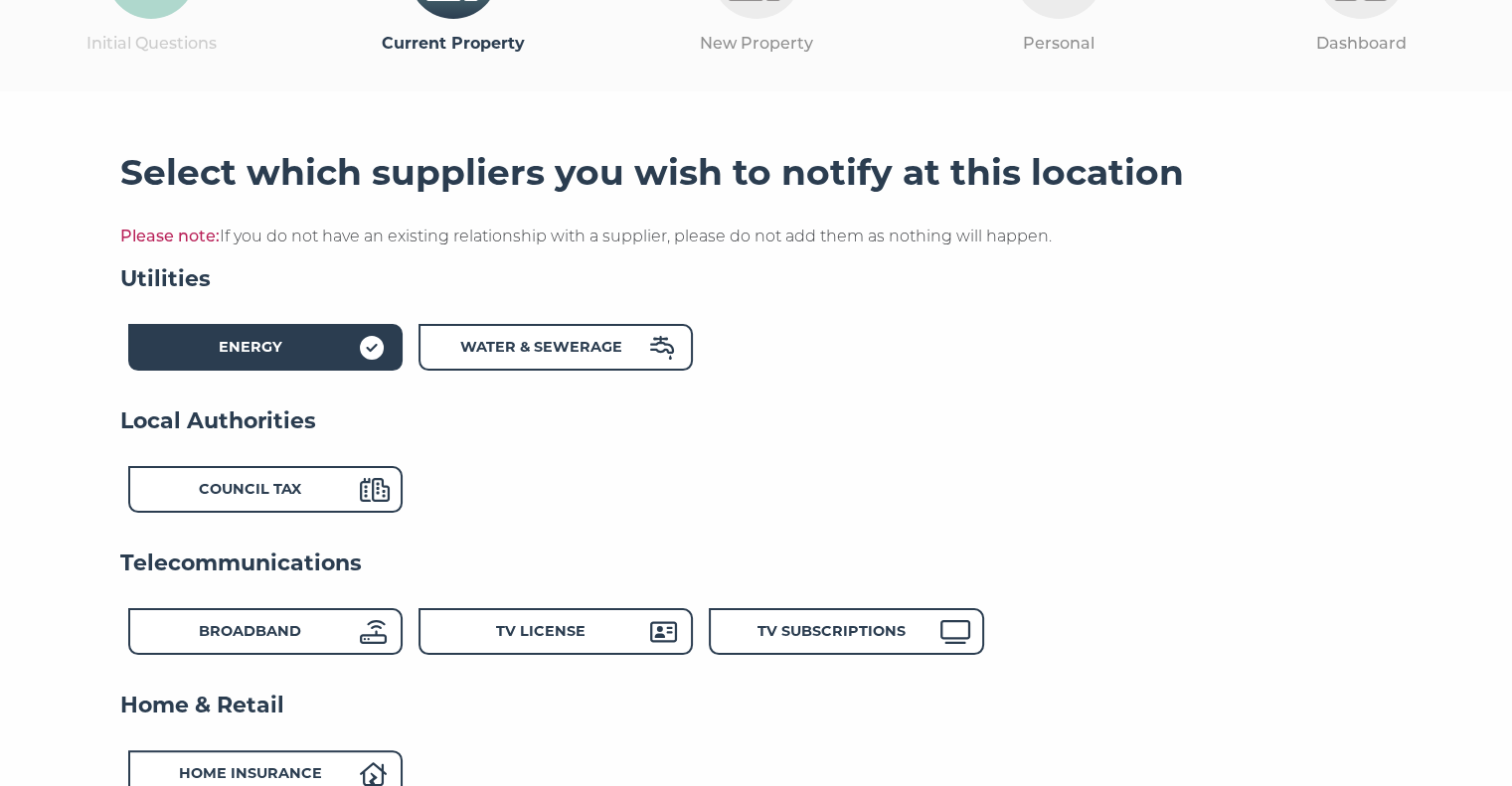 click on "Water & Sewerage" at bounding box center [541, 347] 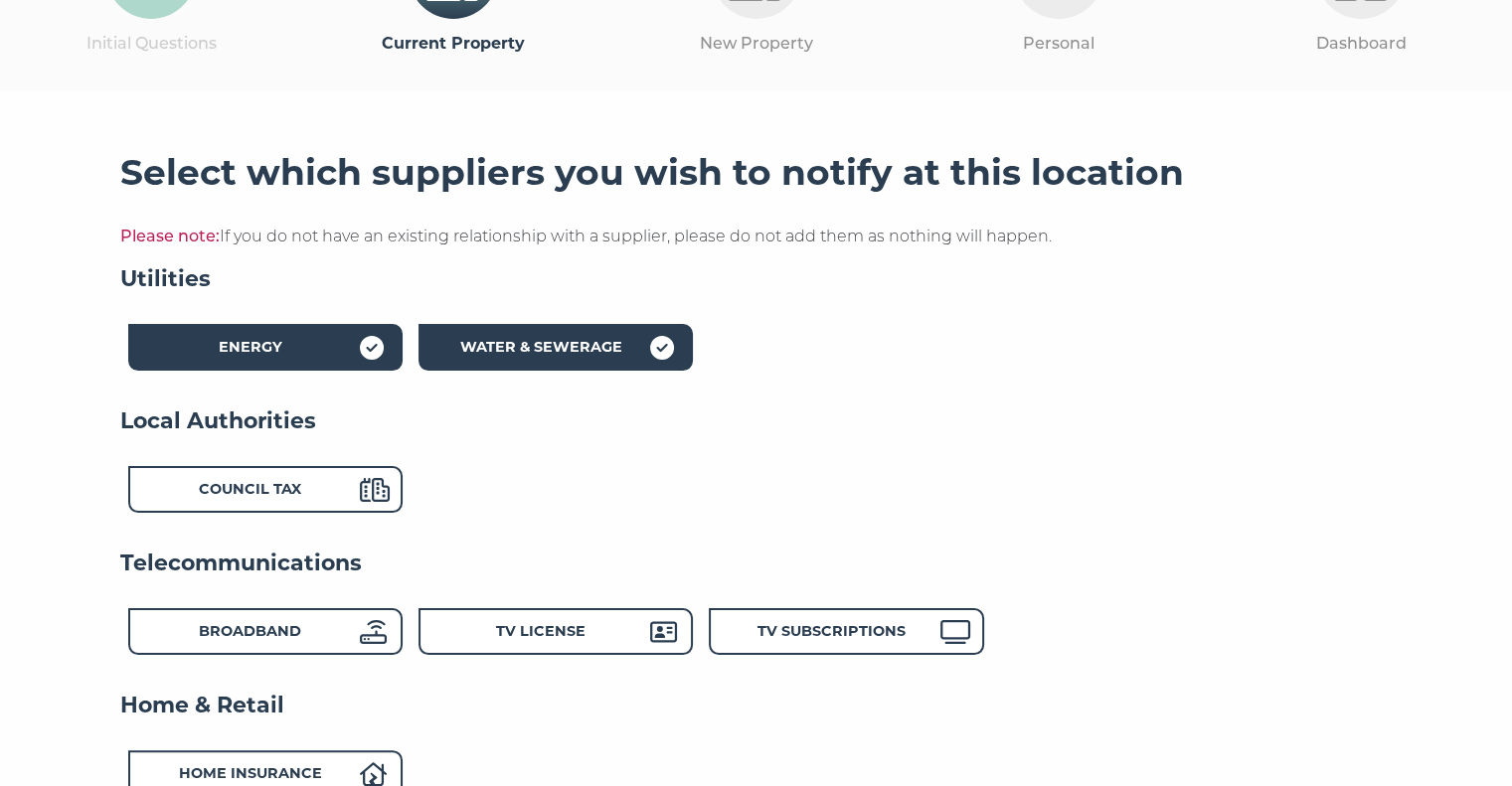 click 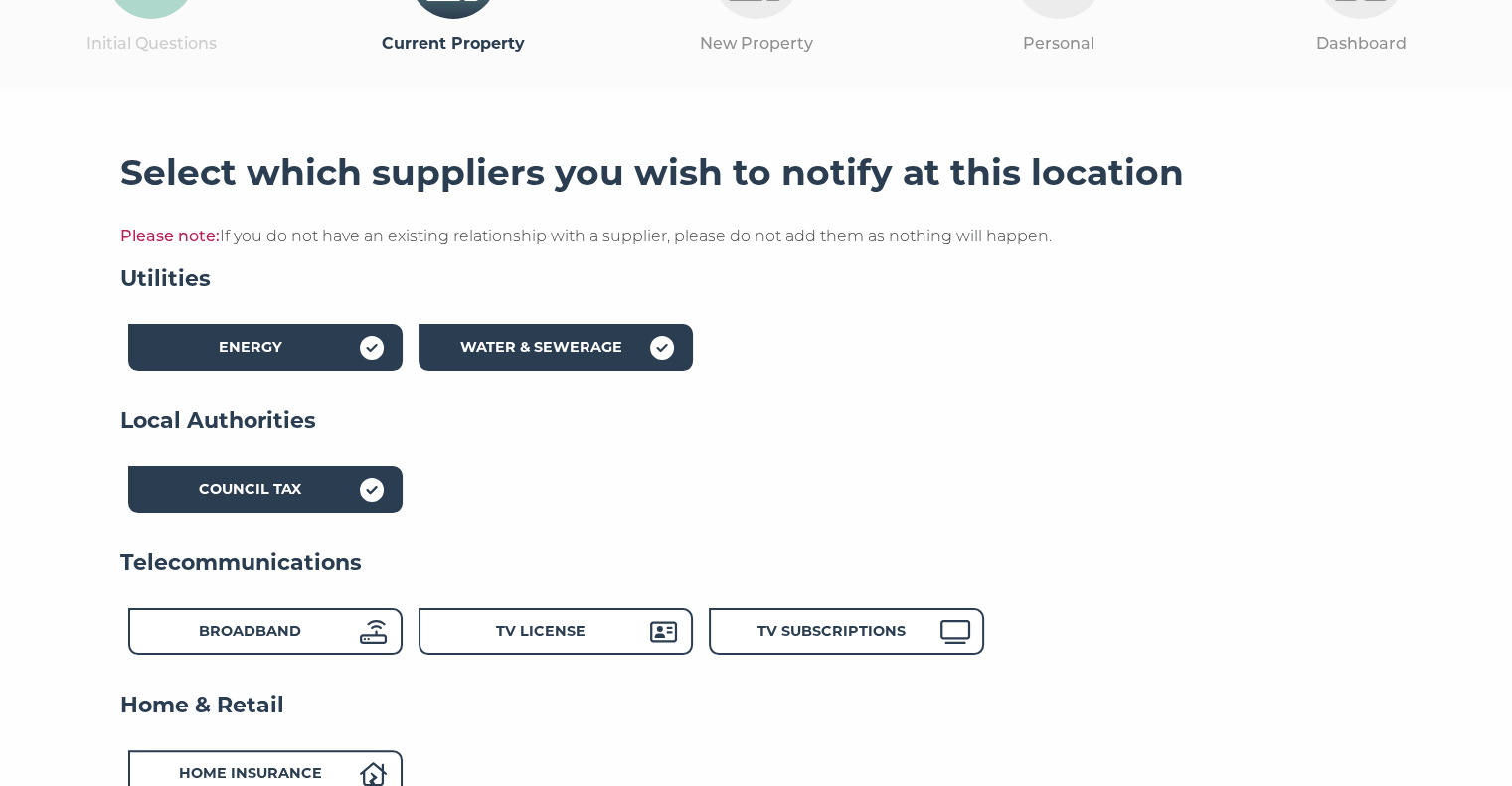 click on "TV License" at bounding box center (541, 634) 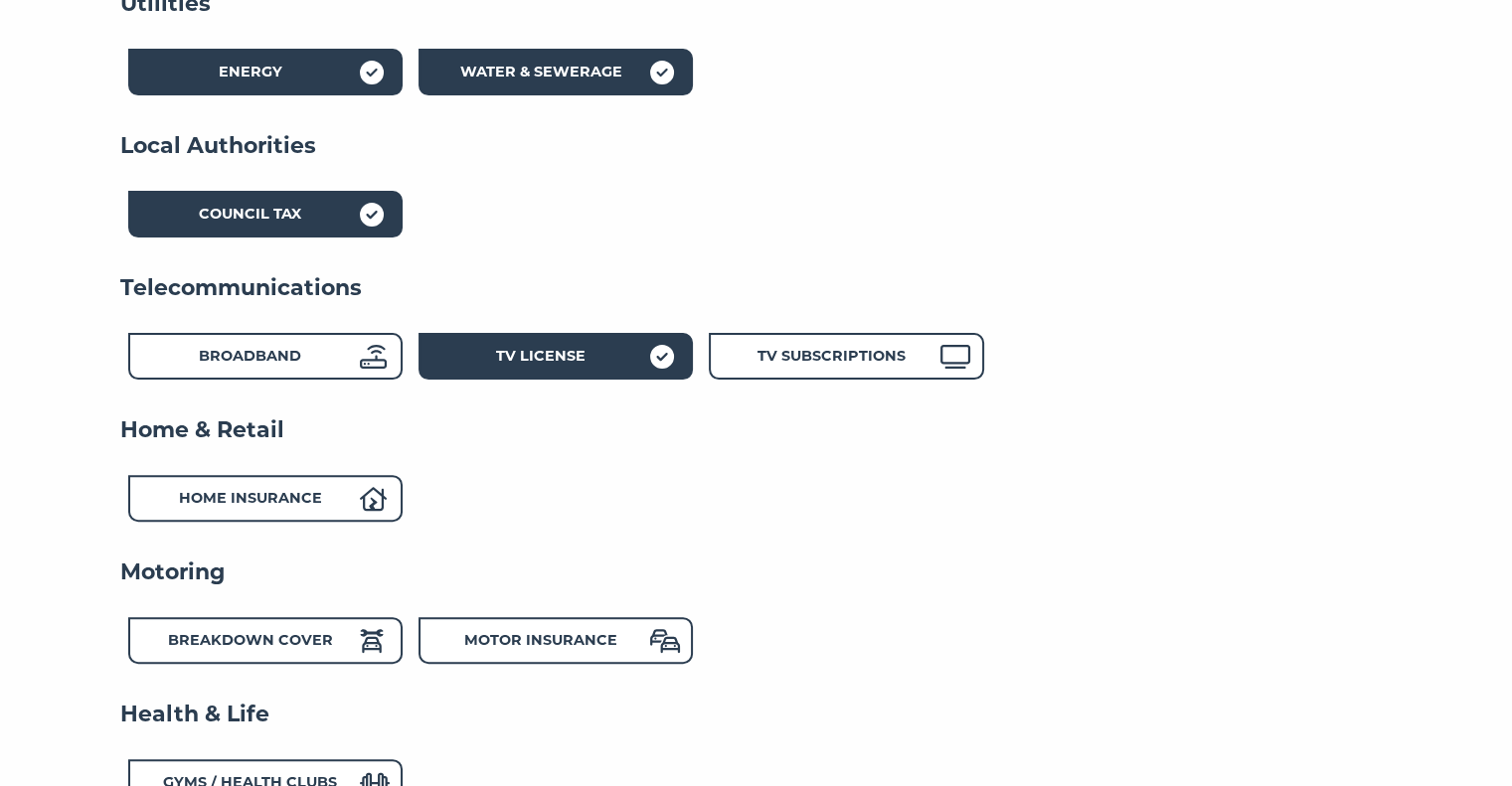 scroll, scrollTop: 795, scrollLeft: 0, axis: vertical 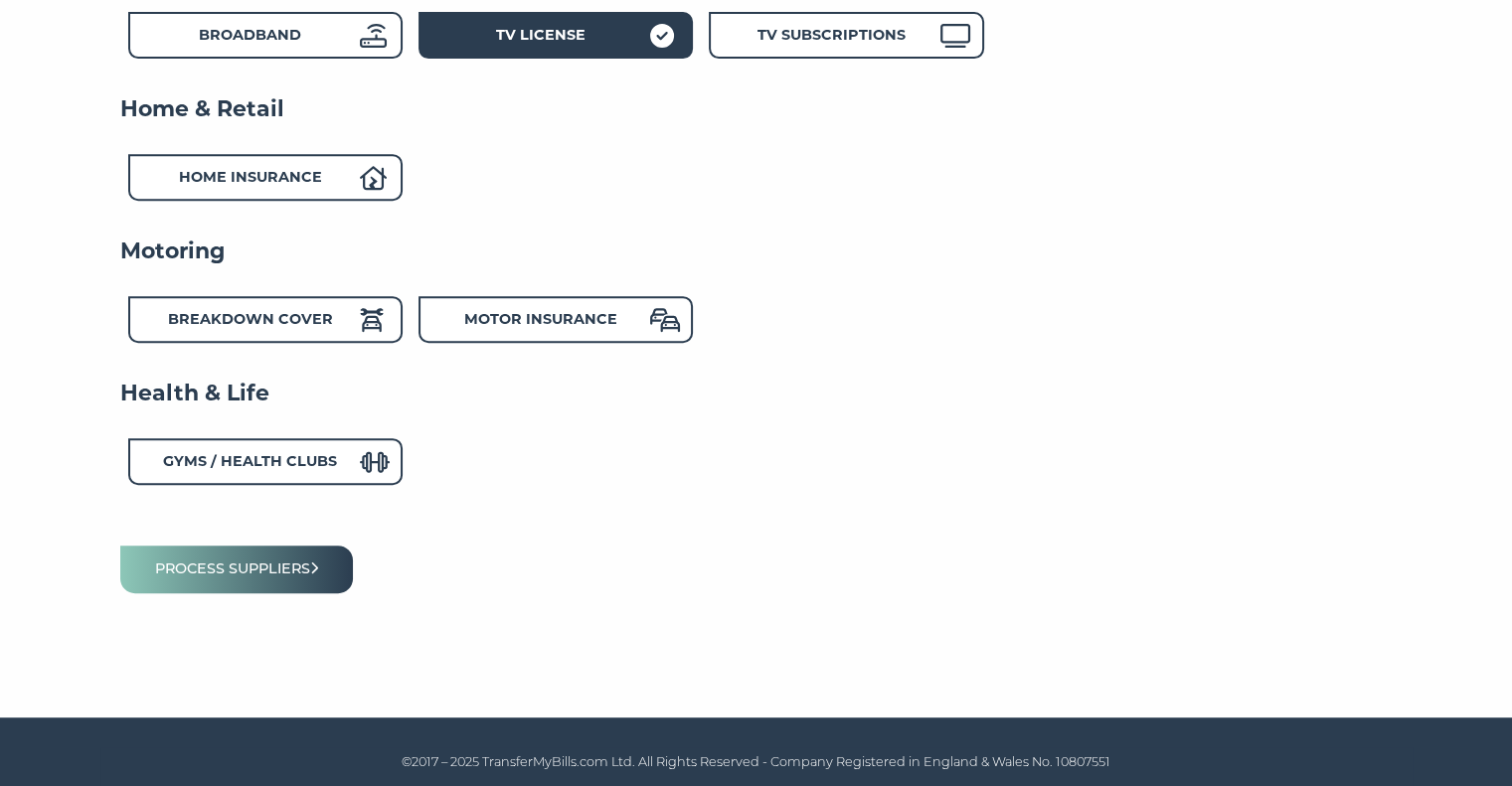 click on "Process suppliers" at bounding box center (237, 568) 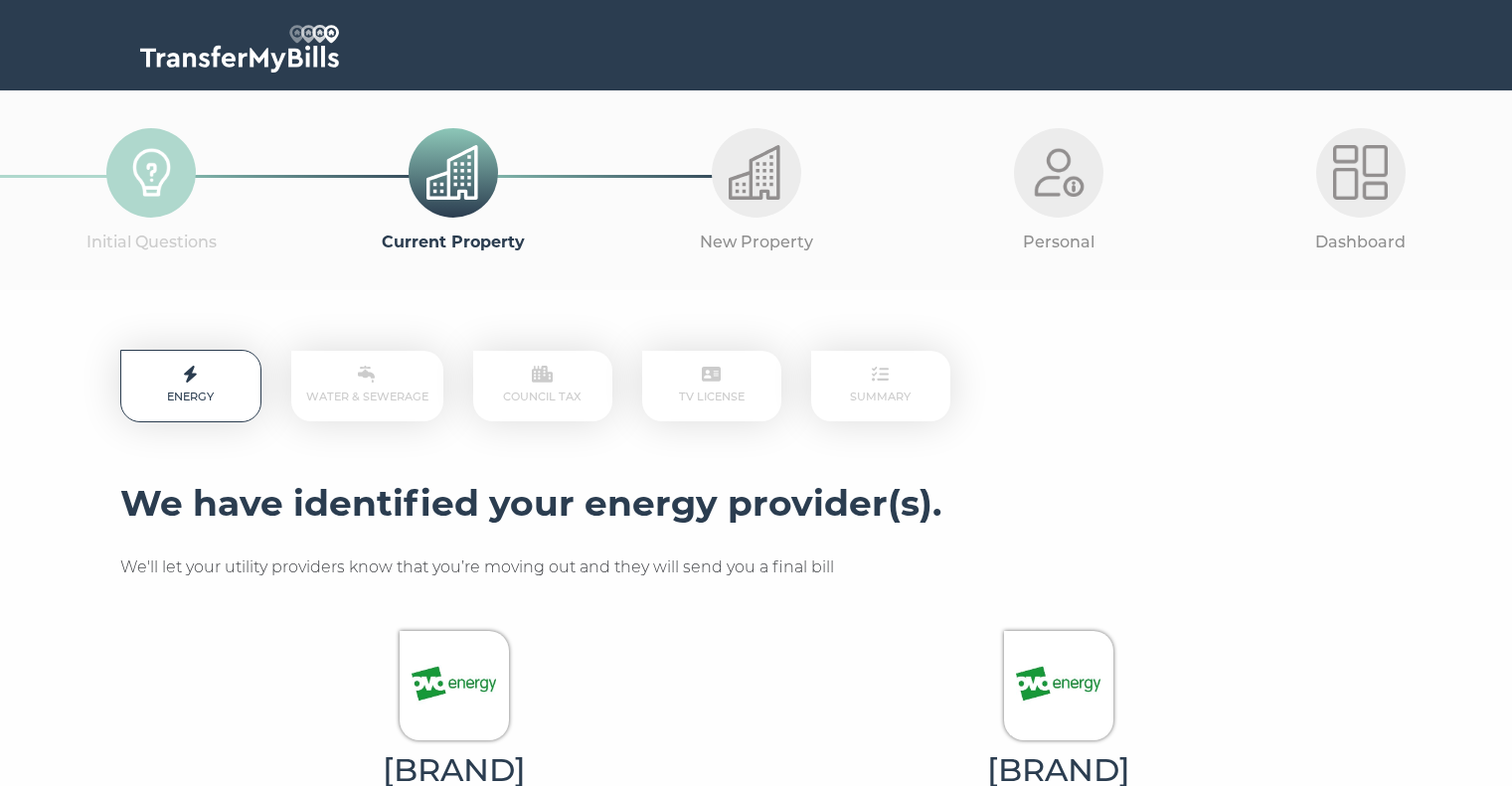 scroll, scrollTop: 0, scrollLeft: 0, axis: both 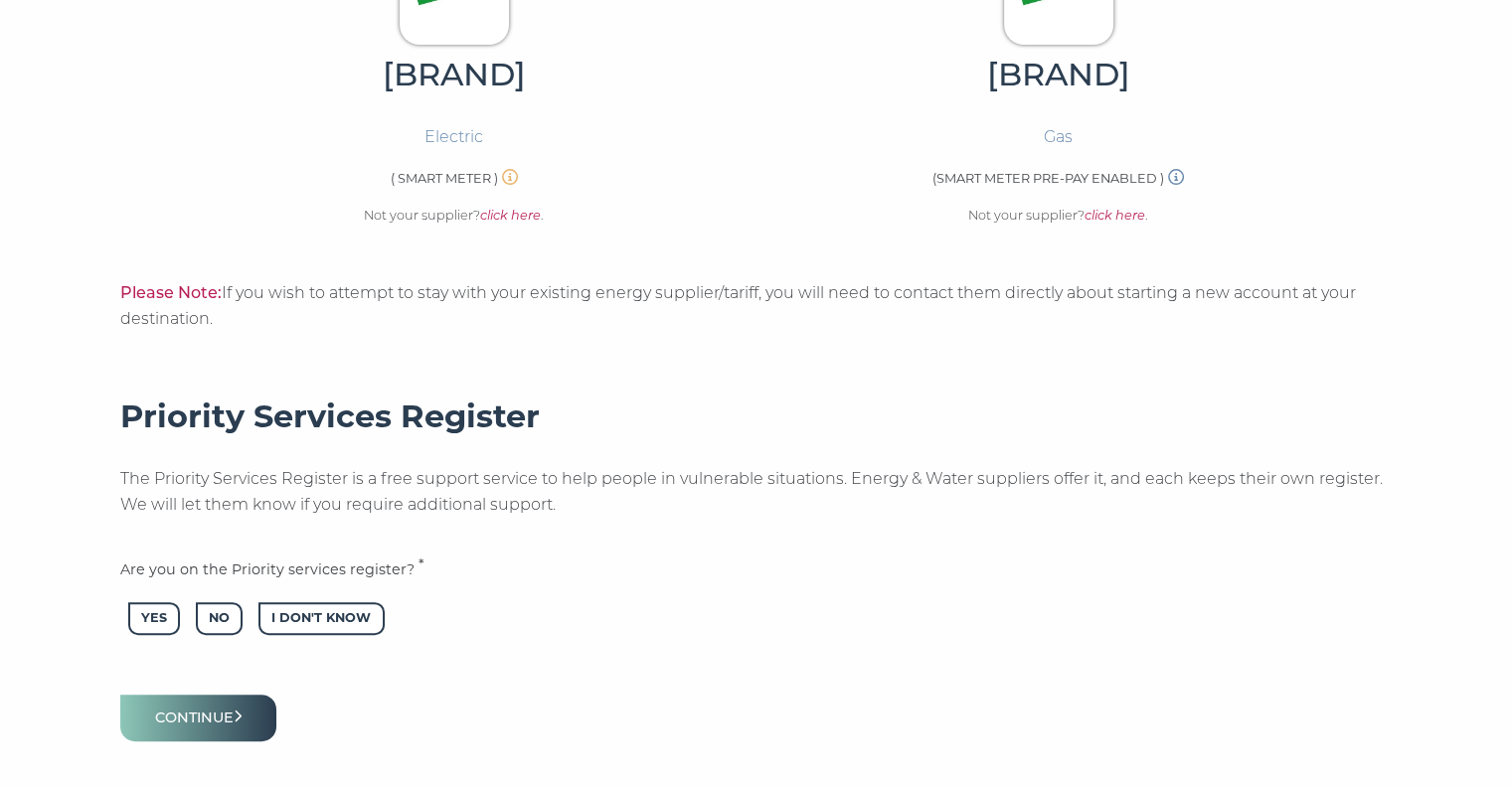 drag, startPoint x: 639, startPoint y: 261, endPoint x: 824, endPoint y: 325, distance: 195.7575 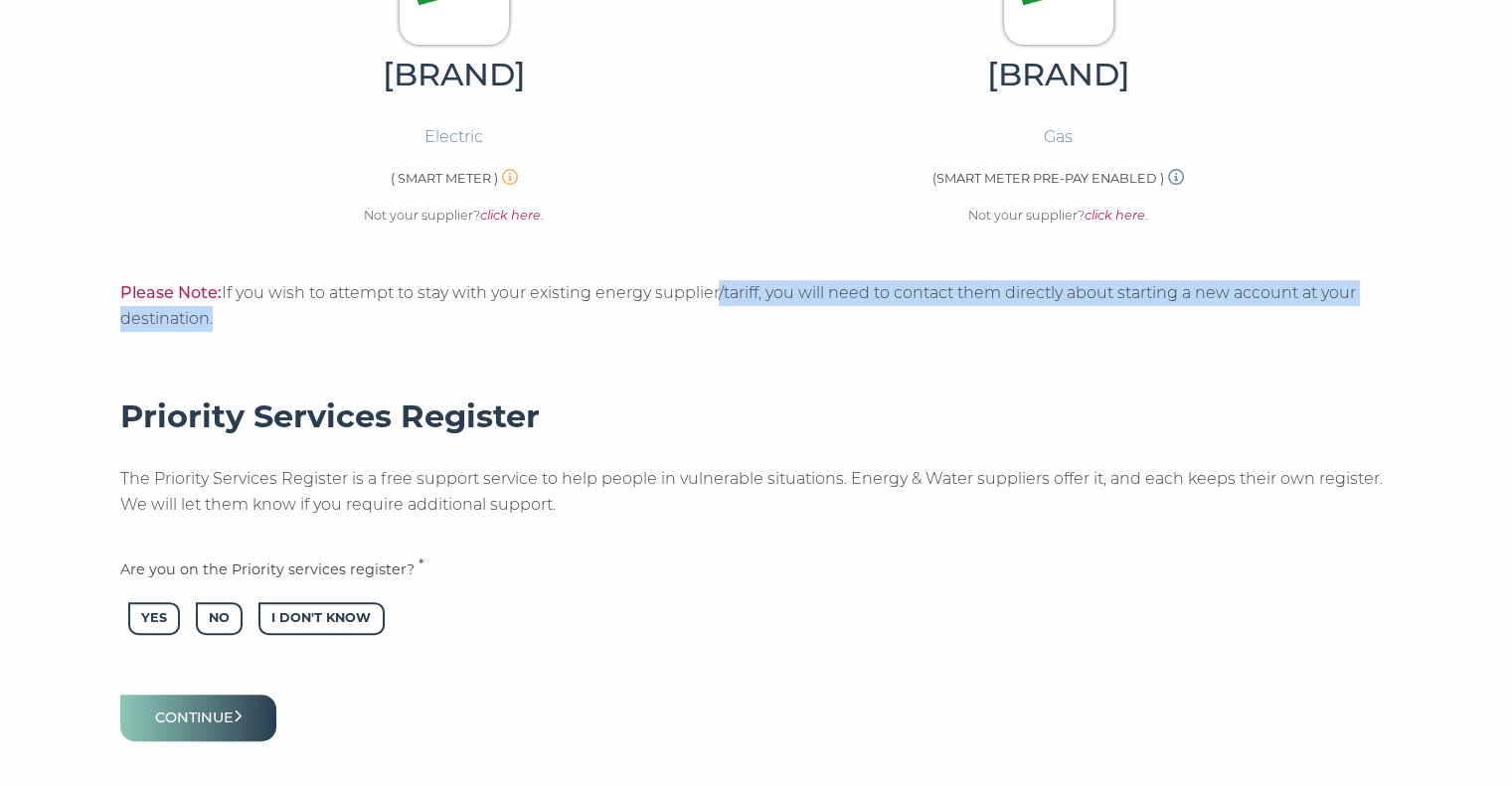 drag, startPoint x: 723, startPoint y: 293, endPoint x: 771, endPoint y: 355, distance: 78.409183 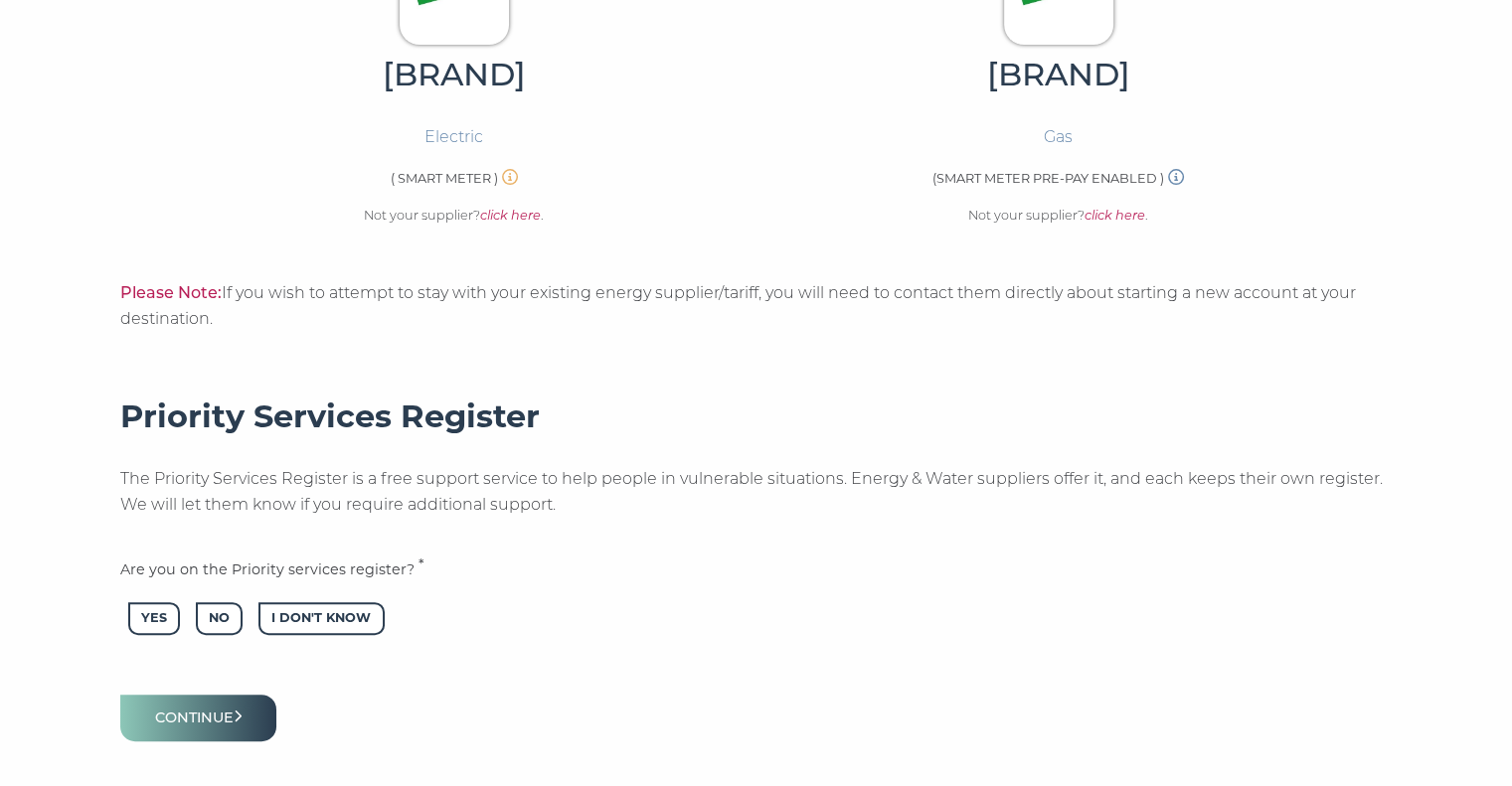 drag, startPoint x: 728, startPoint y: 354, endPoint x: 644, endPoint y: 293, distance: 103.81233 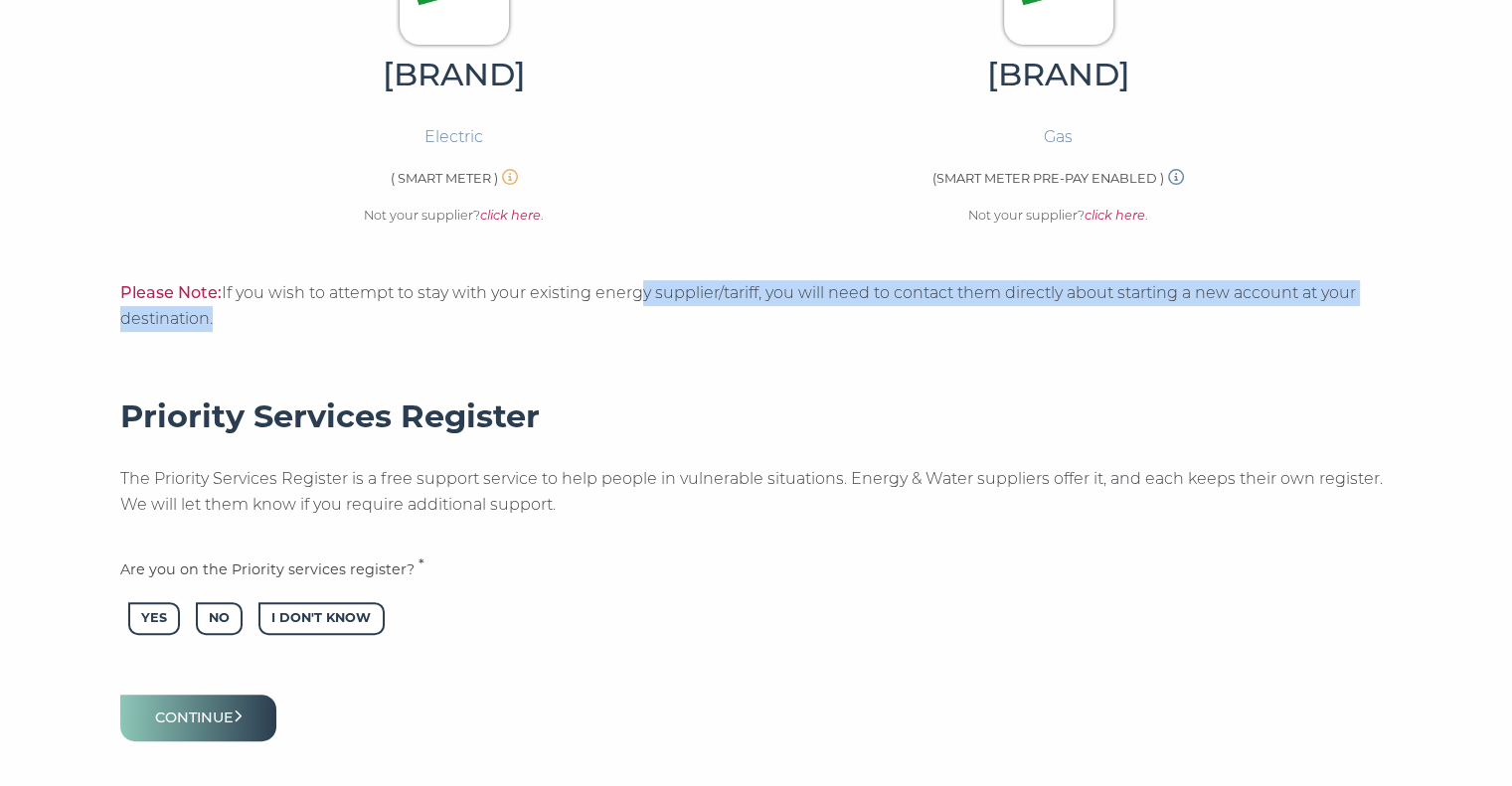 click on "Energy
Water & Sewerage
Council Tax
TV License
Summary   We have identified your energy provider(s).   We'll let your utility providers know that you’re moving out and they will send you a final bill                           OVO Energy   Electric
(									SMART METER
)     Not your supplier?  click here .       OVO Energy   Gas
(SMART METER PRE-PAY ENABLED
)     Not your supplier?  click here .     Please Note:  If you wish to attempt to stay with your existing energy supplier/tariff, you will need to contact them directly about starting a new account at your destination.     Priority Services Register   The Priority Services Register is a free support service to help people in vulnerable situations. Energy & Water suppliers offer it, and each keeps their own register. We will let them know if you require additional support.     Are you on the Priority services register?   *  Yes   No   I Don't Know" at bounding box center [756, 205] 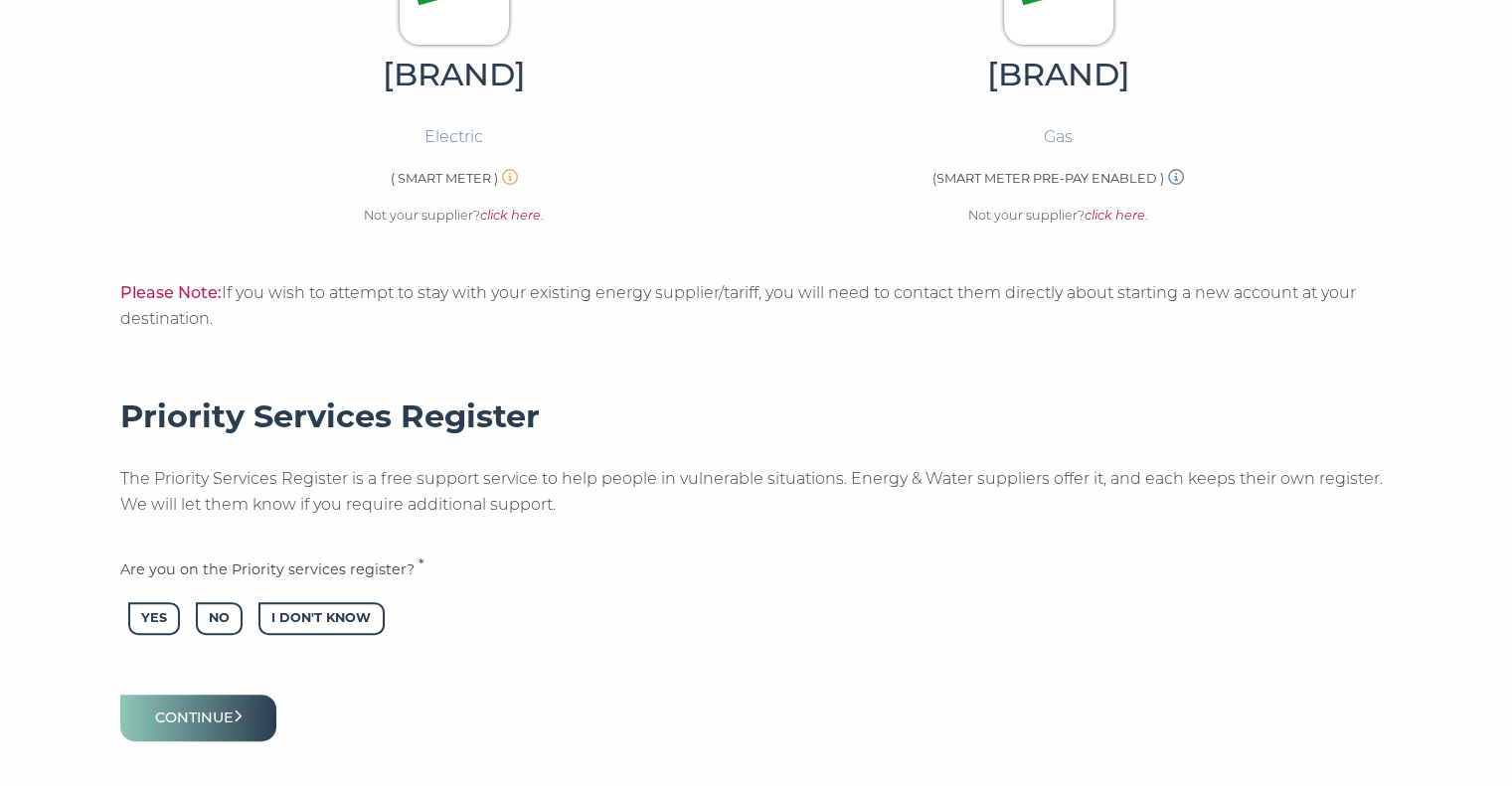 click on "Energy
Water & Sewerage
Council Tax
TV License
Summary   We have identified your energy provider(s).   We'll let your utility providers know that you’re moving out and they will send you a final bill                           OVO Energy   Electric
(									SMART METER
)     Not your supplier?  click here .       OVO Energy   Gas
(SMART METER PRE-PAY ENABLED
)     Not your supplier?  click here .     Please Note:  If you wish to attempt to stay with your existing energy supplier/tariff, you will need to contact them directly about starting a new account at your destination.     Priority Services Register   The Priority Services Register is a free support service to help people in vulnerable situations. Energy & Water suppliers offer it, and each keeps their own register. We will let them know if you require additional support.     Are you on the Priority services register?   *  Yes   No   I Don't Know" at bounding box center [756, 205] 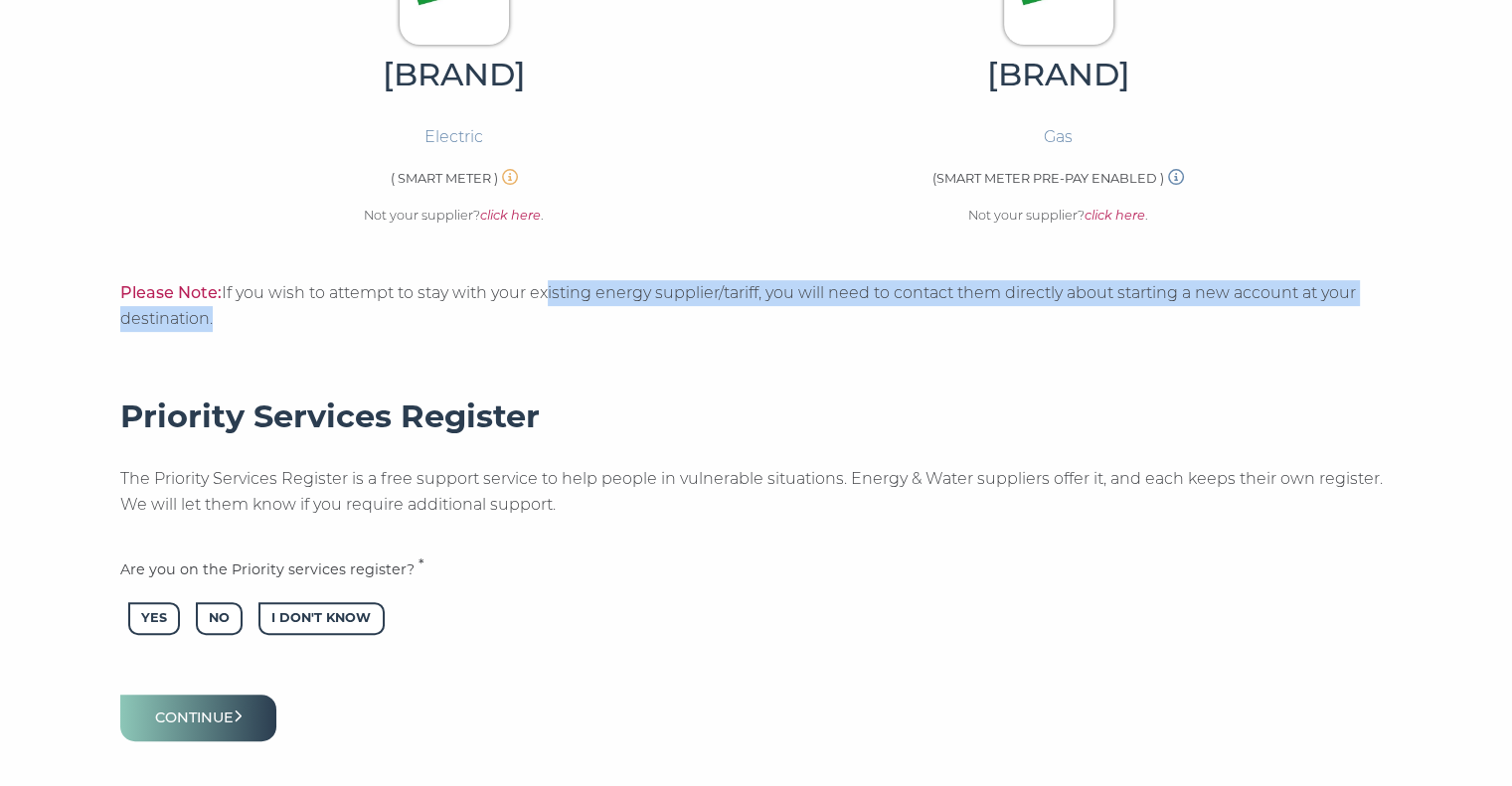 drag, startPoint x: 559, startPoint y: 297, endPoint x: 604, endPoint y: 344, distance: 65.06919 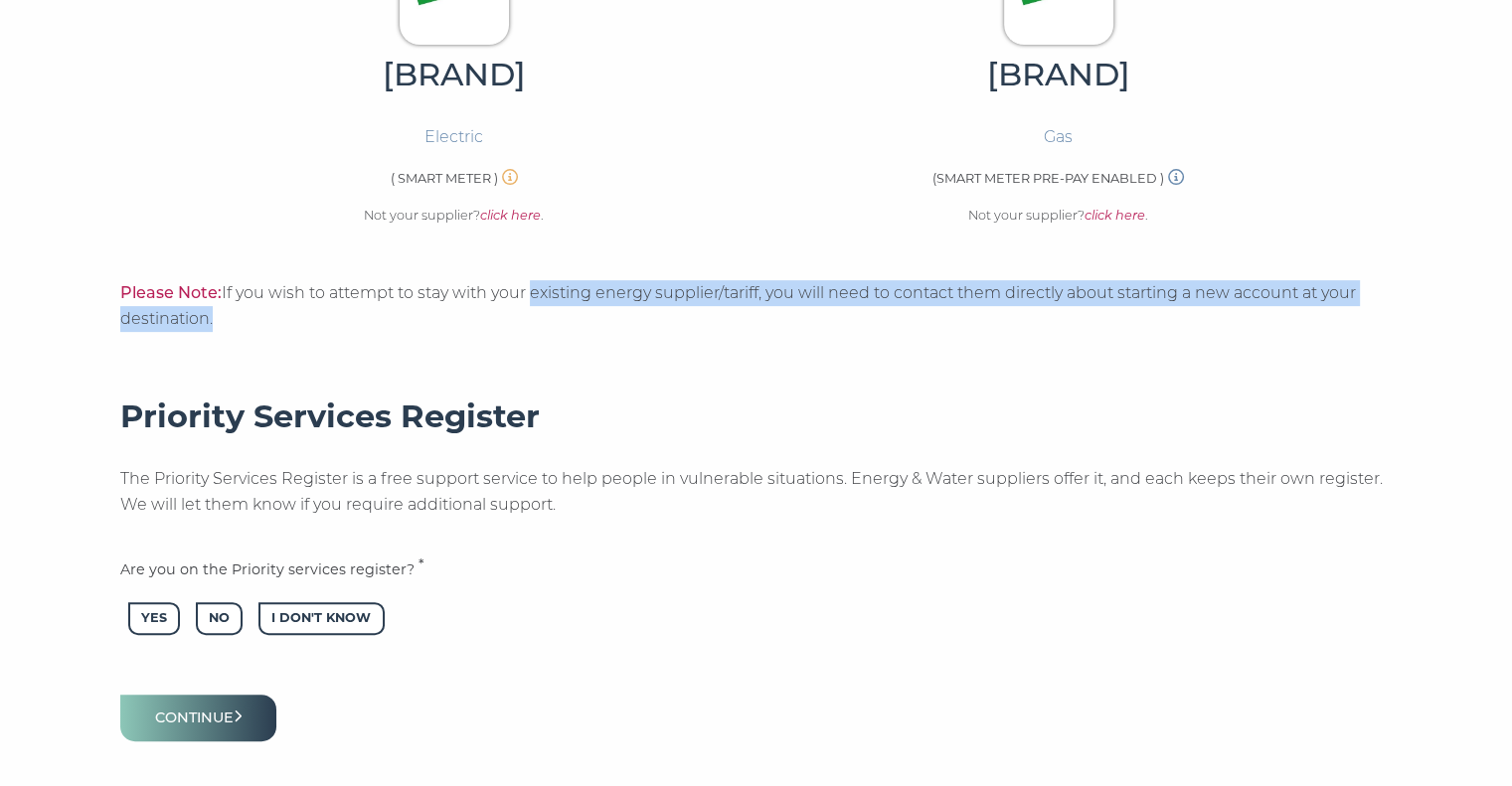 click on "Energy
Water & Sewerage
Council Tax
TV License
Summary   We have identified your energy provider(s).   We'll let your utility providers know that you’re moving out and they will send you a final bill                           OVO Energy   Electric
(									SMART METER
)     Not your supplier?  click here .       OVO Energy   Gas
(SMART METER PRE-PAY ENABLED
)     Not your supplier?  click here .     Please Note:  If you wish to attempt to stay with your existing energy supplier/tariff, you will need to contact them directly about starting a new account at your destination.     Priority Services Register   The Priority Services Register is a free support service to help people in vulnerable situations. Energy & Water suppliers offer it, and each keeps their own register. We will let them know if you require additional support.     Are you on the Priority services register?   *  Yes   No   I Don't Know" at bounding box center (756, 205) 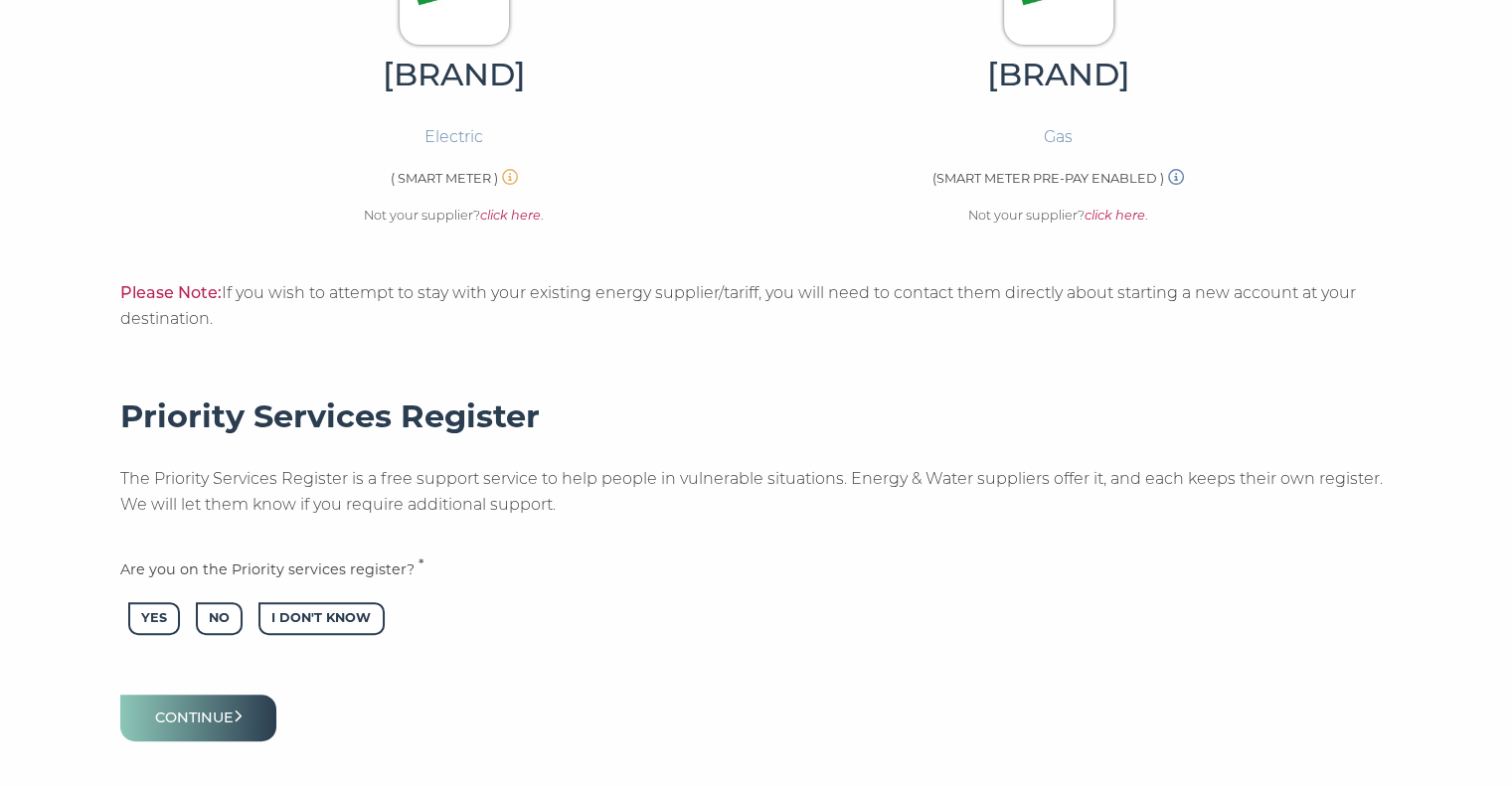 drag, startPoint x: 604, startPoint y: 350, endPoint x: 592, endPoint y: 253, distance: 97.73945 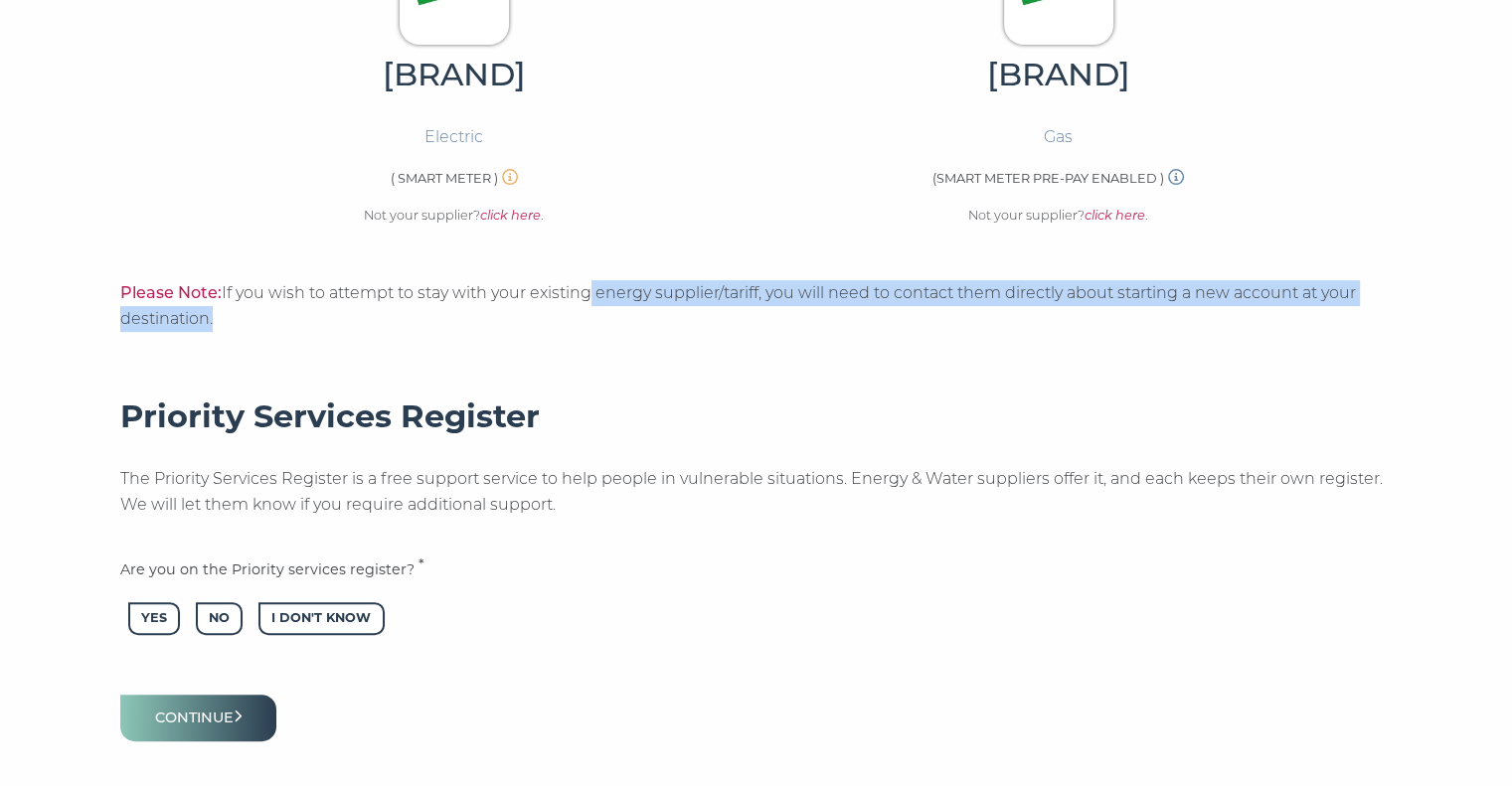 drag, startPoint x: 595, startPoint y: 254, endPoint x: 636, endPoint y: 330, distance: 86.35392 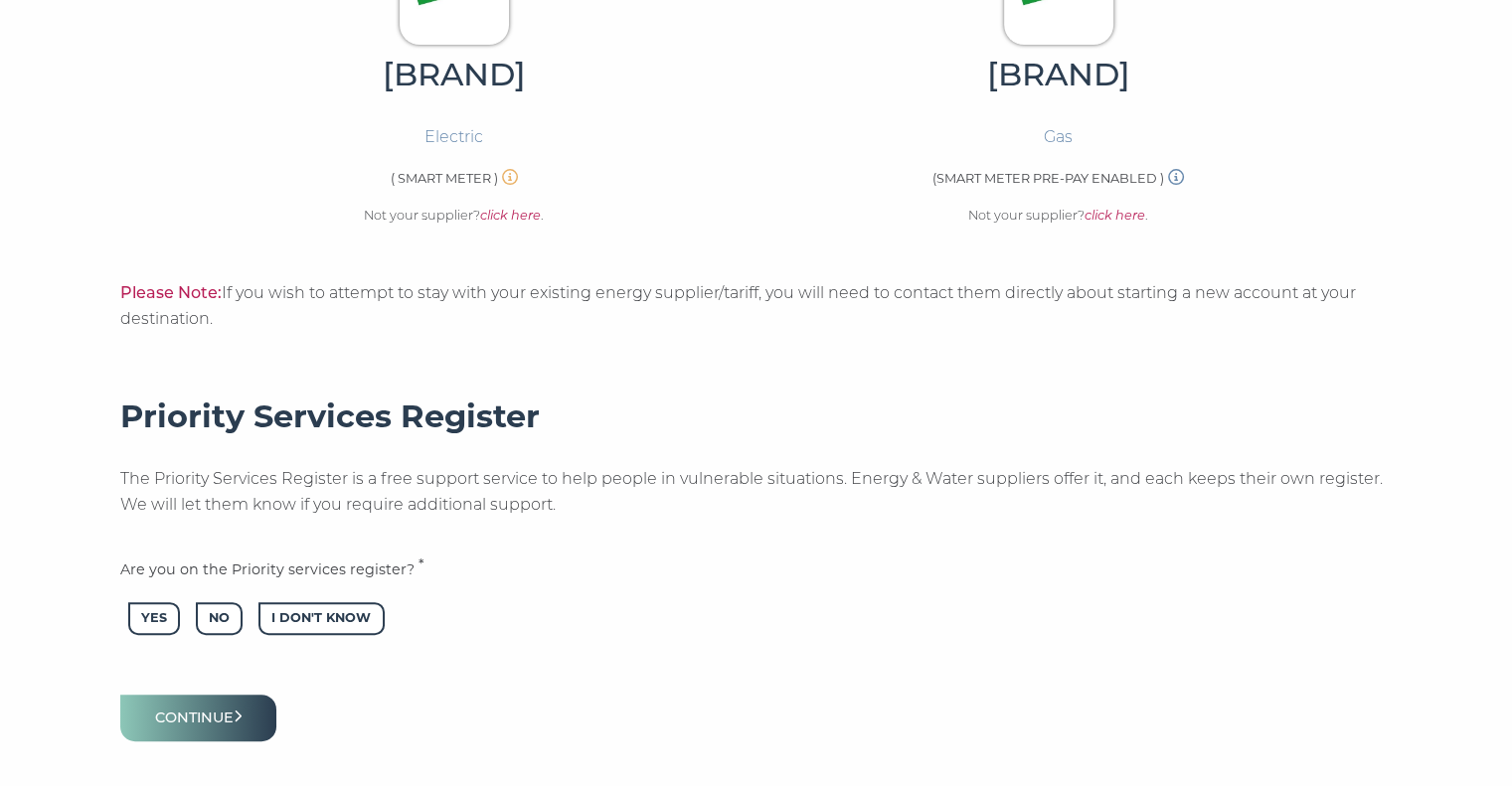 click on "Energy
Water & Sewerage
Council Tax
TV License
Summary   We have identified your energy provider(s).   We'll let your utility providers know that you’re moving out and they will send you a final bill                           OVO Energy   Electric
(									SMART METER
)     Not your supplier?  click here .       OVO Energy   Gas
(SMART METER PRE-PAY ENABLED
)     Not your supplier?  click here .     Please Note:  If you wish to attempt to stay with your existing energy supplier/tariff, you will need to contact them directly about starting a new account at your destination.     Priority Services Register   The Priority Services Register is a free support service to help people in vulnerable situations. Energy & Water suppliers offer it, and each keeps their own register. We will let them know if you require additional support.     Are you on the Priority services register?   *  Yes   No   I Don't Know" at bounding box center [756, 205] 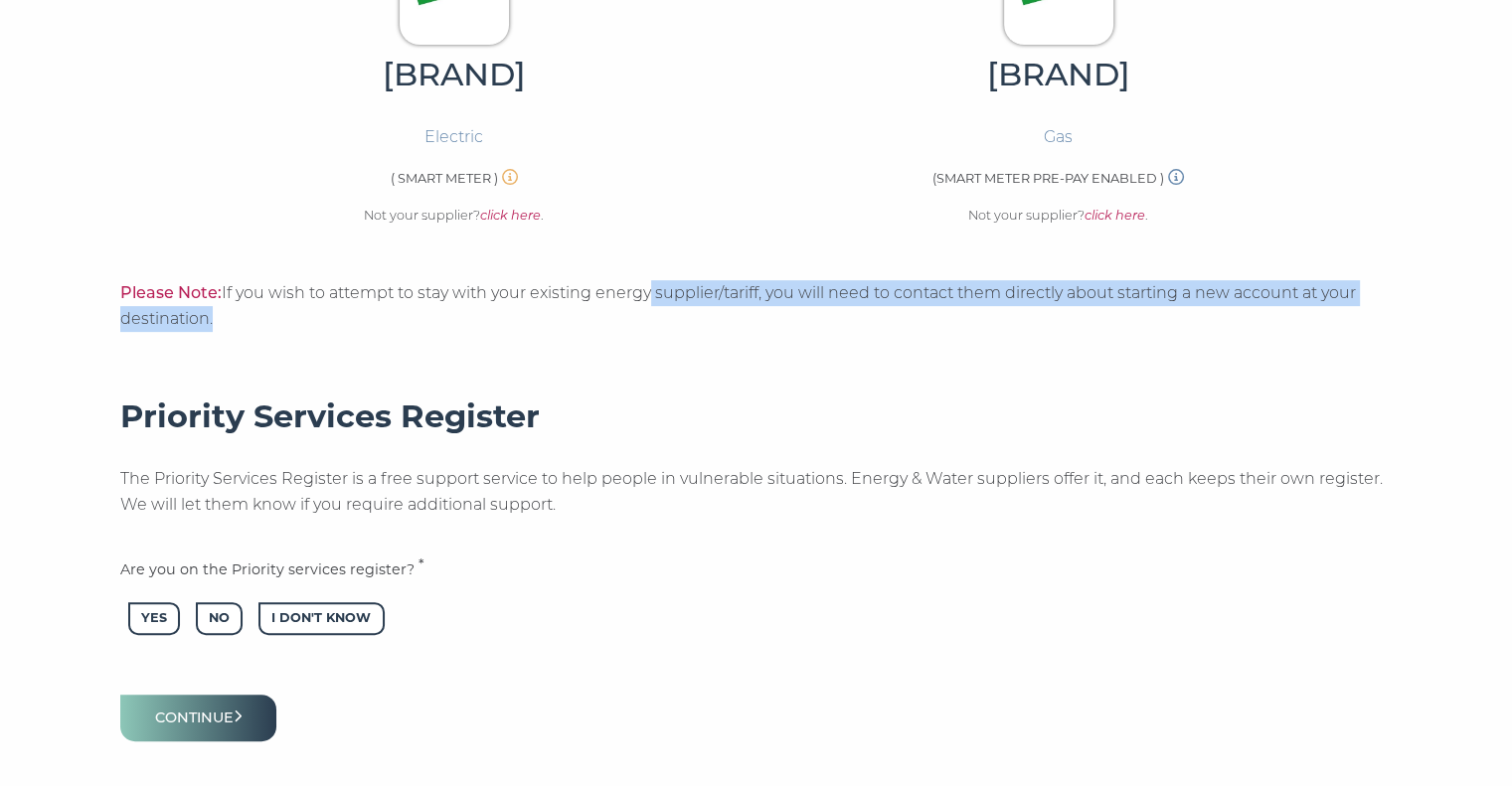 click at bounding box center (756, 372) 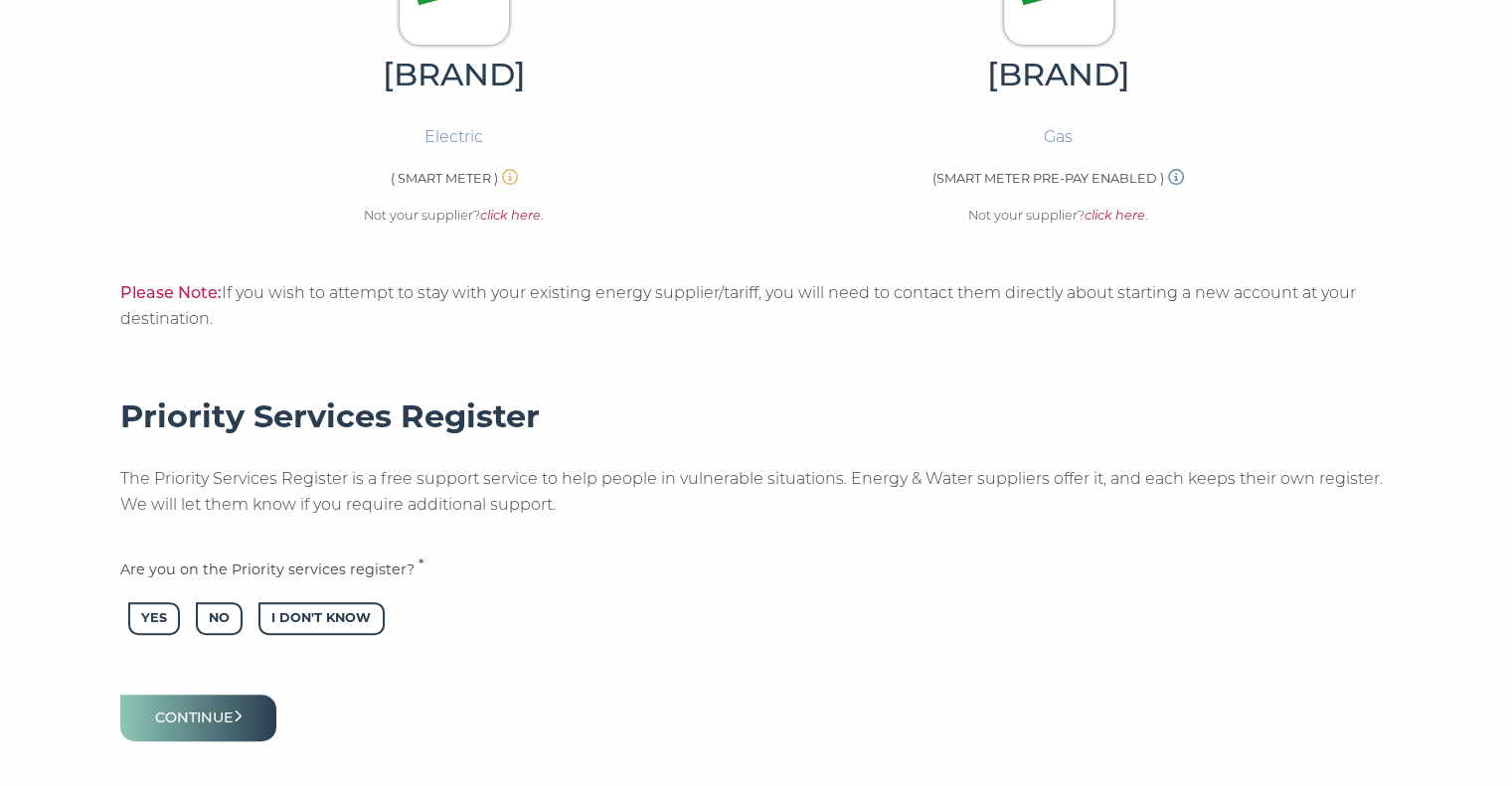 drag, startPoint x: 692, startPoint y: 368, endPoint x: 678, endPoint y: 277, distance: 92.070625 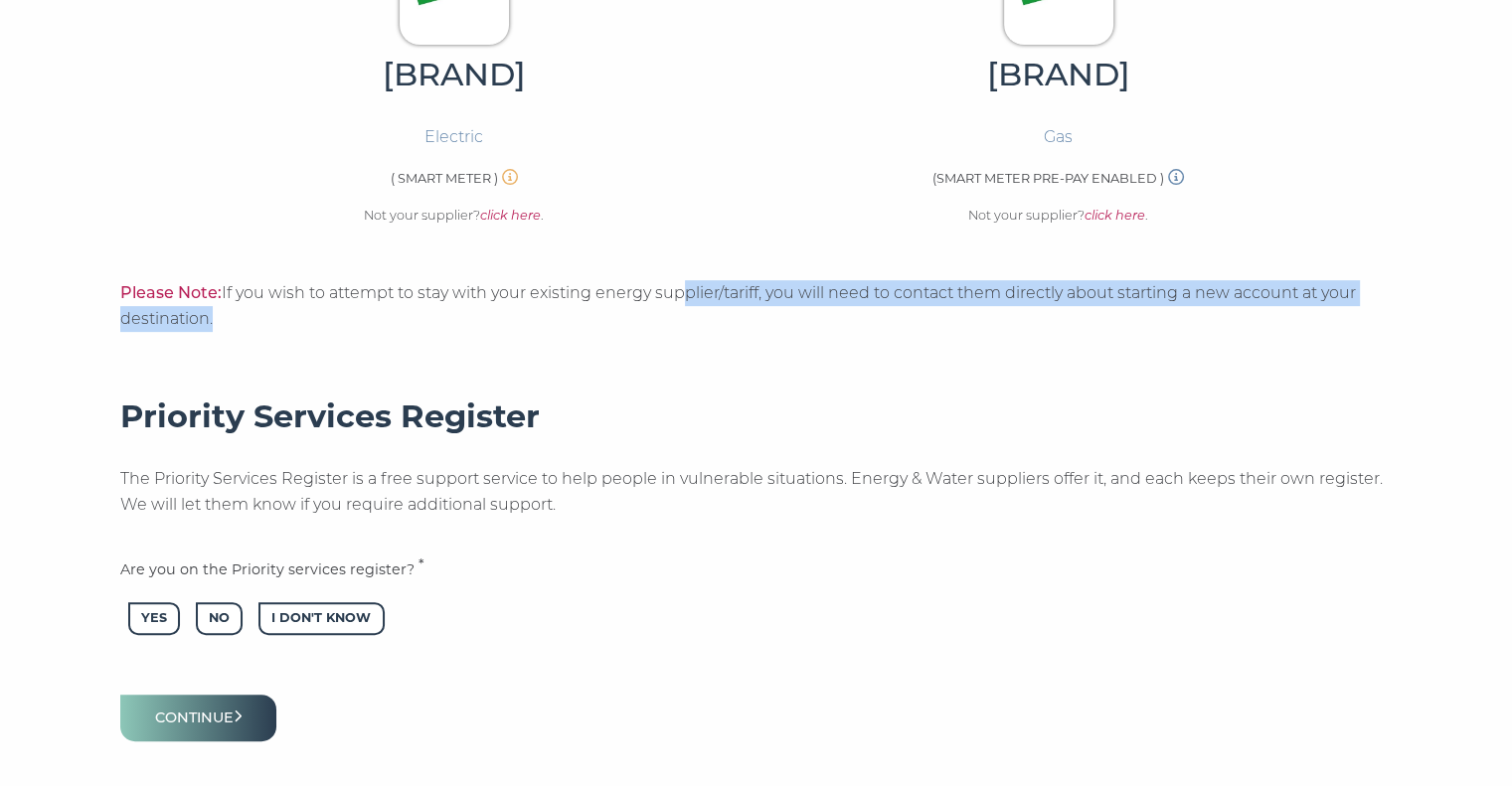 click at bounding box center [756, 372] 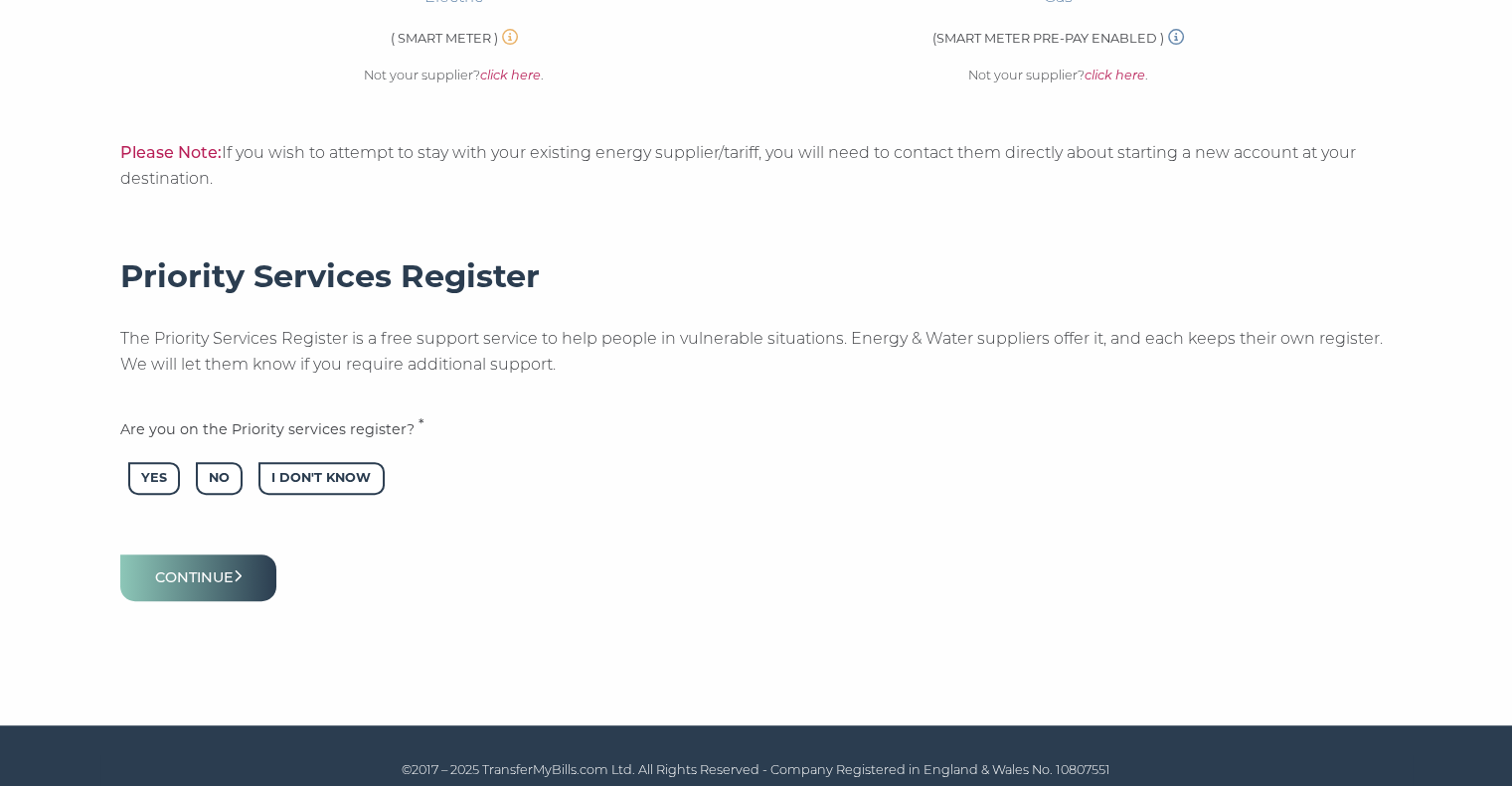 scroll, scrollTop: 850, scrollLeft: 0, axis: vertical 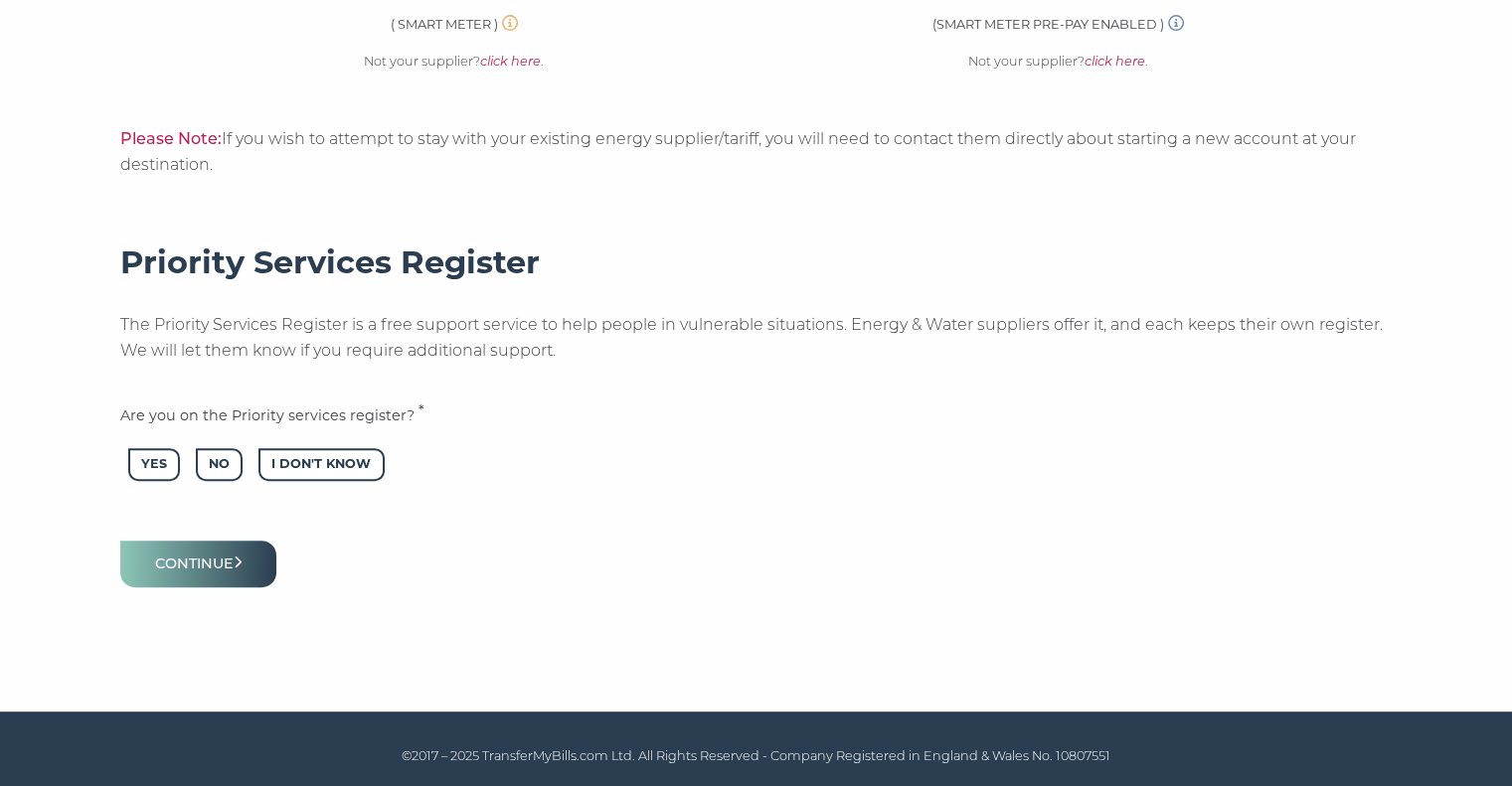 click on "No" at bounding box center [219, 464] 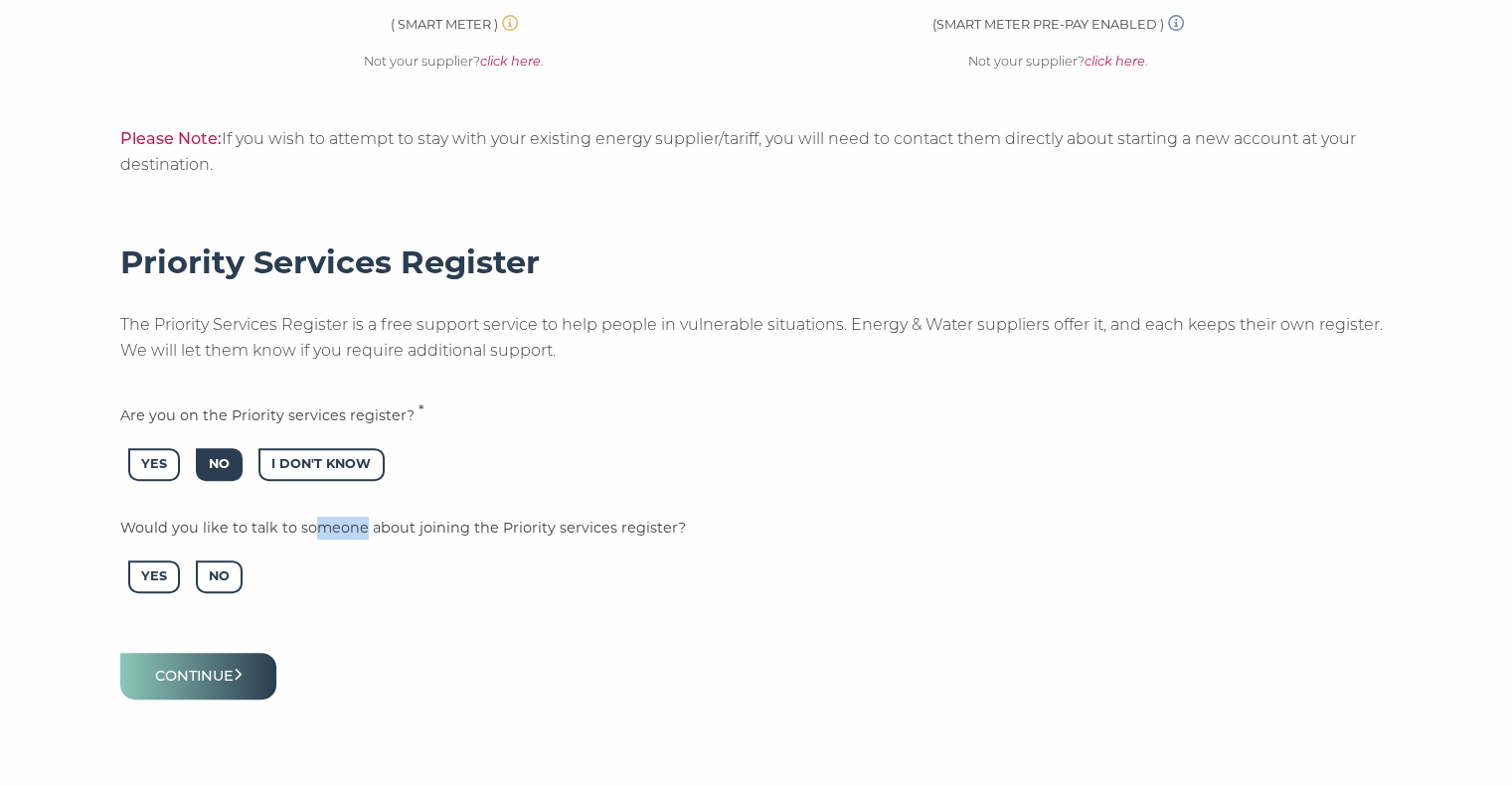 drag, startPoint x: 370, startPoint y: 528, endPoint x: 485, endPoint y: 530, distance: 115.01739 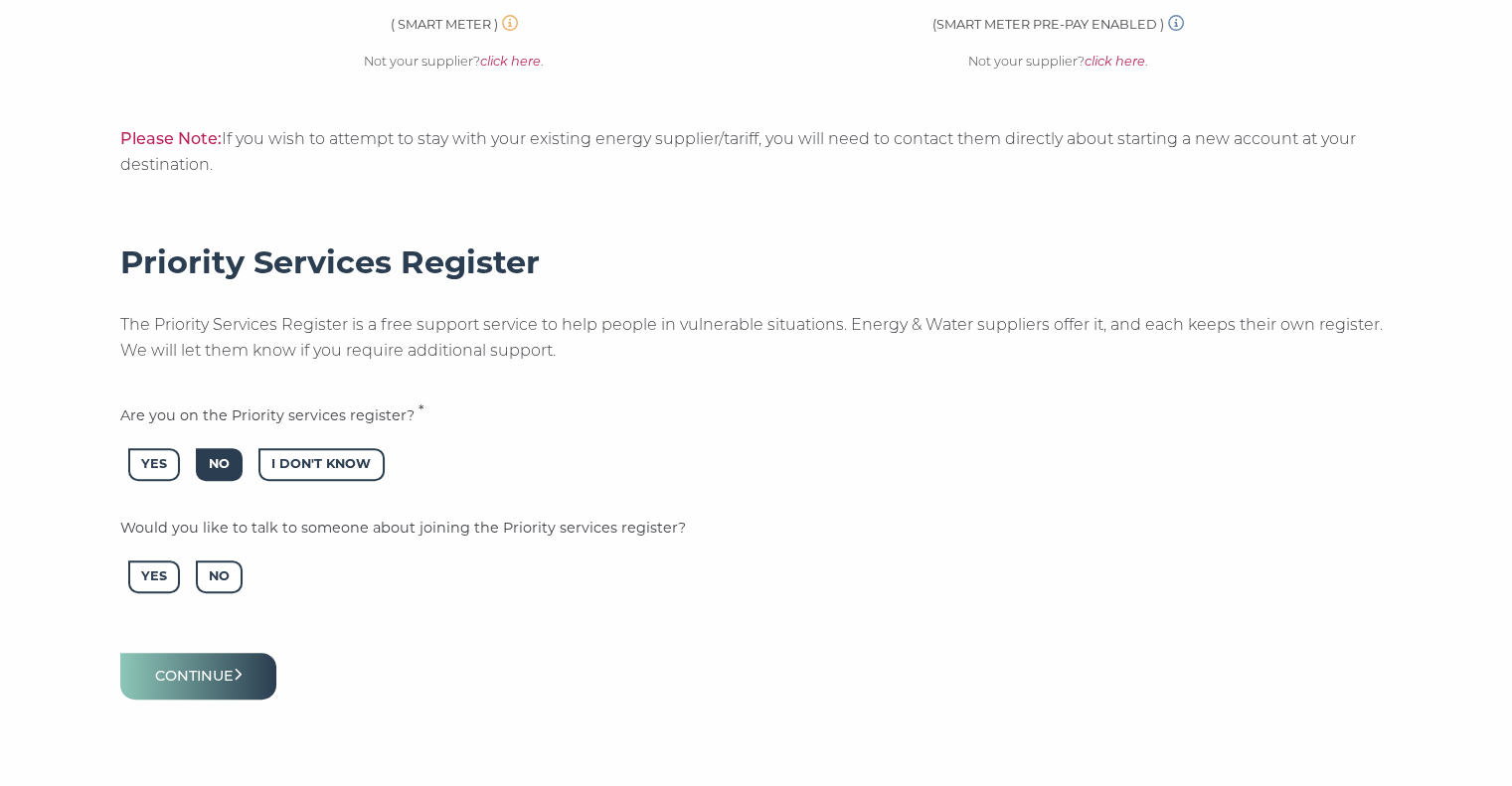 click on "Would you like to talk to someone about joining the Priority services register?" at bounding box center [403, 528] 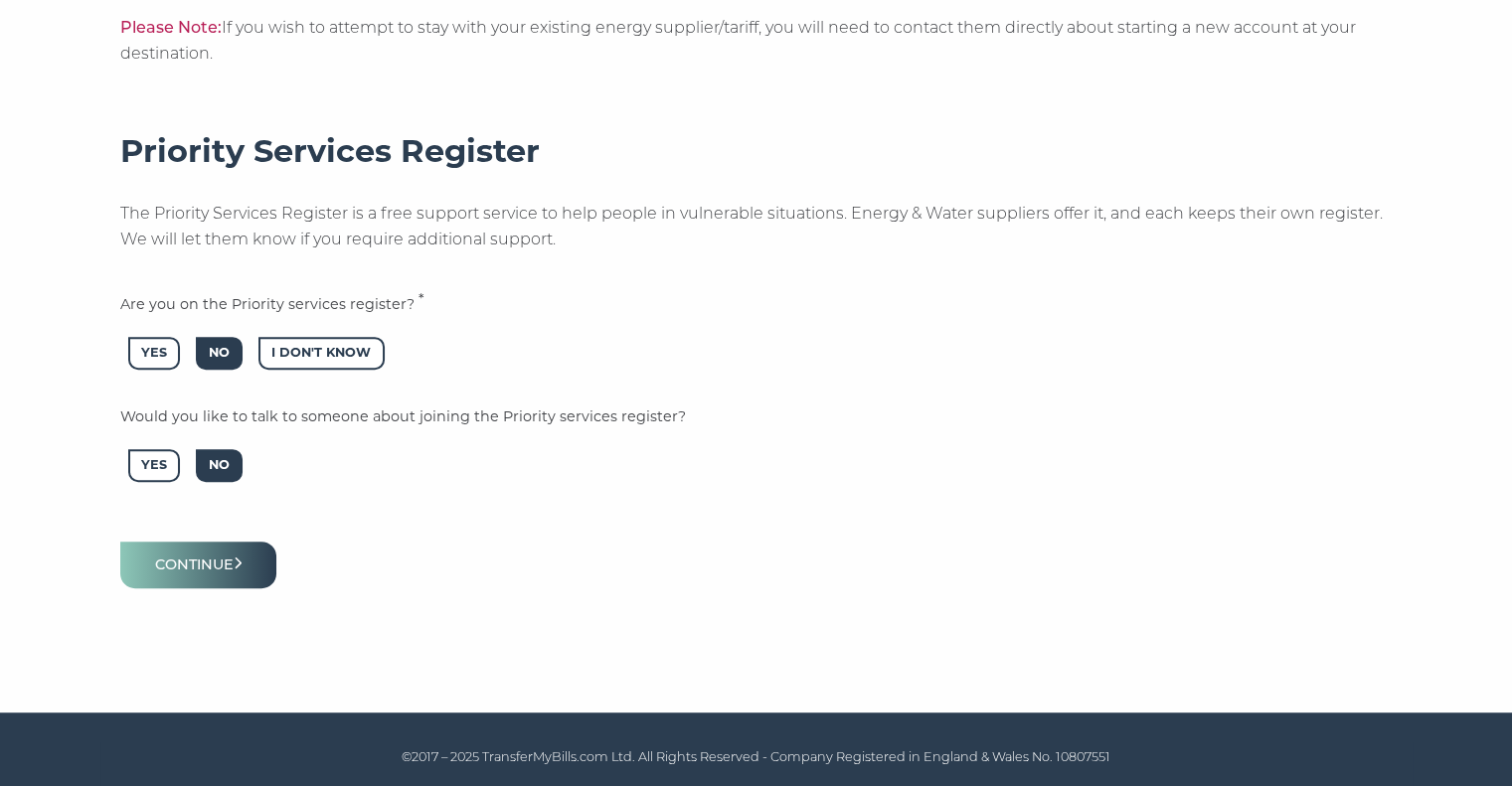 scroll, scrollTop: 962, scrollLeft: 0, axis: vertical 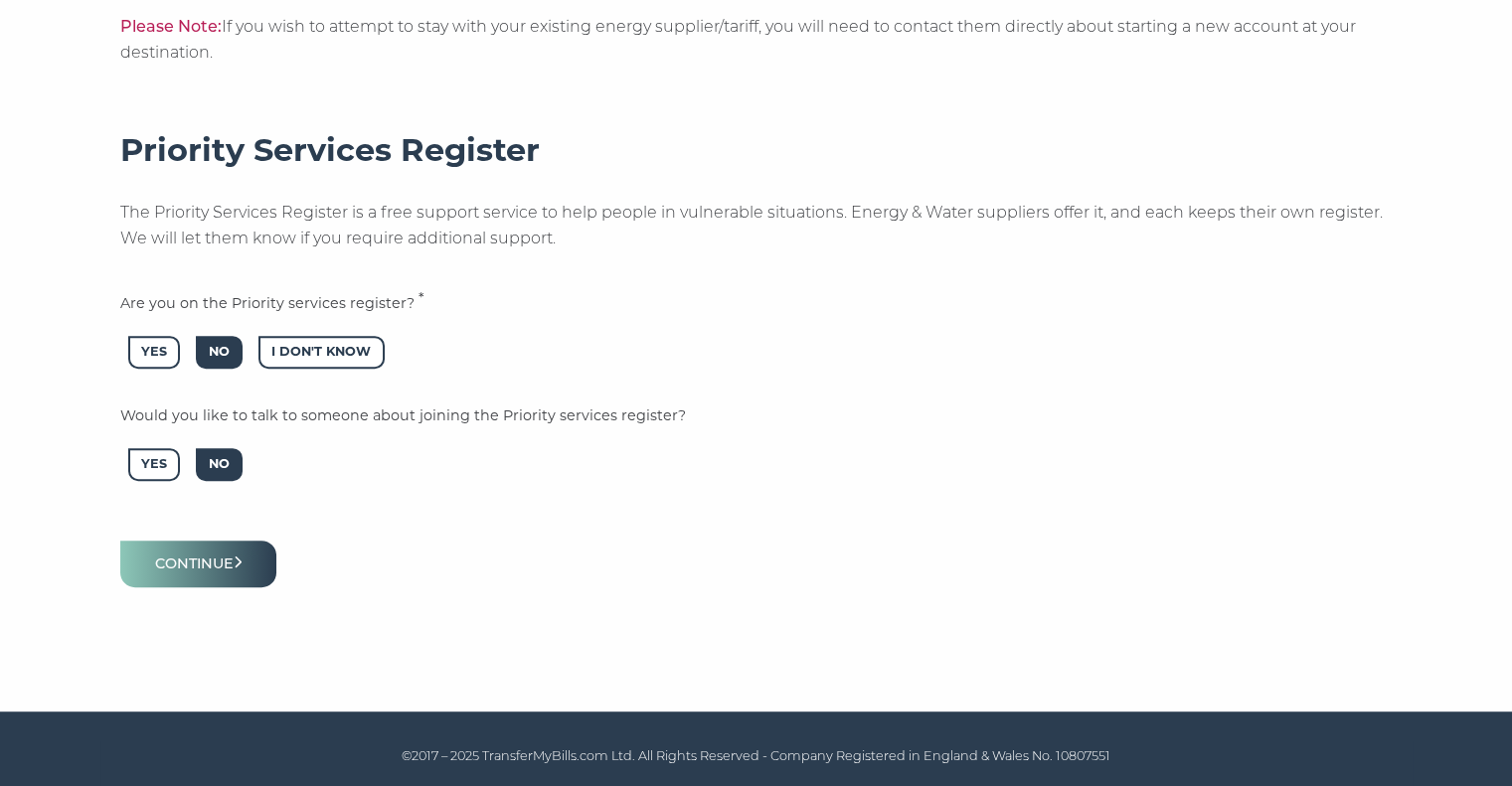 click on "Continue" at bounding box center [199, 563] 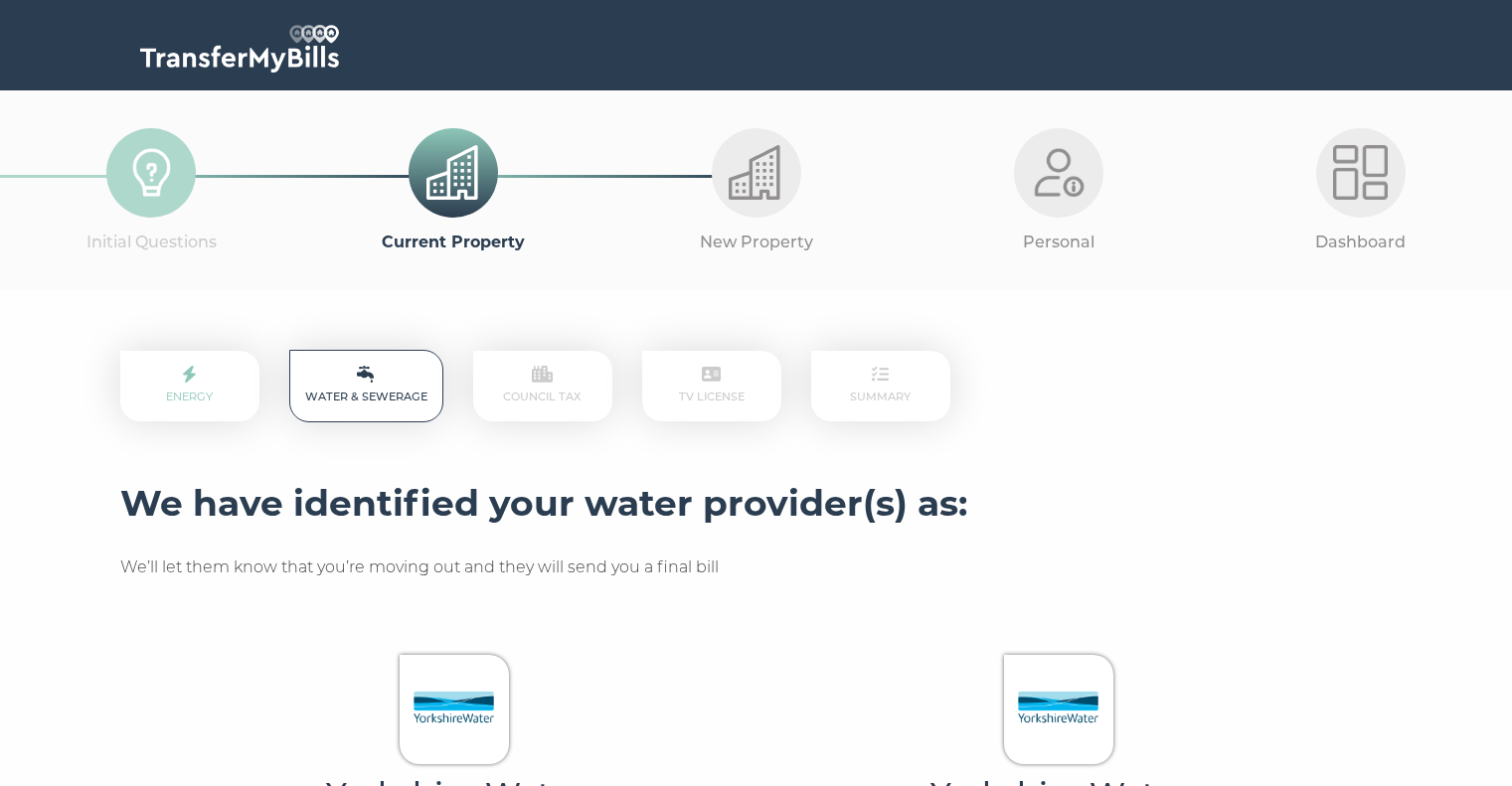 scroll, scrollTop: 0, scrollLeft: 0, axis: both 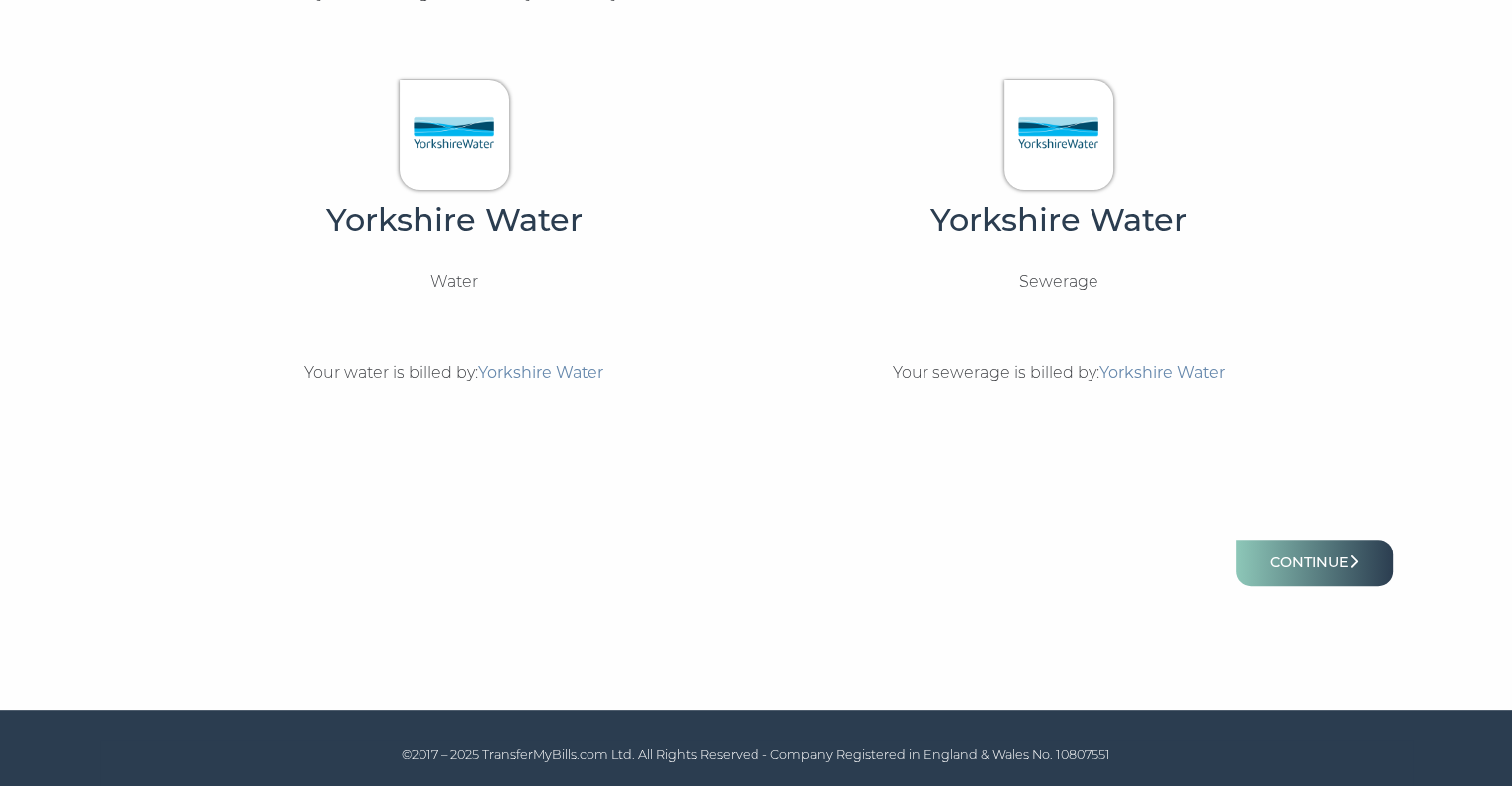 click on "Continue" at bounding box center [1314, 562] 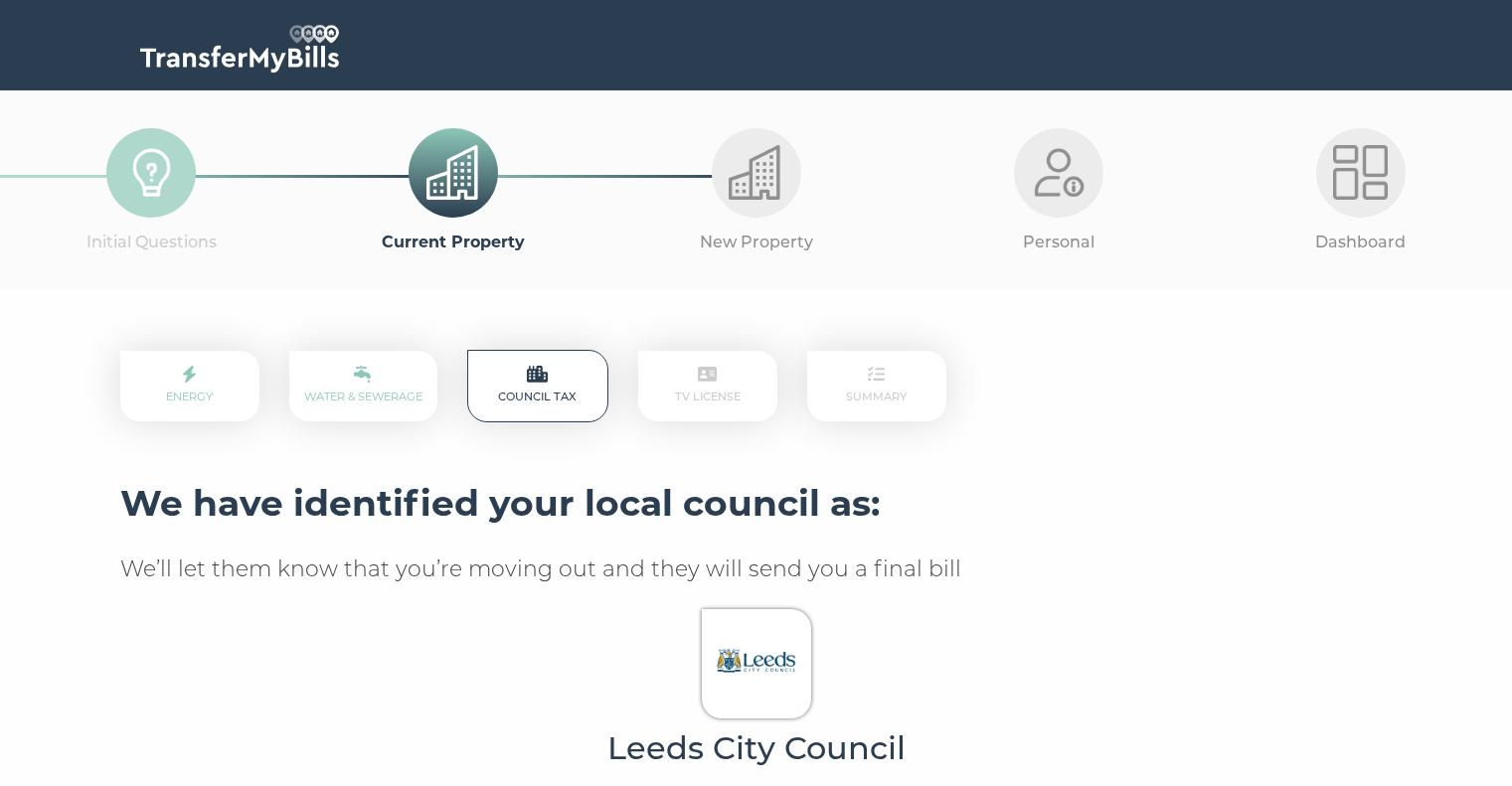 scroll, scrollTop: 0, scrollLeft: 0, axis: both 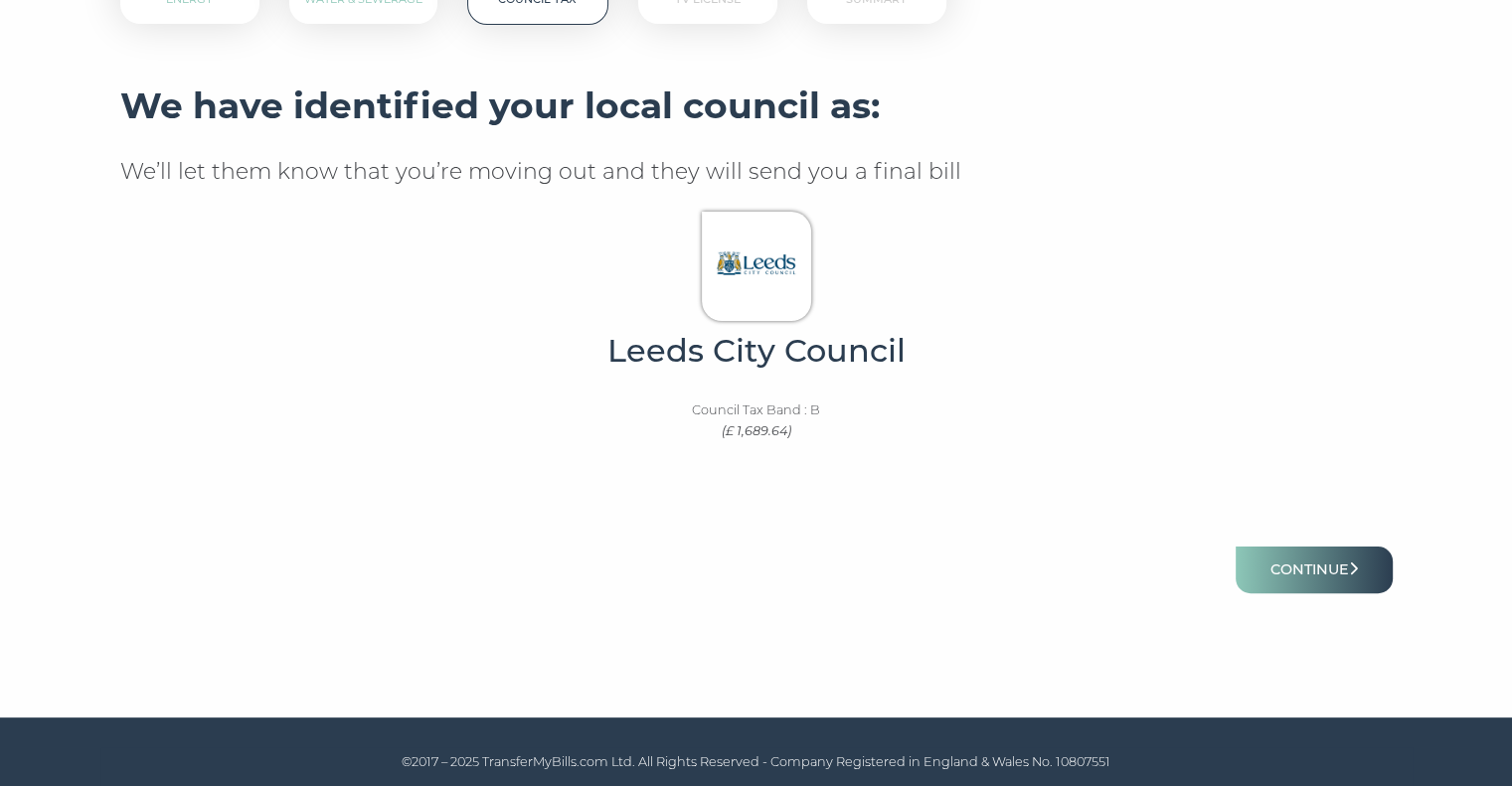 click on "Continue" at bounding box center [1314, 569] 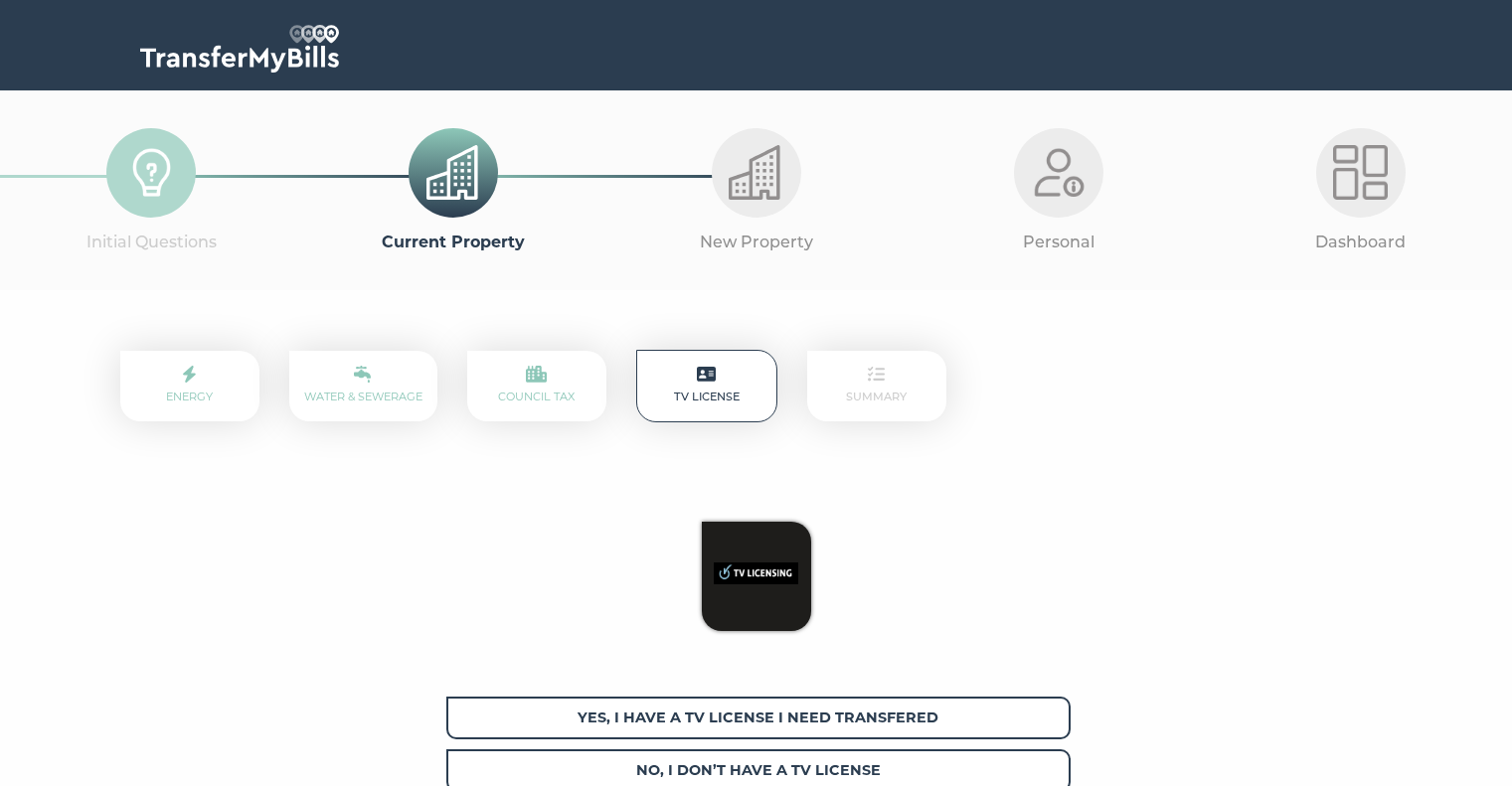 scroll, scrollTop: 0, scrollLeft: 0, axis: both 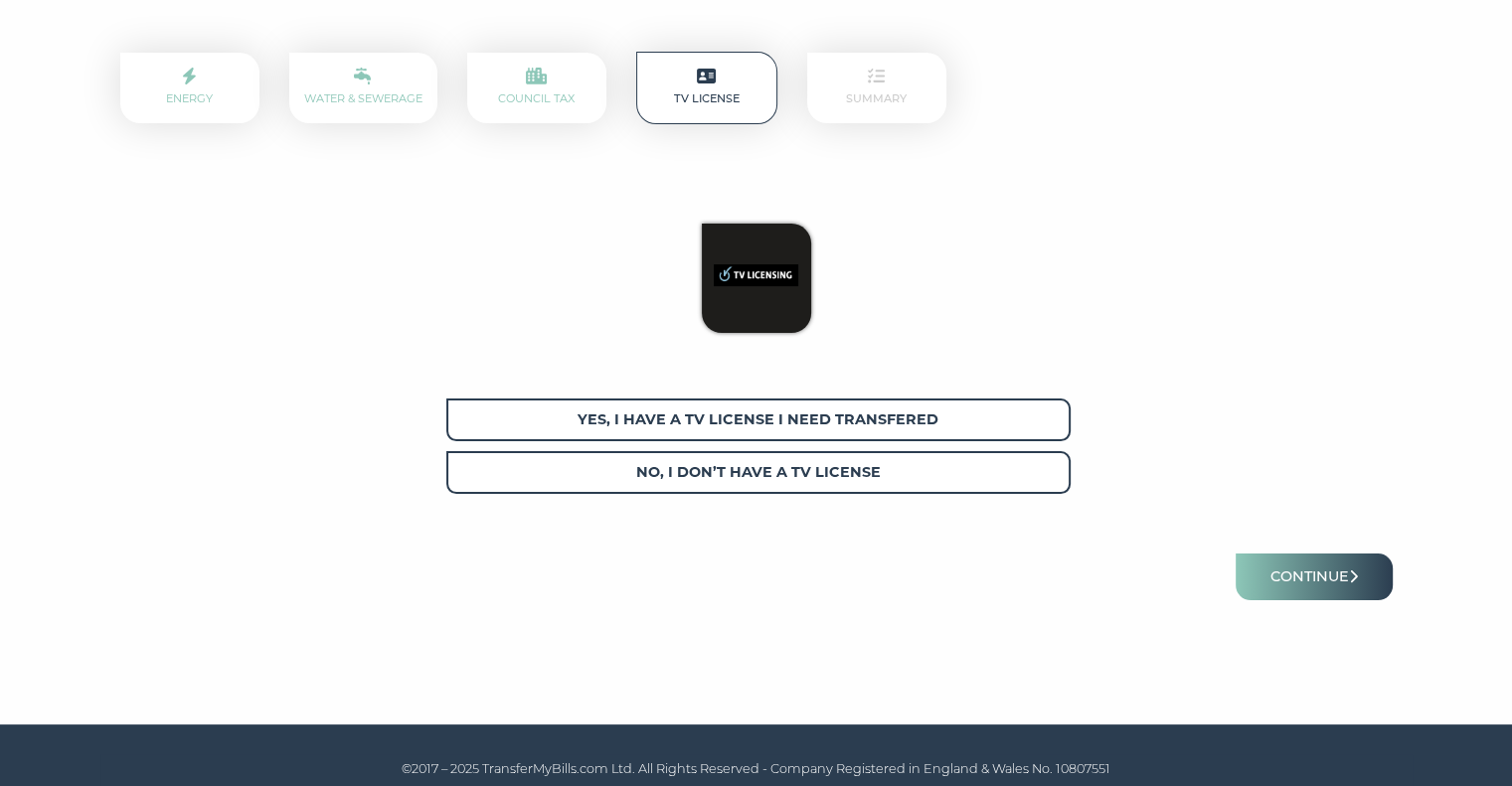 click on "Yes, I have a tv license I need transfered" at bounding box center [758, 419] 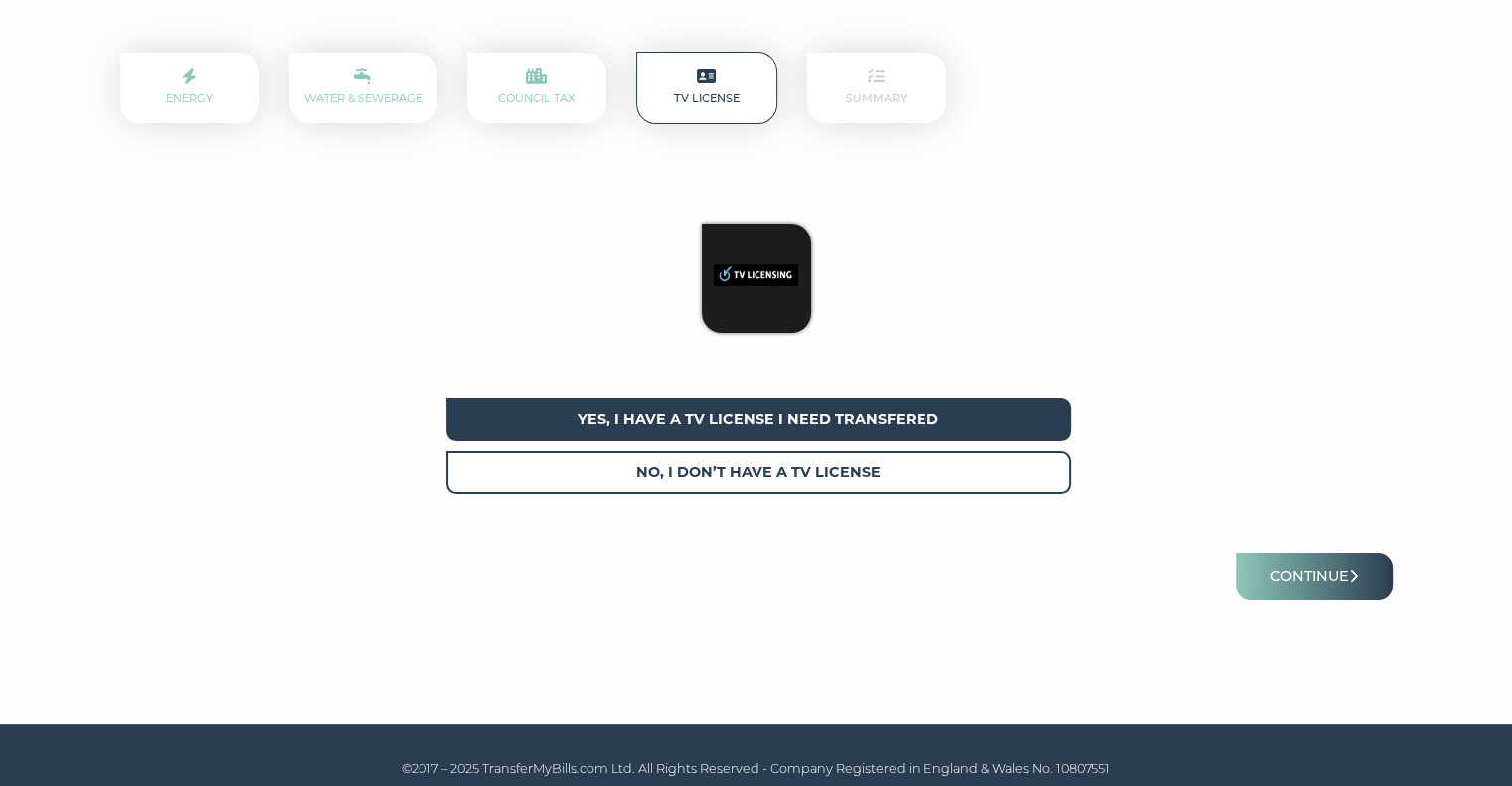 click on "Continue" at bounding box center [1314, 576] 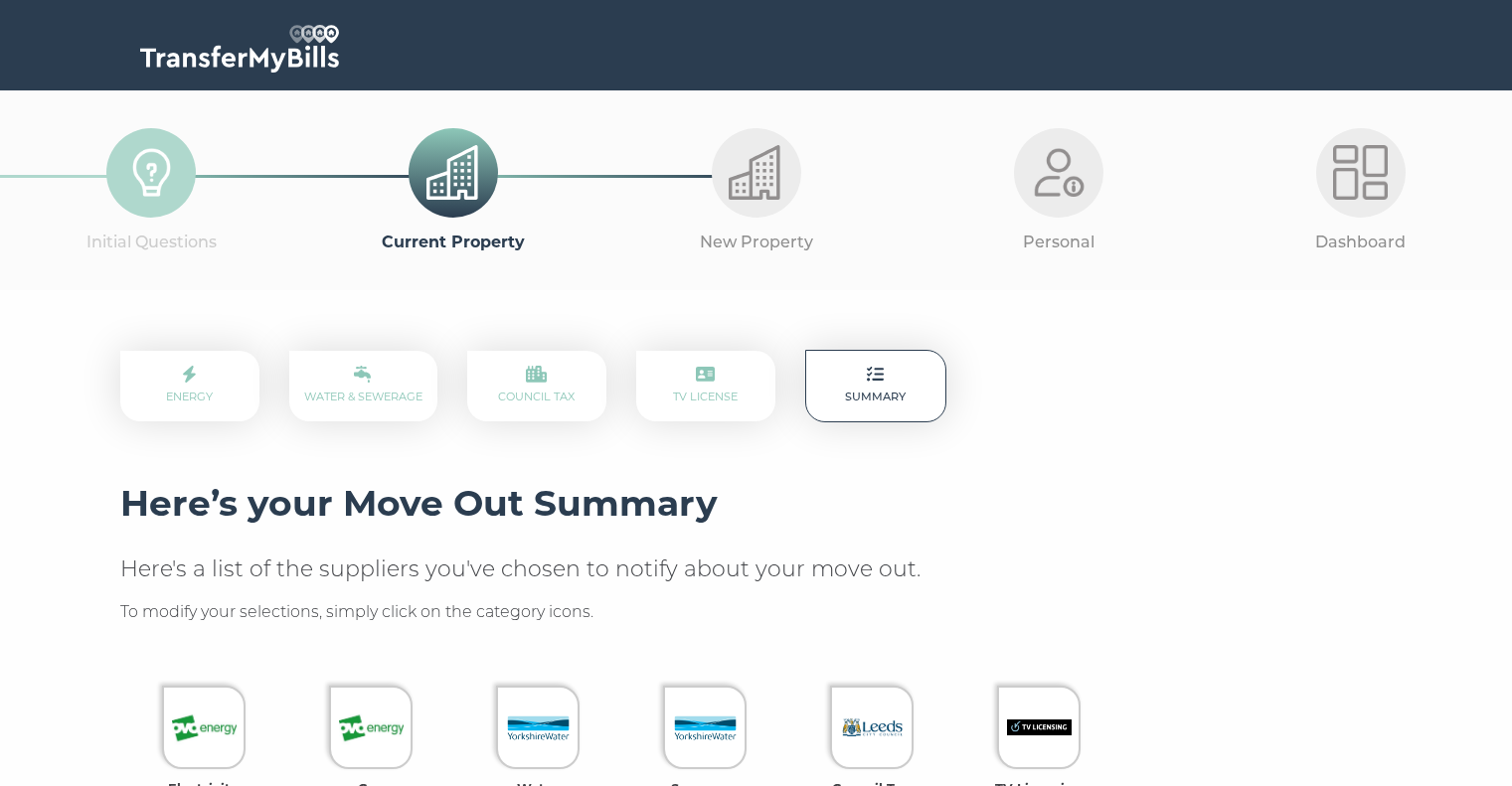 scroll, scrollTop: 0, scrollLeft: 0, axis: both 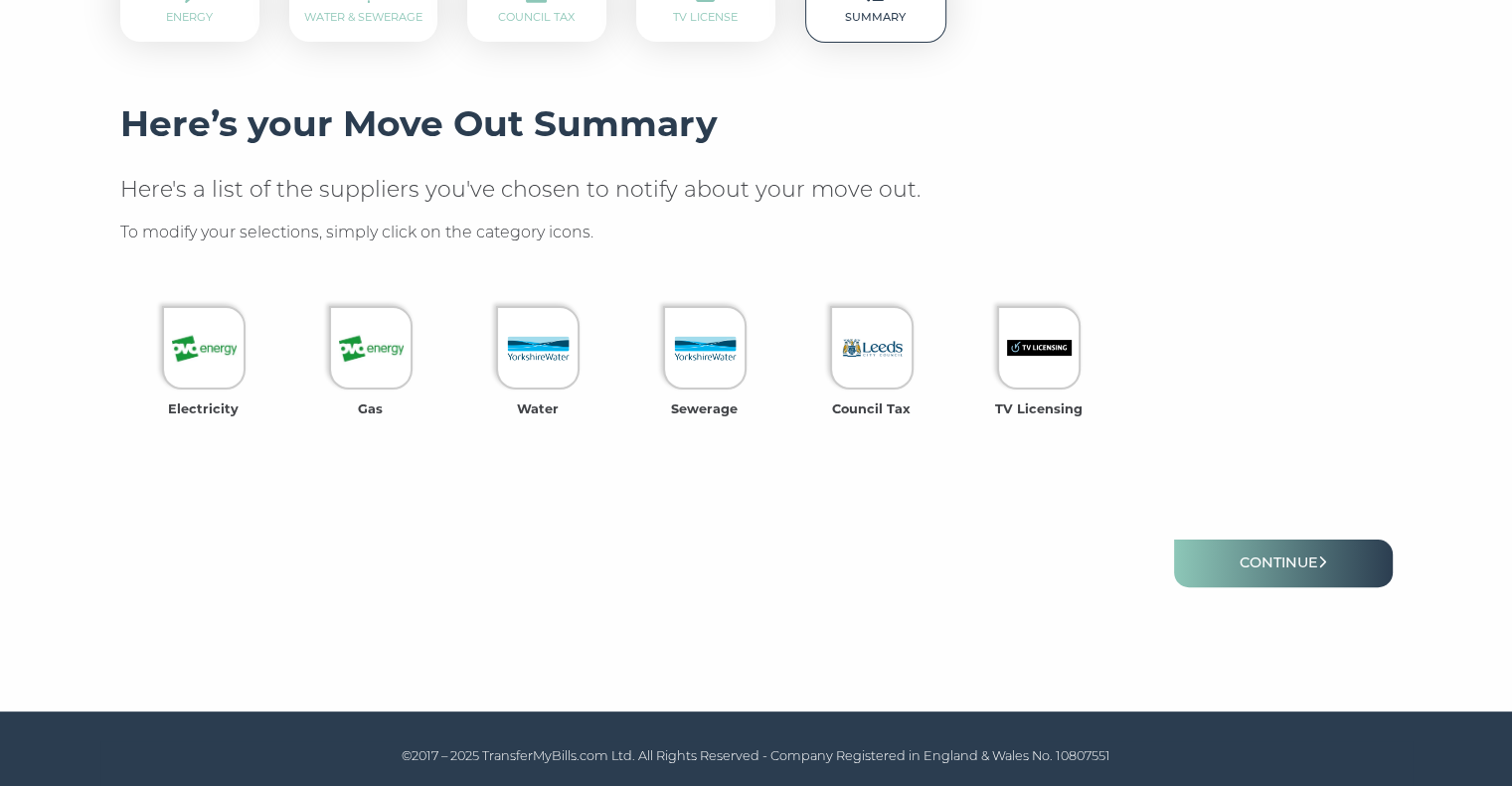 click on "Continue" at bounding box center [1283, 562] 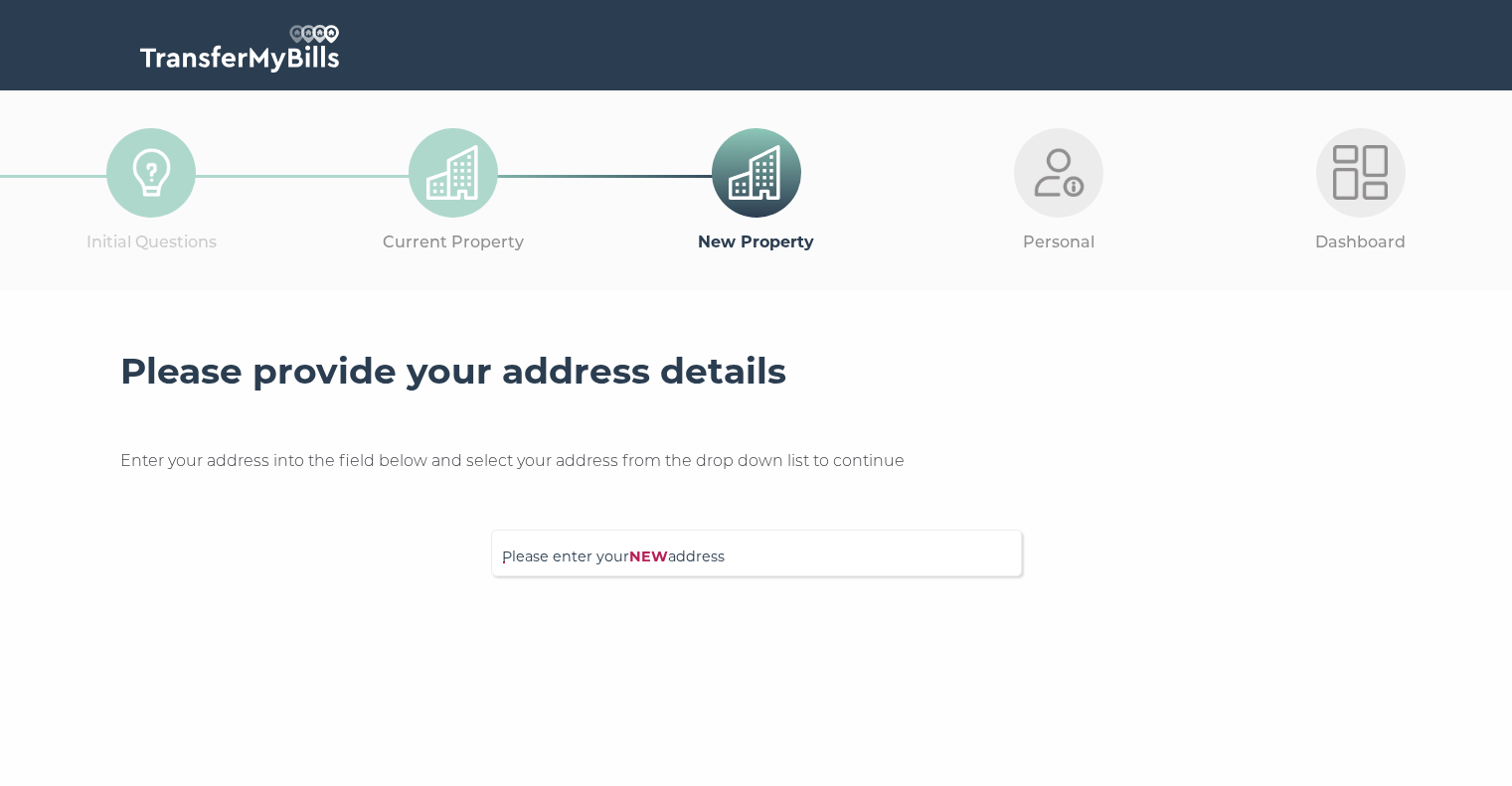 scroll, scrollTop: 0, scrollLeft: 0, axis: both 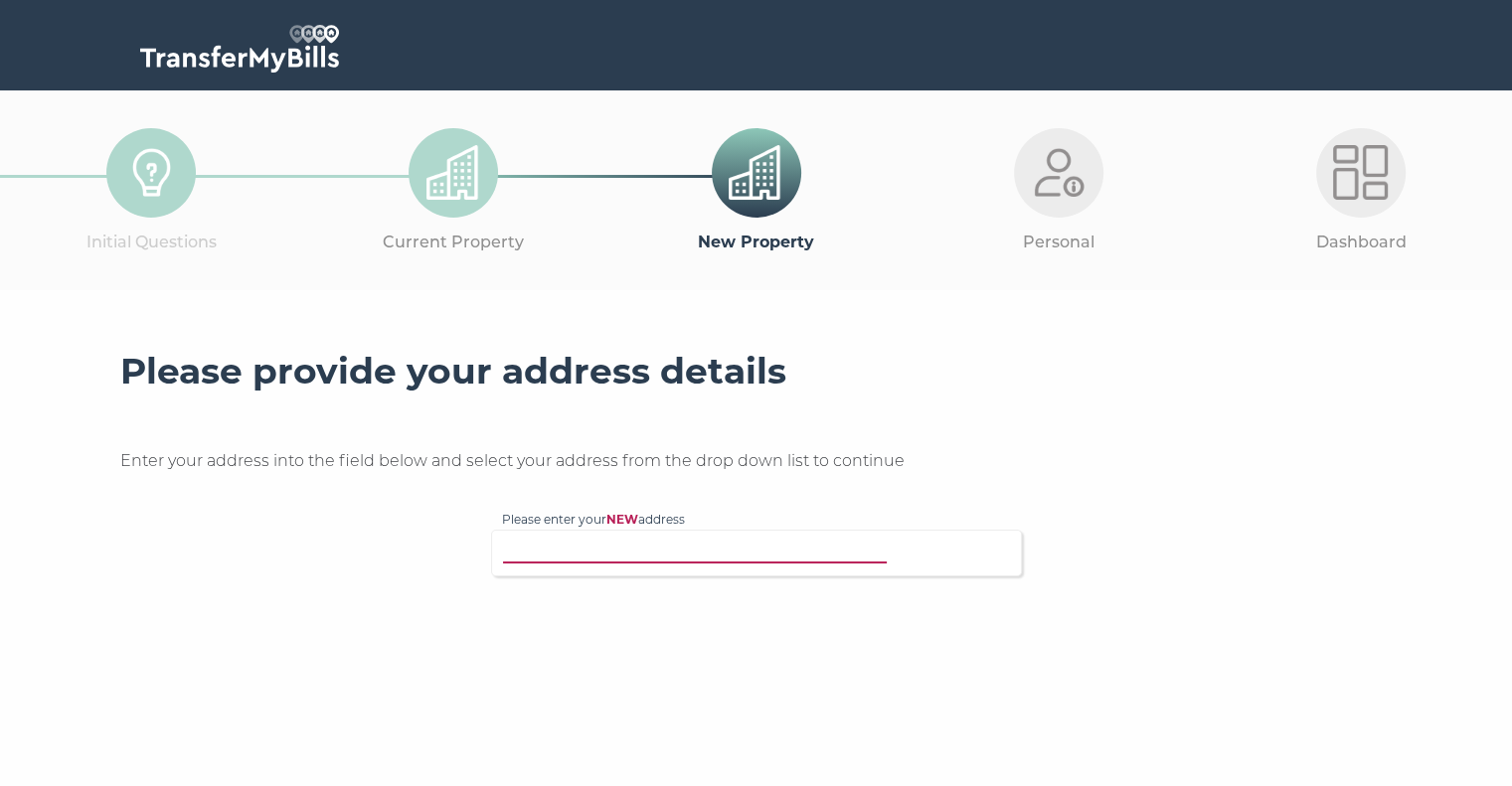 click on "Please enter your NEW address" at bounding box center (716, 550) 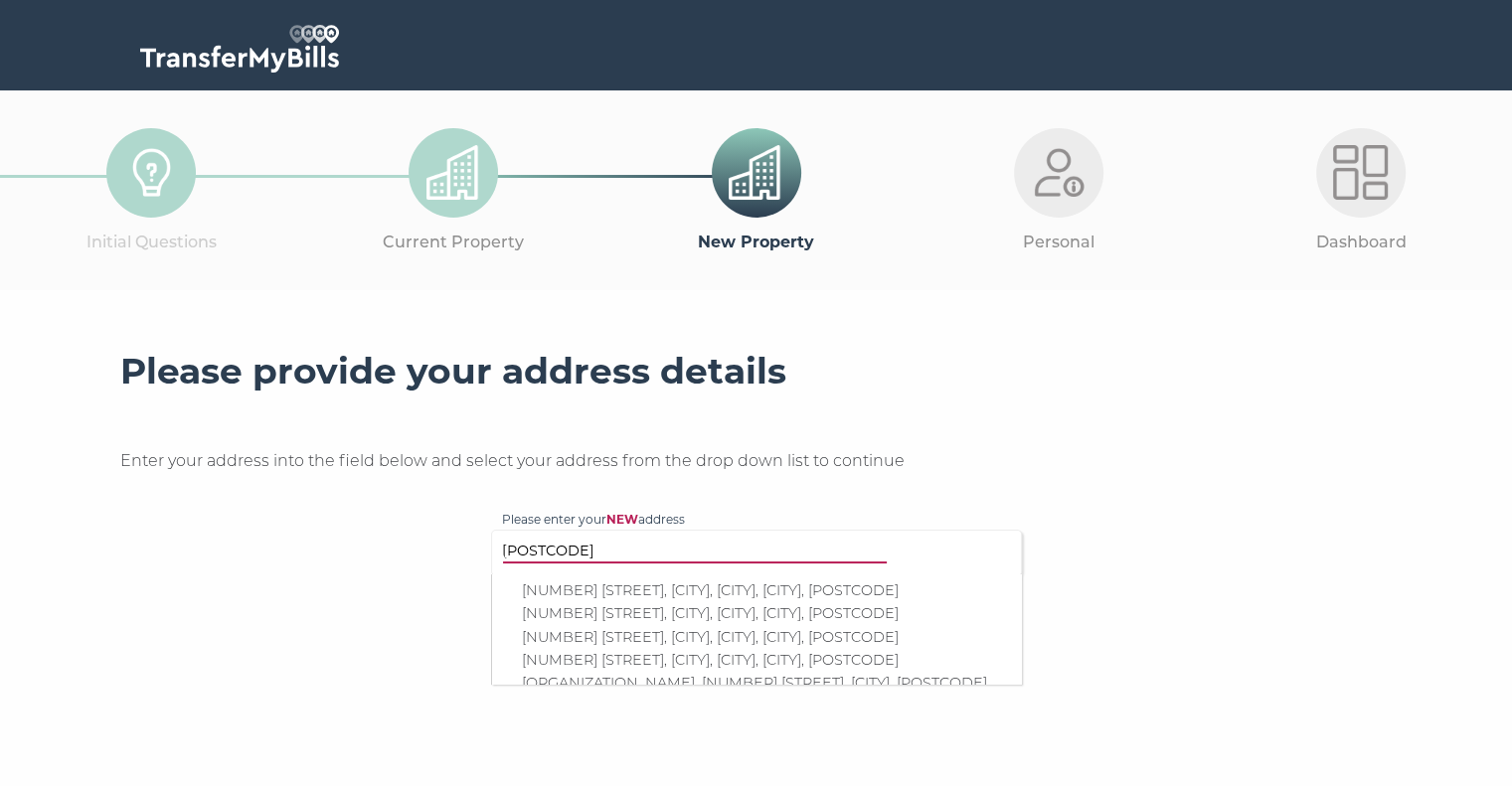 type on "[POSTCODE]" 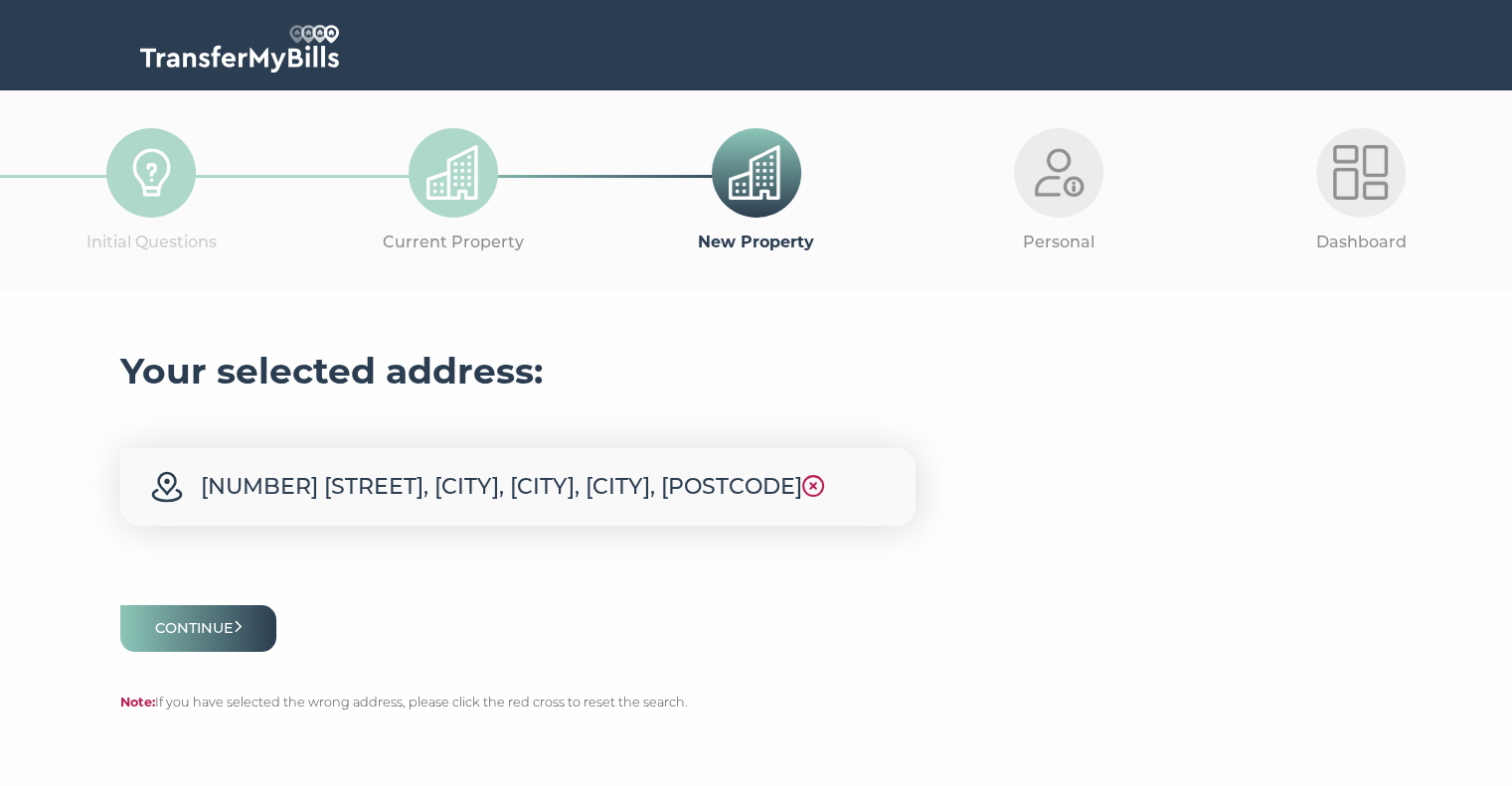 click on "Continue" at bounding box center [199, 628] 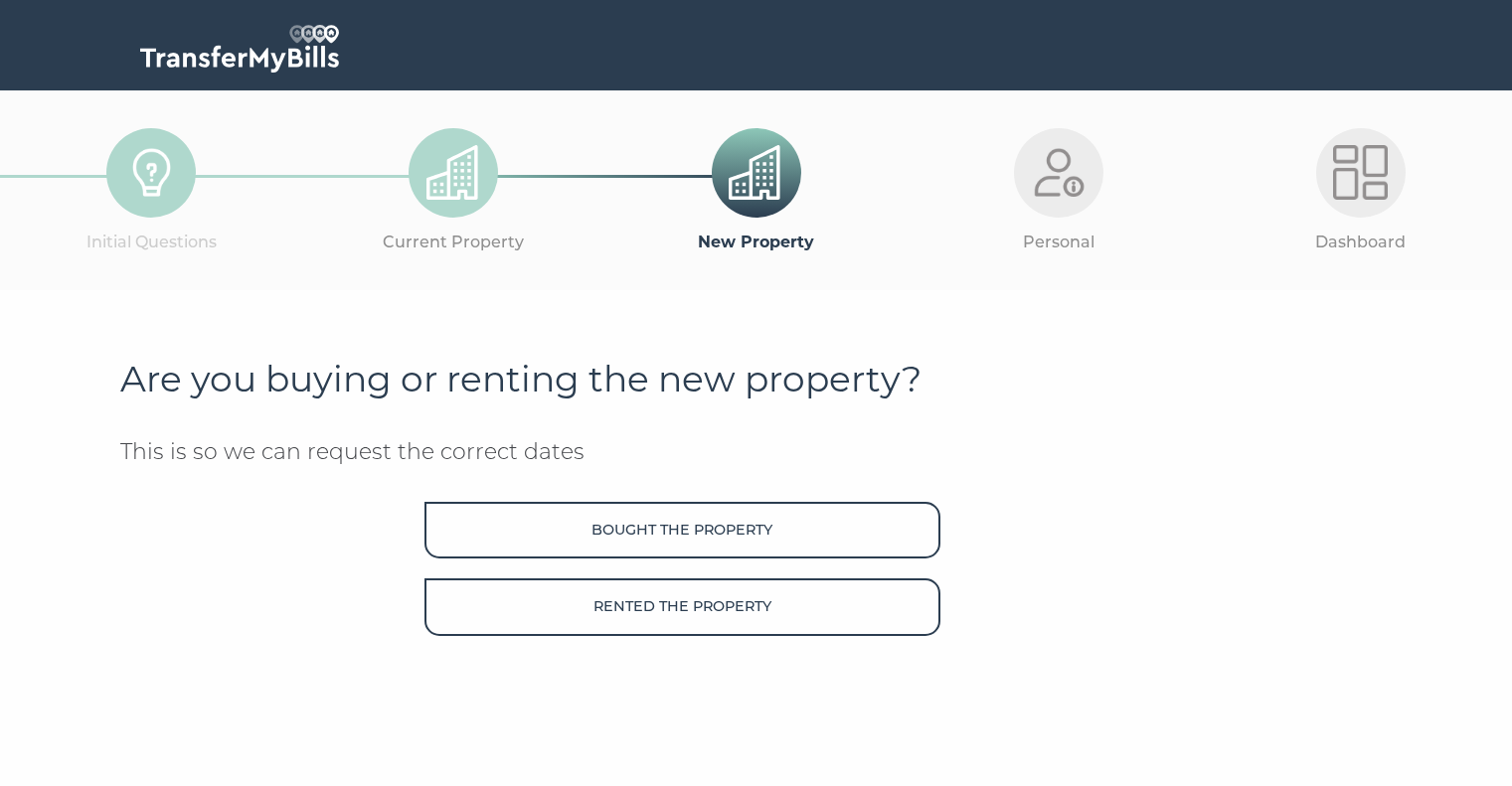 scroll, scrollTop: 0, scrollLeft: 0, axis: both 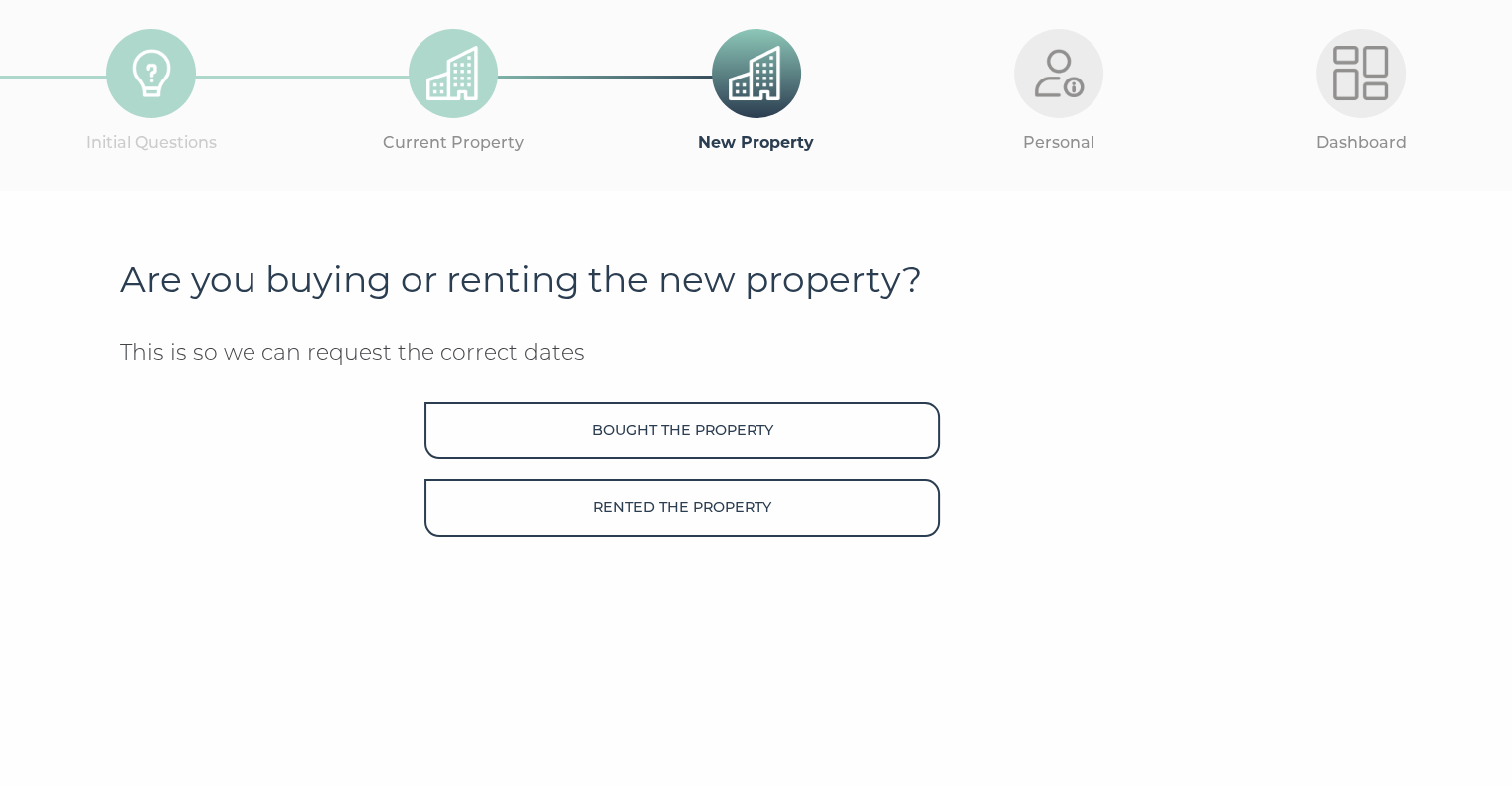 click on "Bought the property" at bounding box center (682, 430) 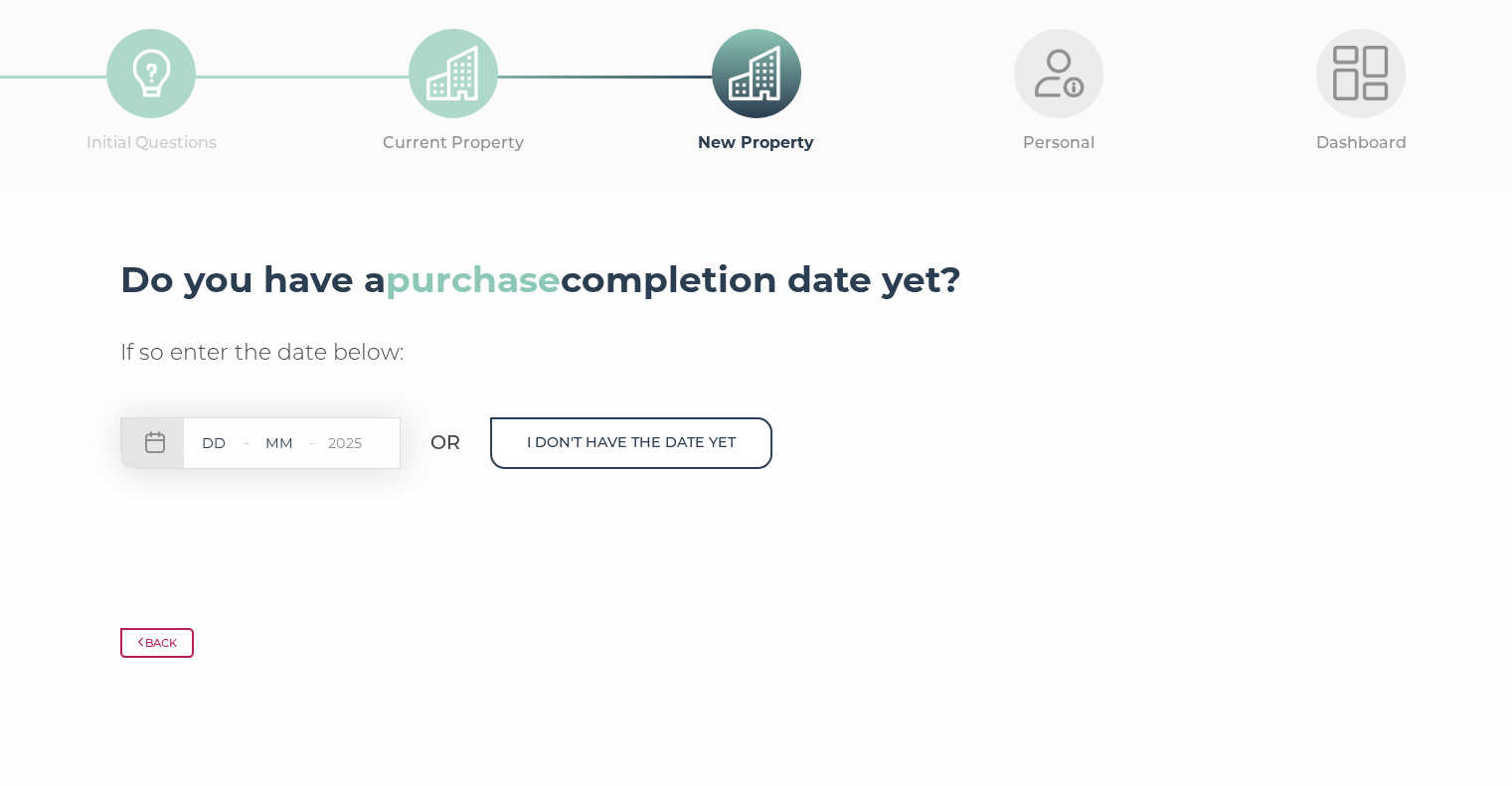 click on "I don't have the date yet" at bounding box center [631, 442] 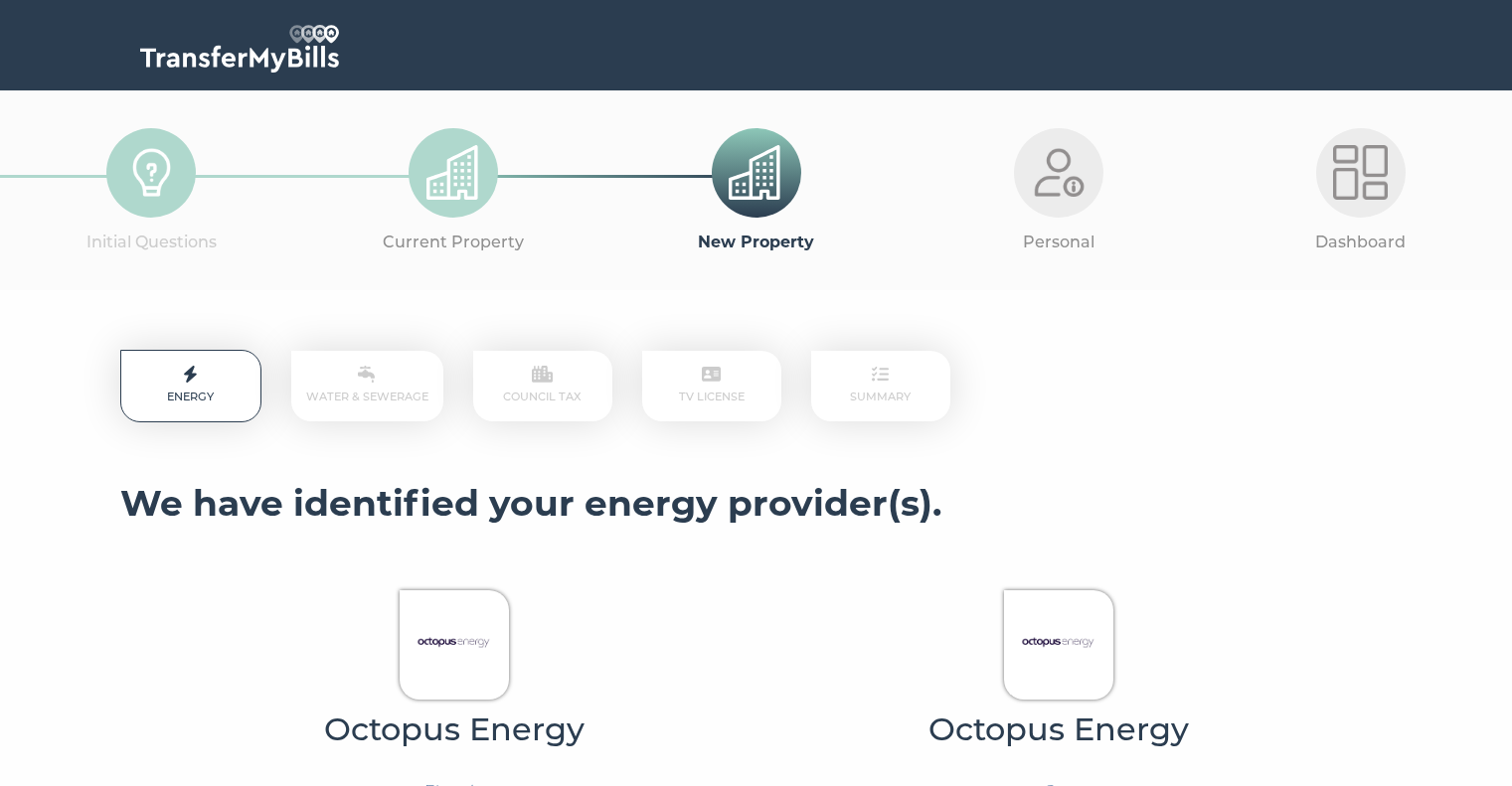 scroll, scrollTop: 0, scrollLeft: 0, axis: both 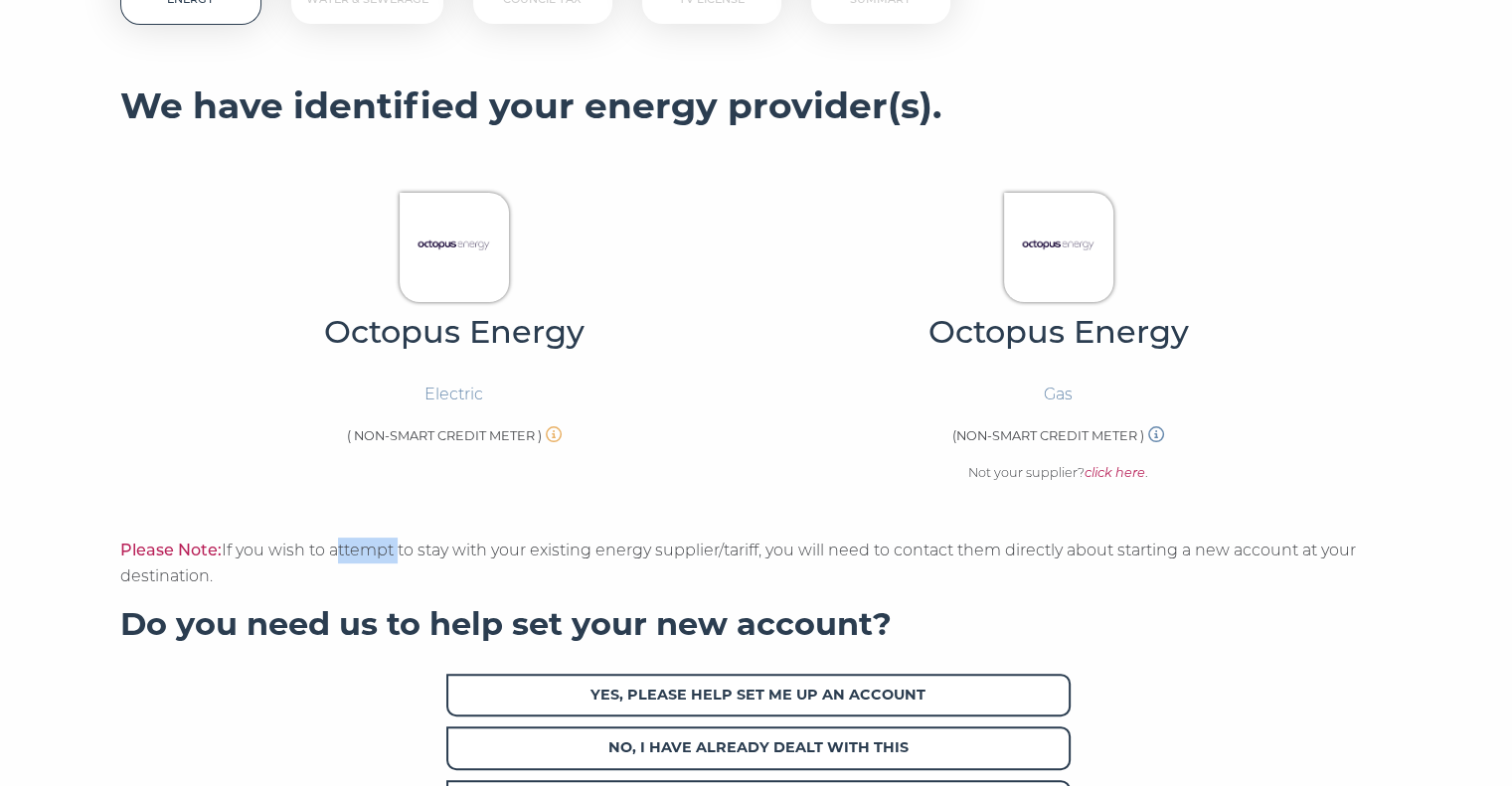 drag, startPoint x: 337, startPoint y: 548, endPoint x: 462, endPoint y: 569, distance: 126.75173 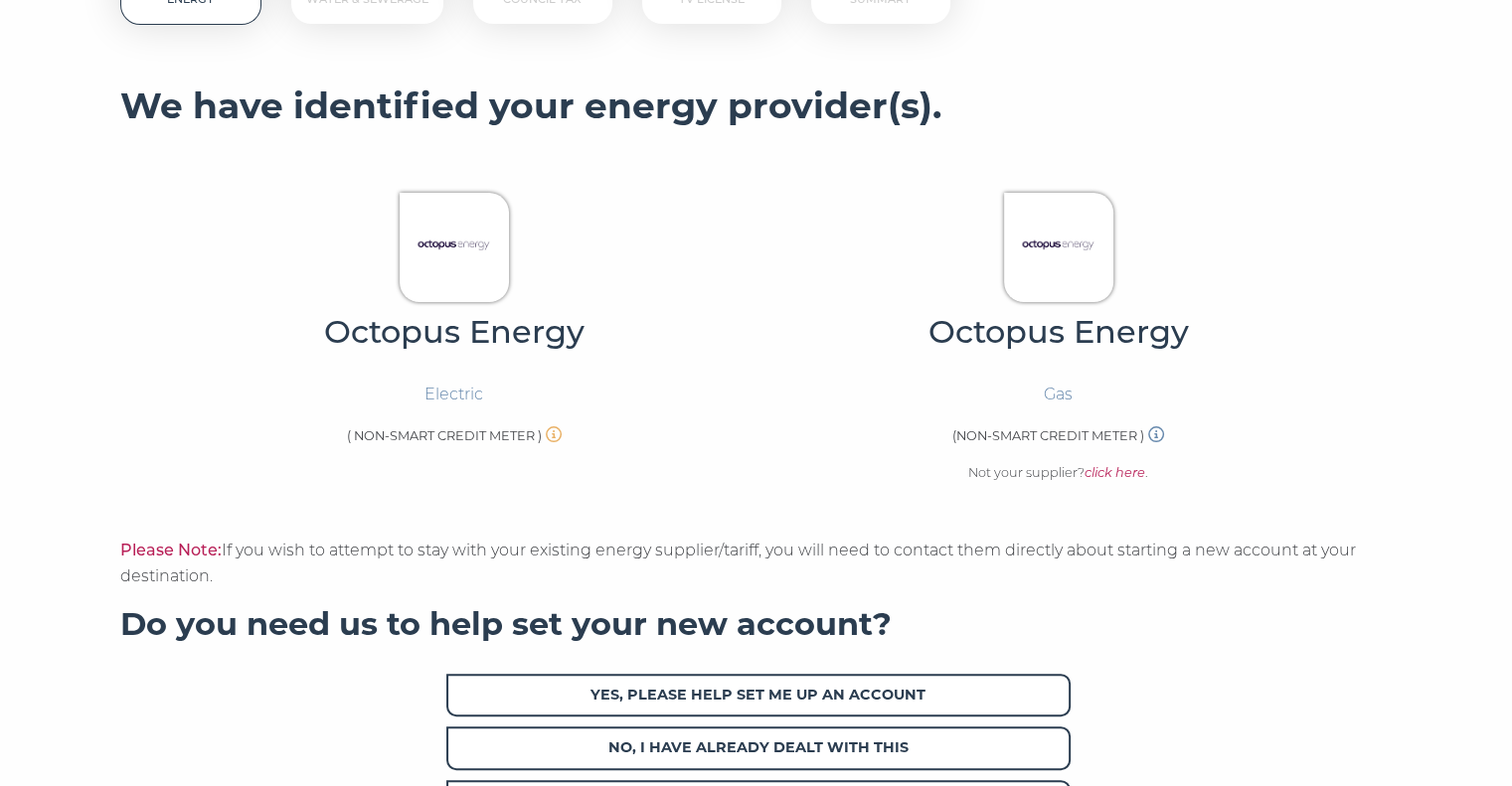 drag, startPoint x: 486, startPoint y: 578, endPoint x: 481, endPoint y: 540, distance: 38.327536 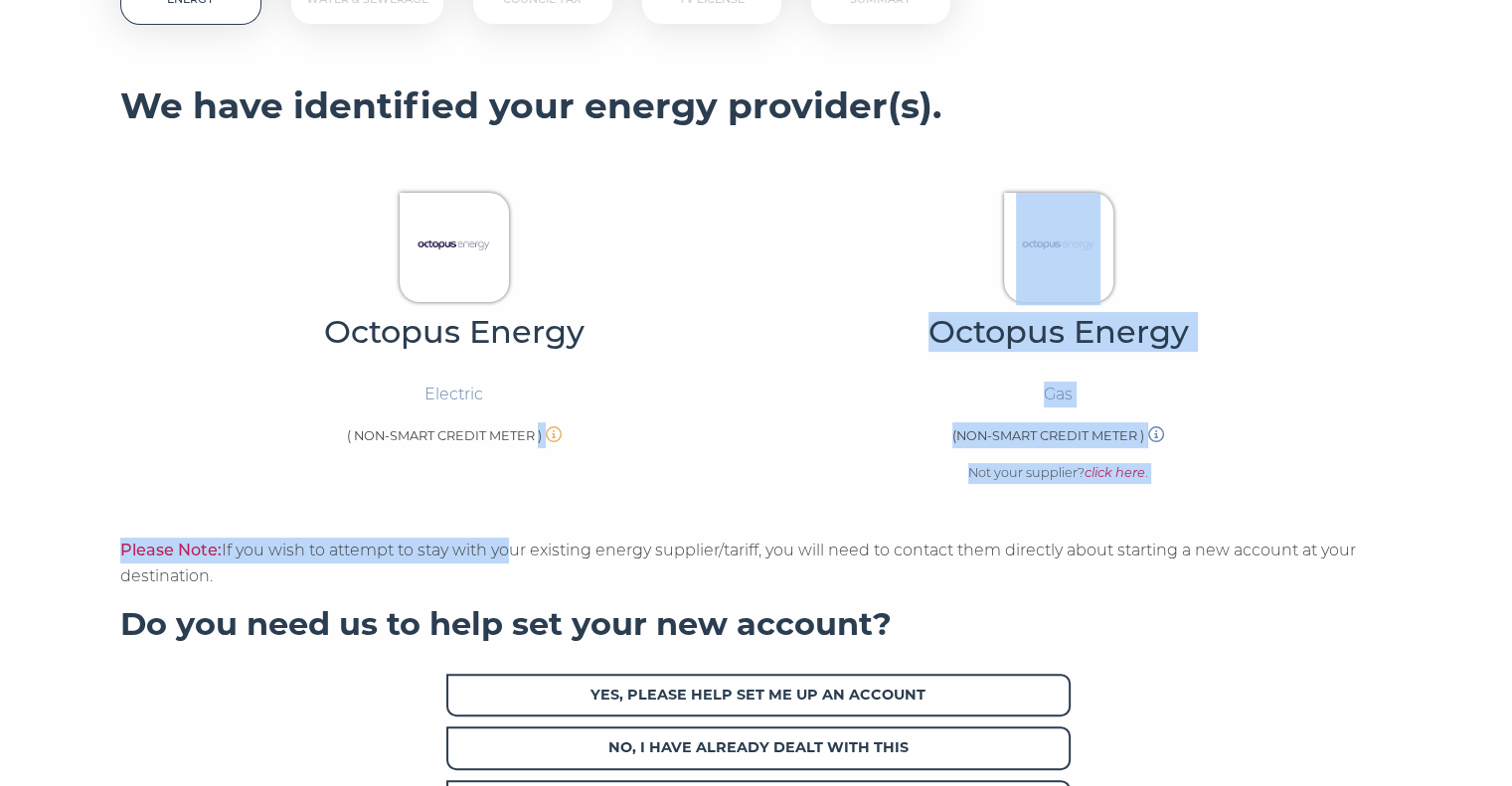 drag, startPoint x: 501, startPoint y: 517, endPoint x: 525, endPoint y: 569, distance: 57.27128 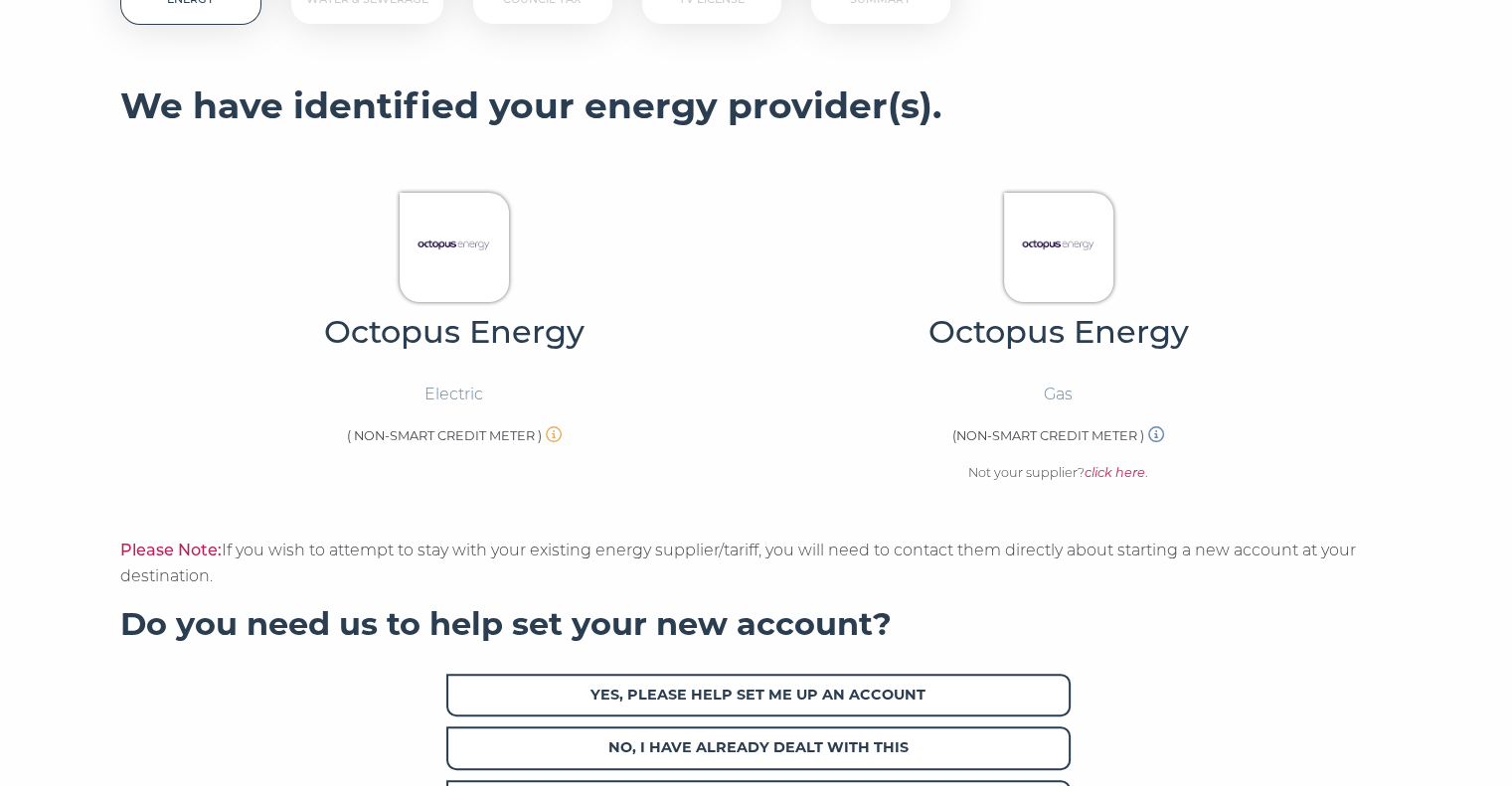 click on "Please Note:  If you wish to attempt to stay with your existing energy supplier/tariff, you will need to contact them directly about starting a new account at your destination." at bounding box center [756, 563] 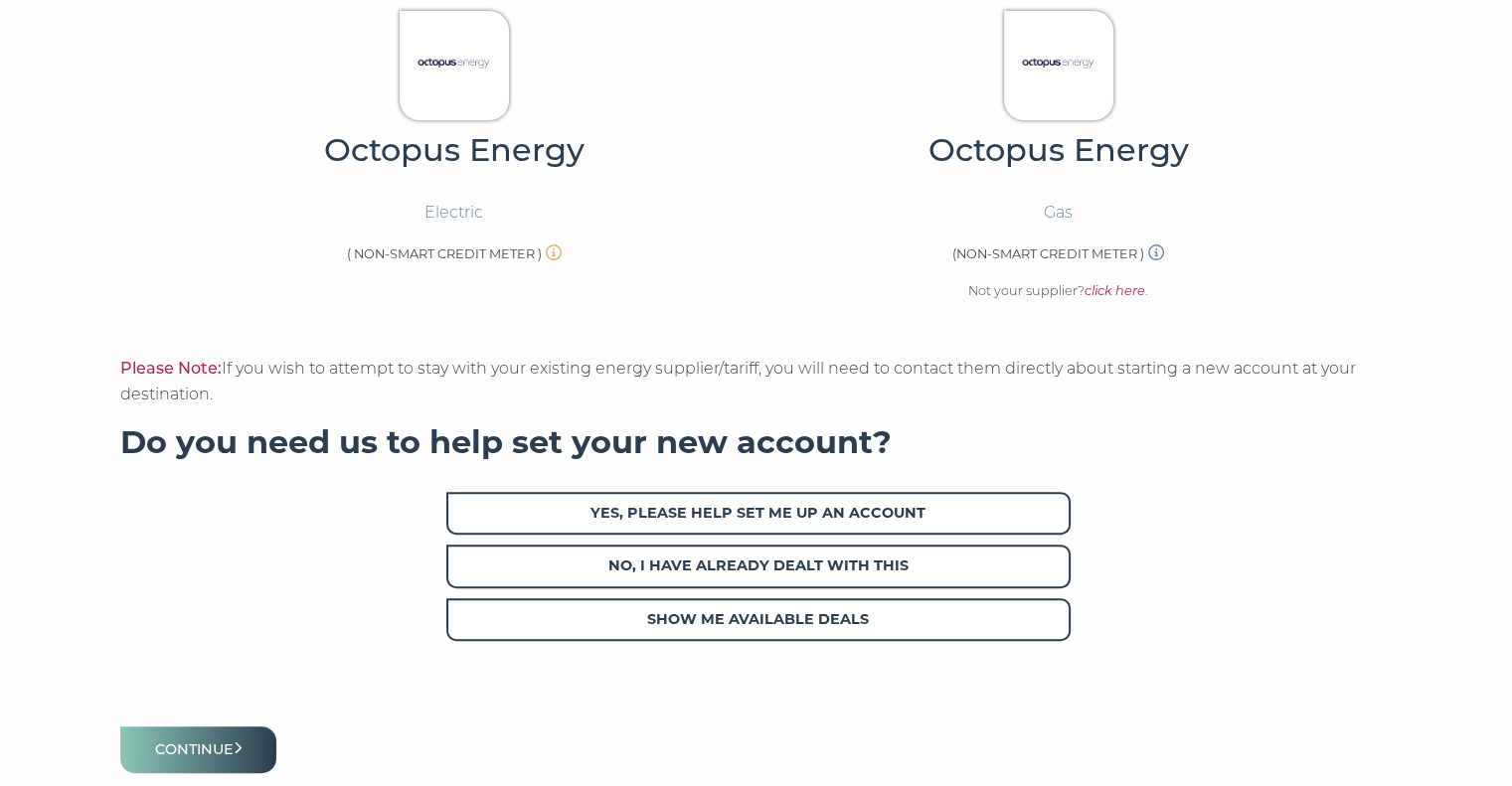 scroll, scrollTop: 596, scrollLeft: 0, axis: vertical 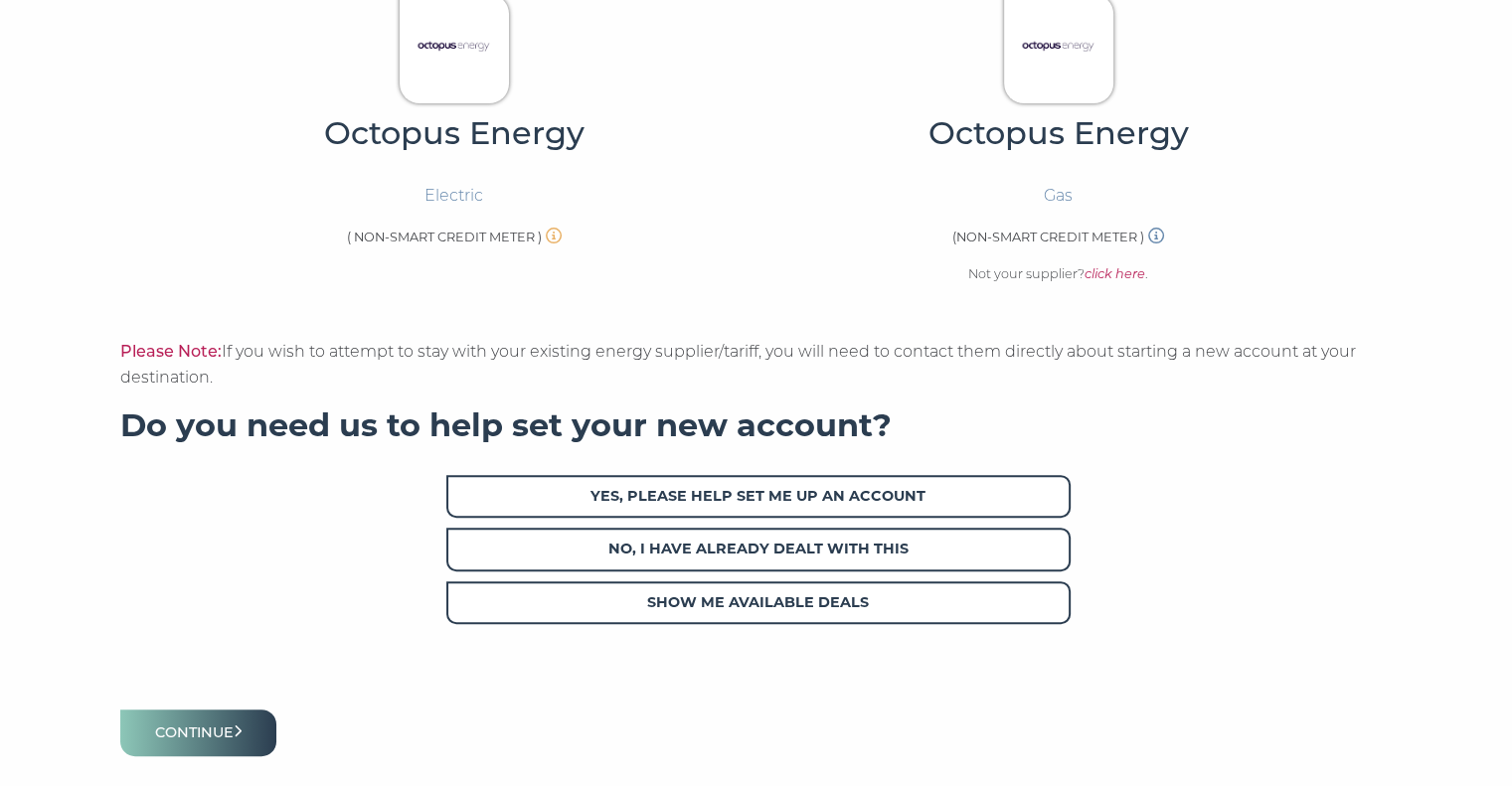 click on "Show me available deals" at bounding box center [758, 602] 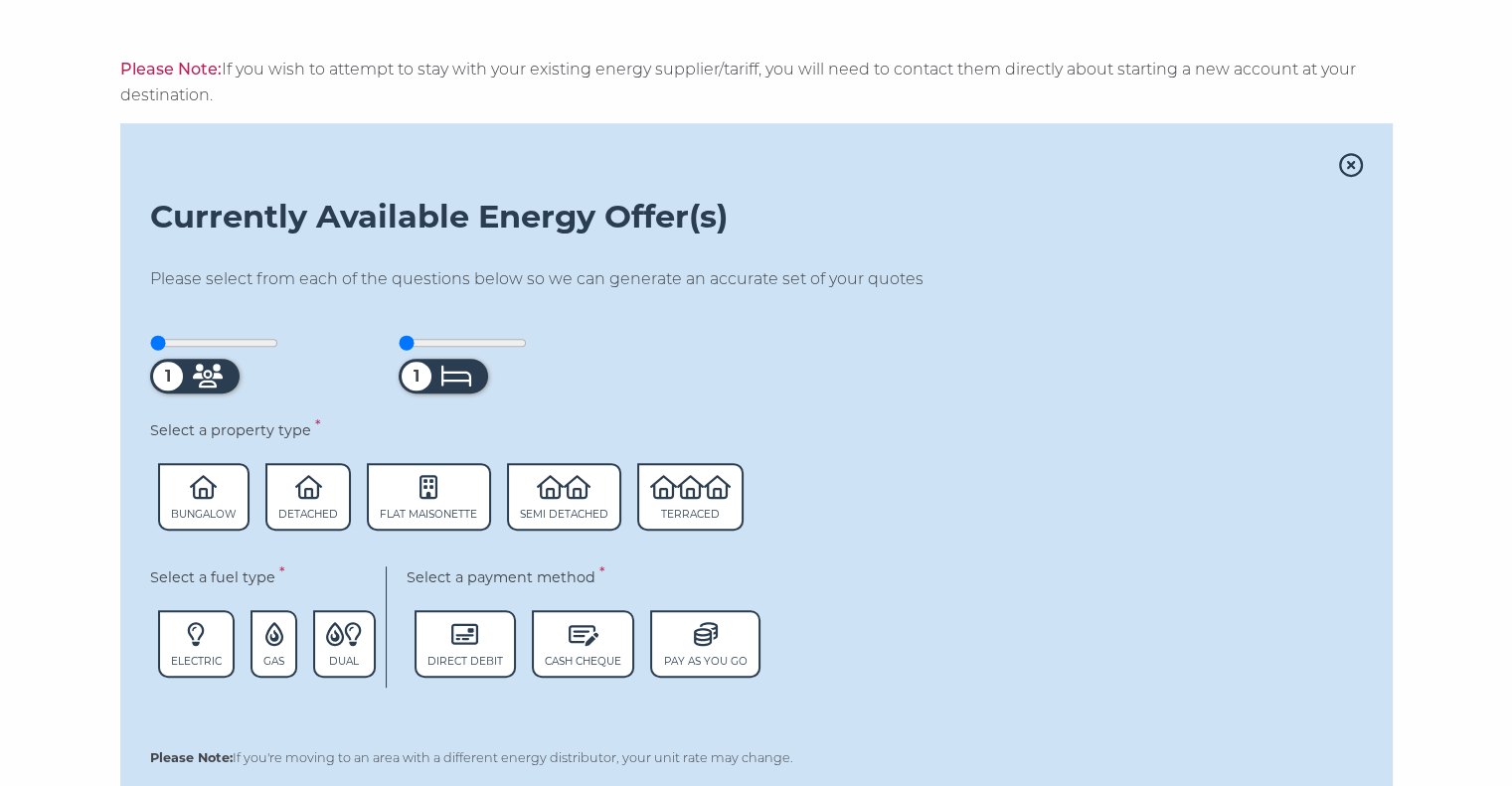 scroll, scrollTop: 894, scrollLeft: 0, axis: vertical 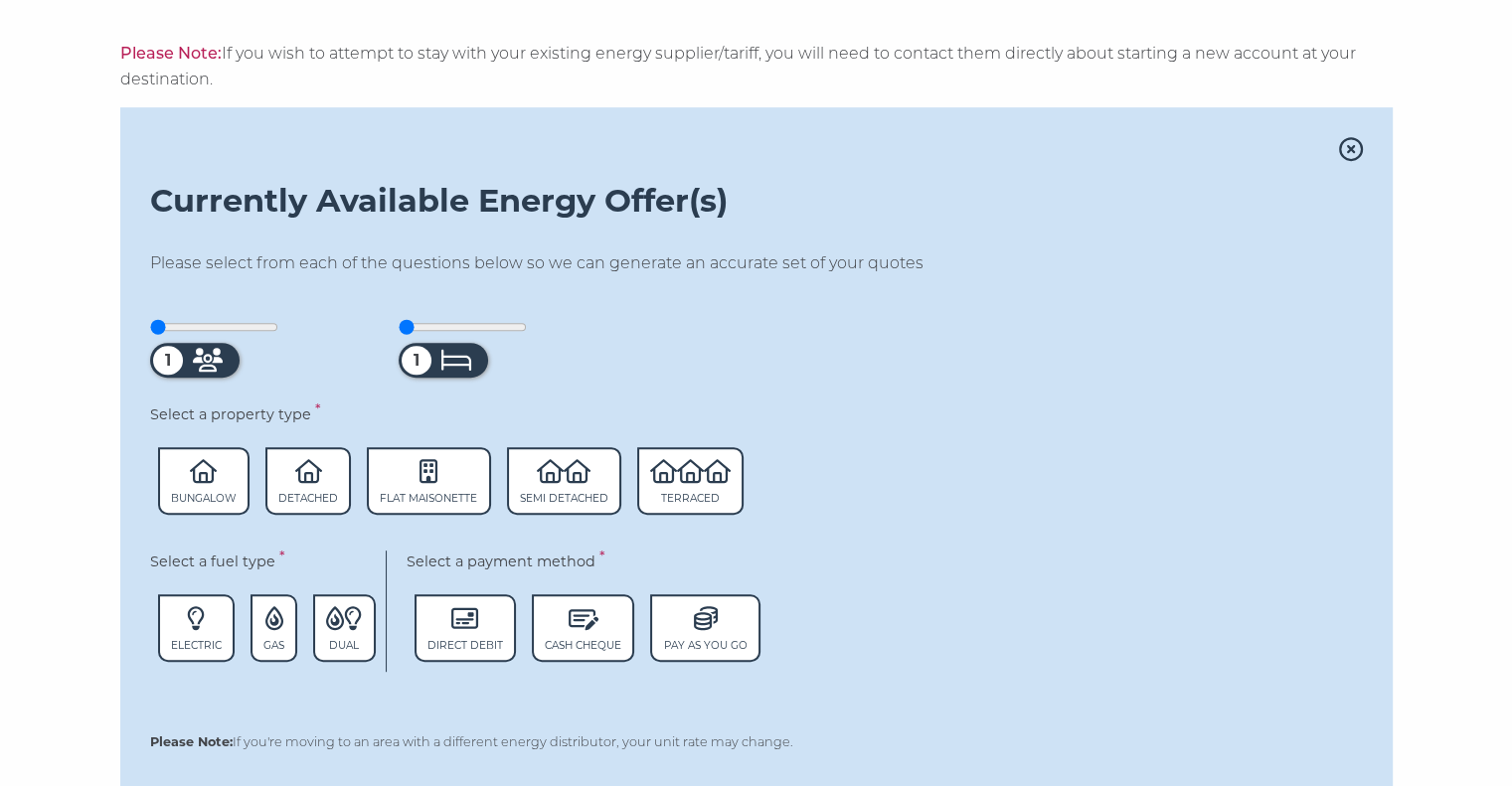 click 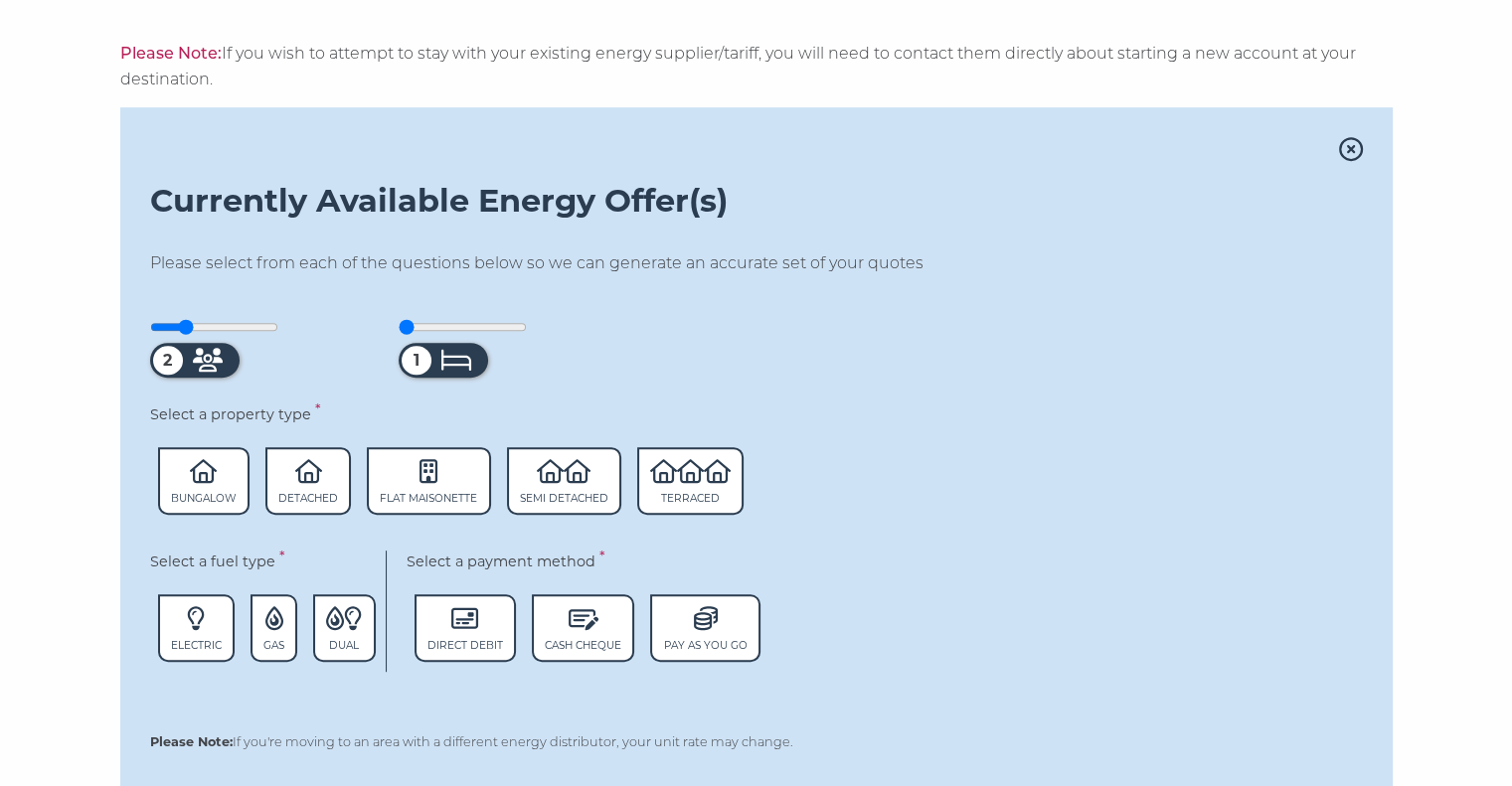 drag, startPoint x: 171, startPoint y: 326, endPoint x: 187, endPoint y: 326, distance: 16 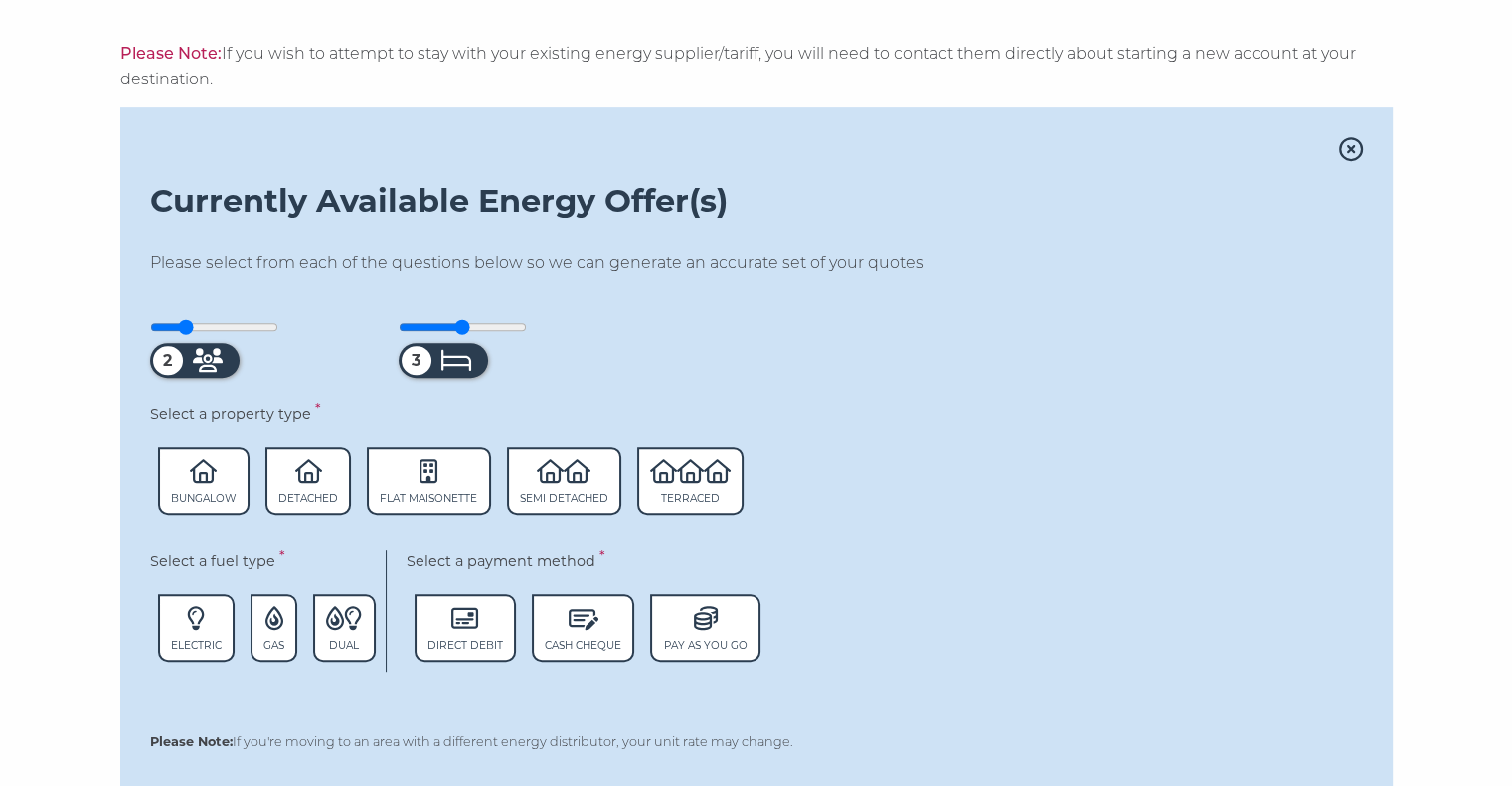 drag, startPoint x: 414, startPoint y: 325, endPoint x: 467, endPoint y: 326, distance: 53.00943 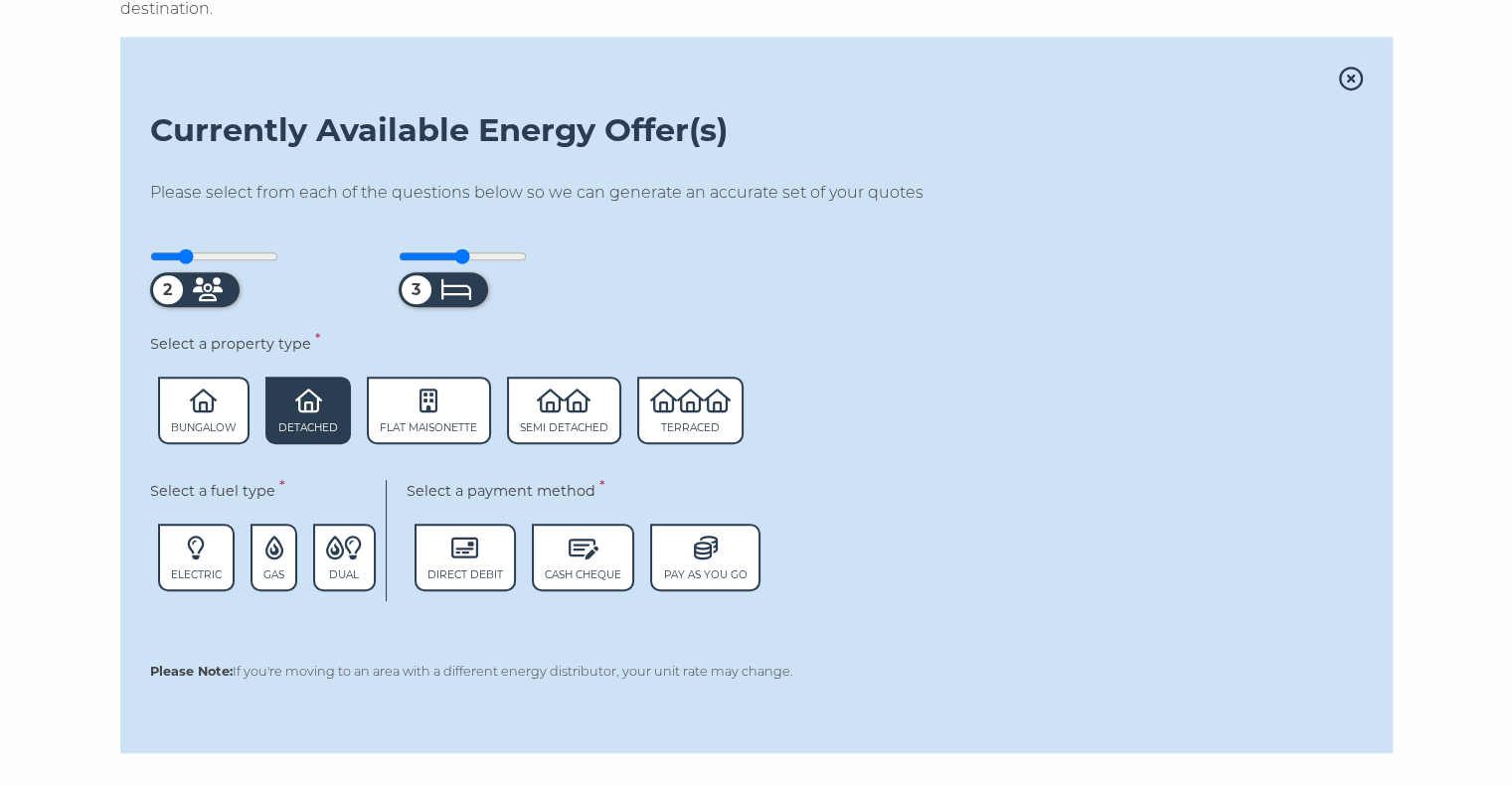 scroll, scrollTop: 1093, scrollLeft: 0, axis: vertical 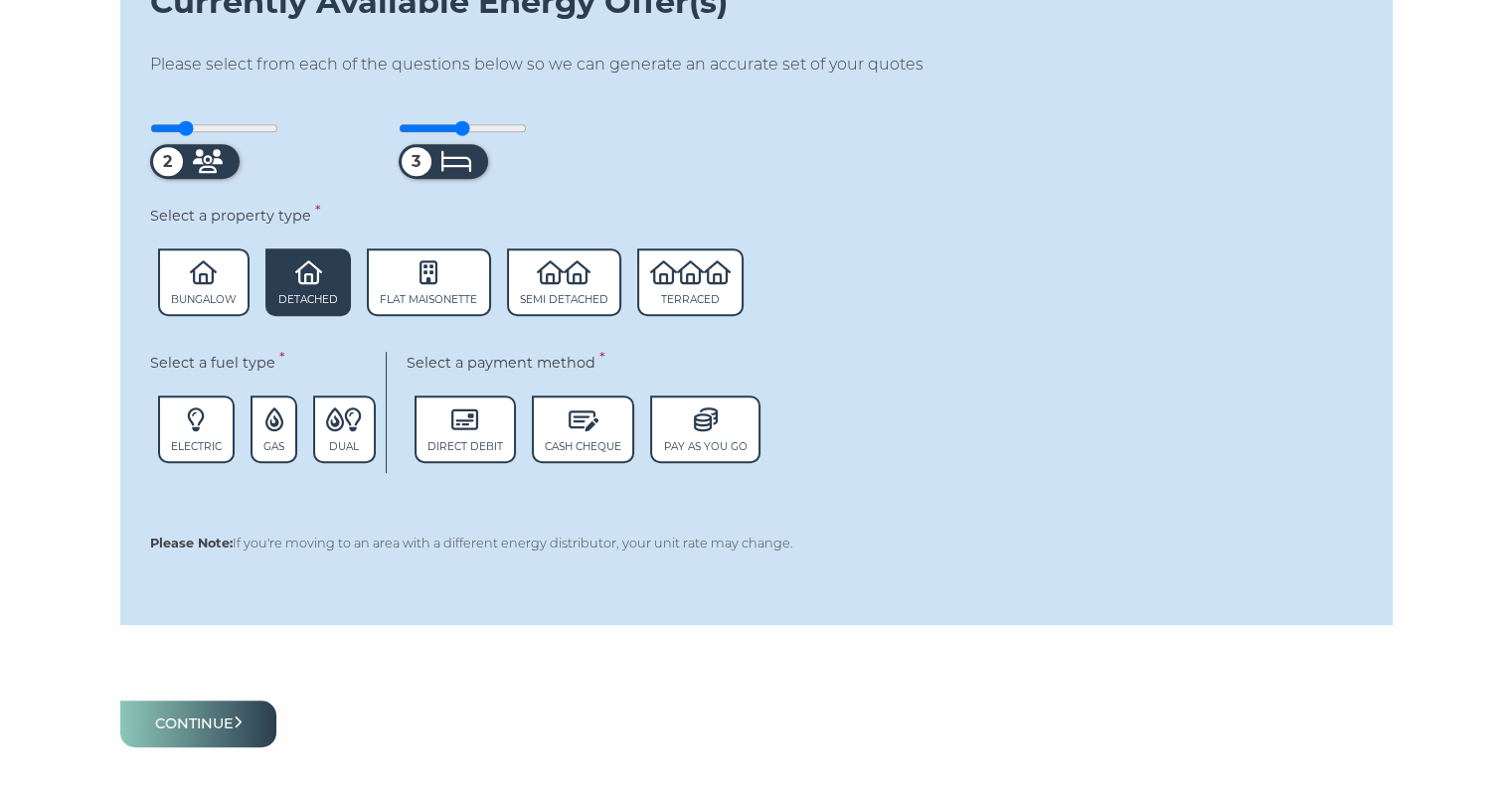 click 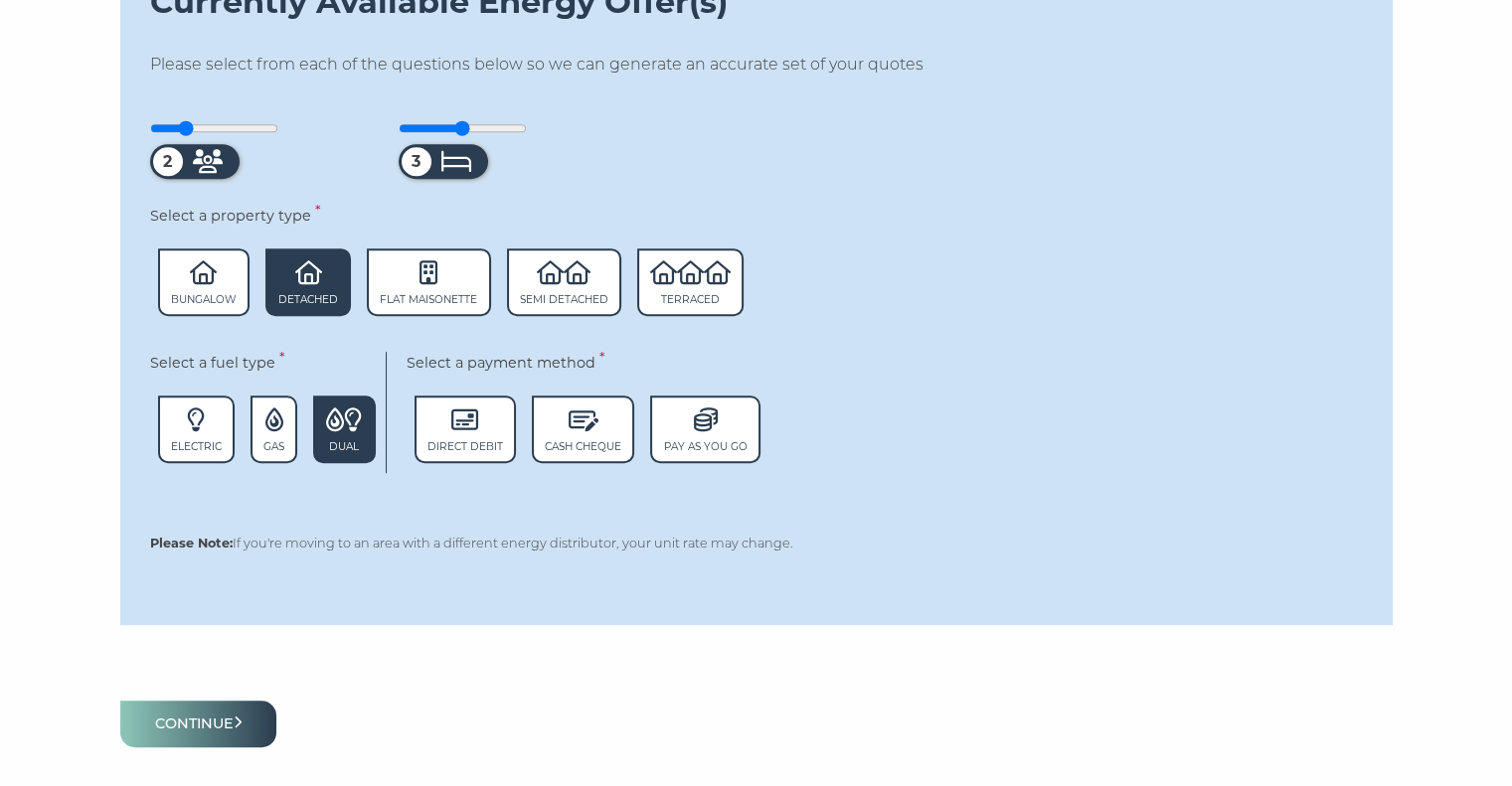 click on "Direct Debit Cash Cheque Pay As You Go" at bounding box center [584, 434] 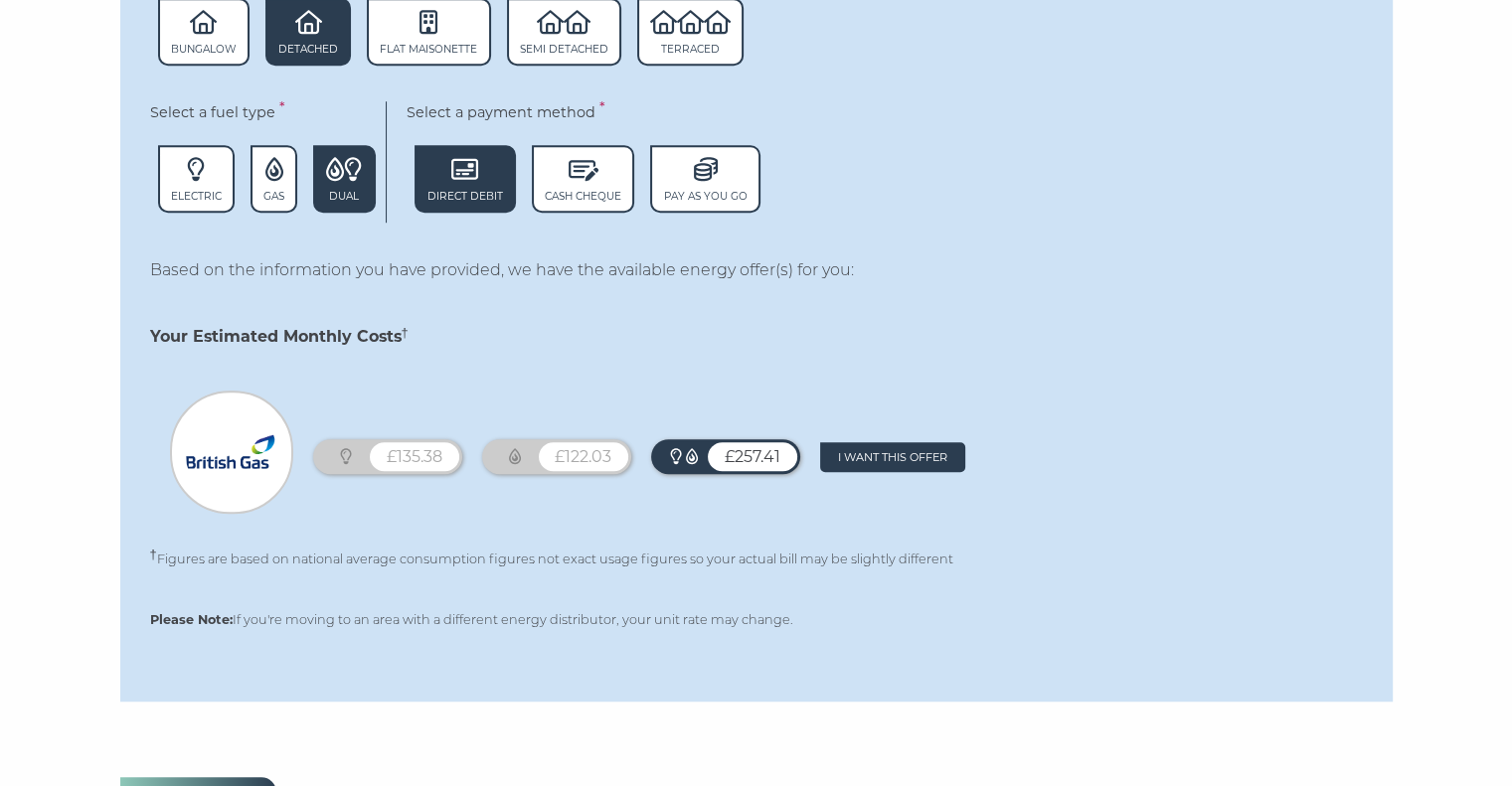 scroll, scrollTop: 1391, scrollLeft: 0, axis: vertical 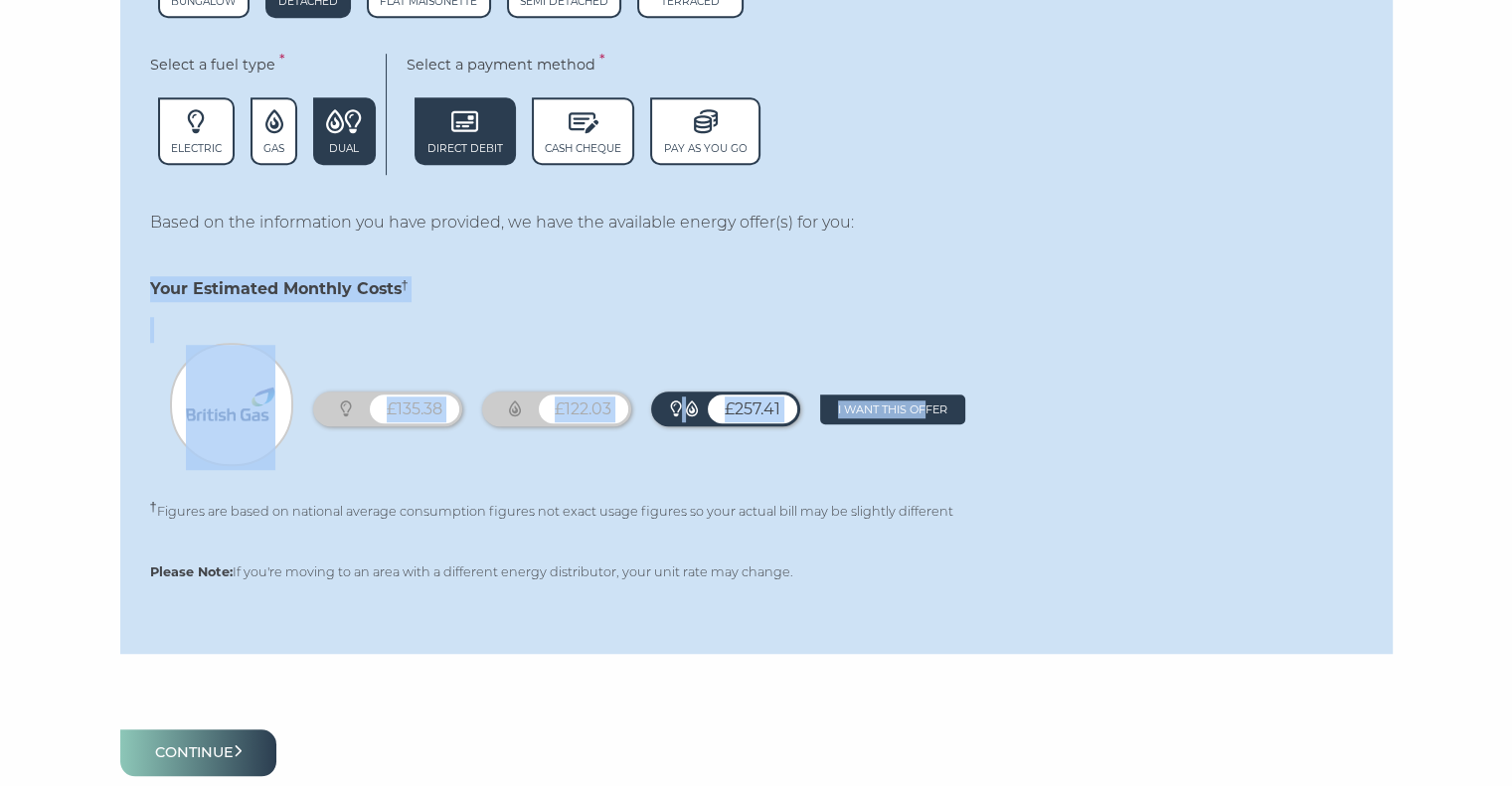 drag, startPoint x: 800, startPoint y: 381, endPoint x: 933, endPoint y: 492, distance: 173.23395 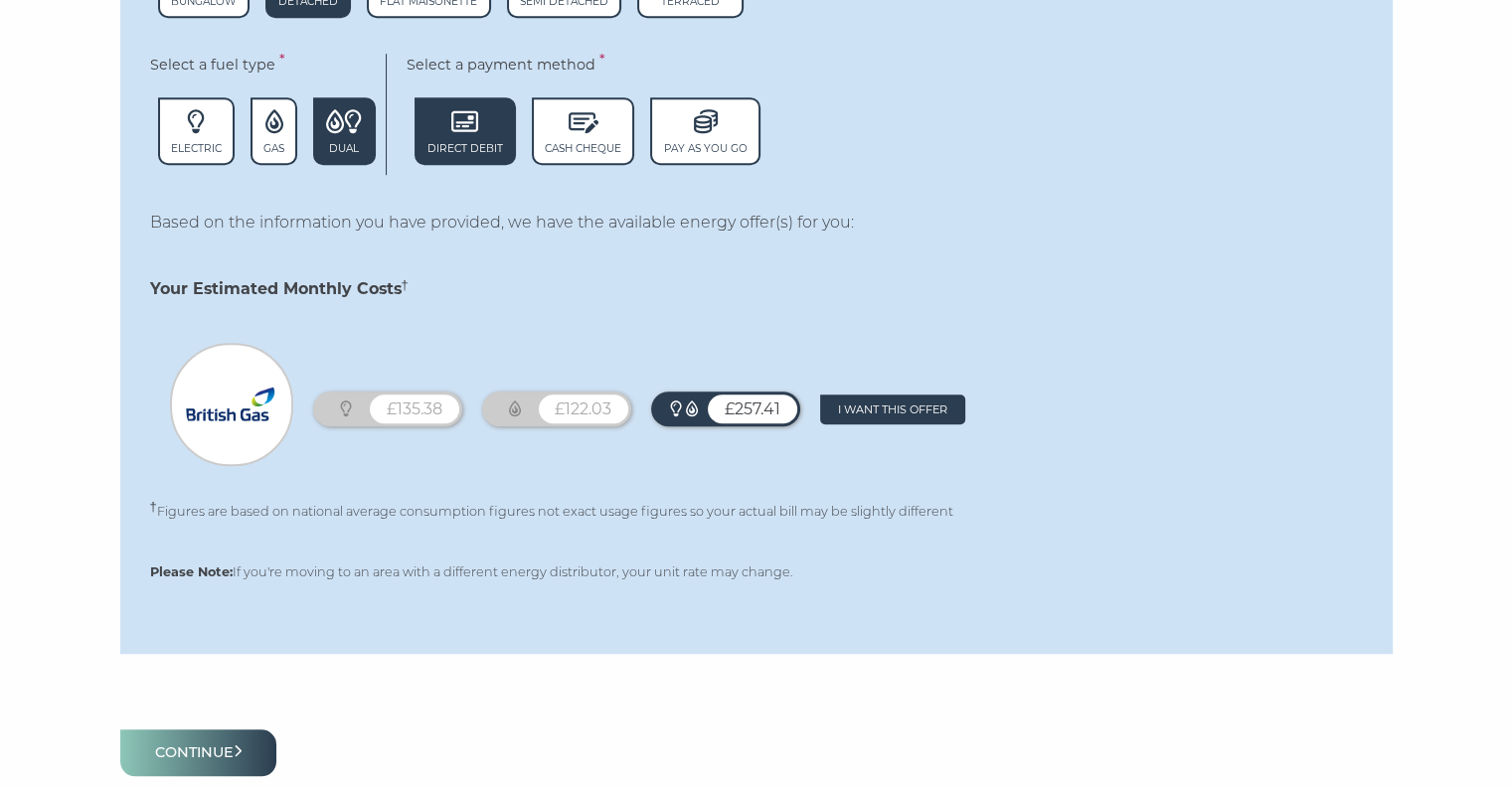 click on "Based on the information you have provided, we have the available energy offer(s) for you: Your Estimated Monthly Costs  † £135.38 £122.03   £257.41  Remove offer   I want this offer  †  Figures are based on national average consumption figures not exact usage figures so your actual bill may be slightly different" at bounding box center (756, 366) 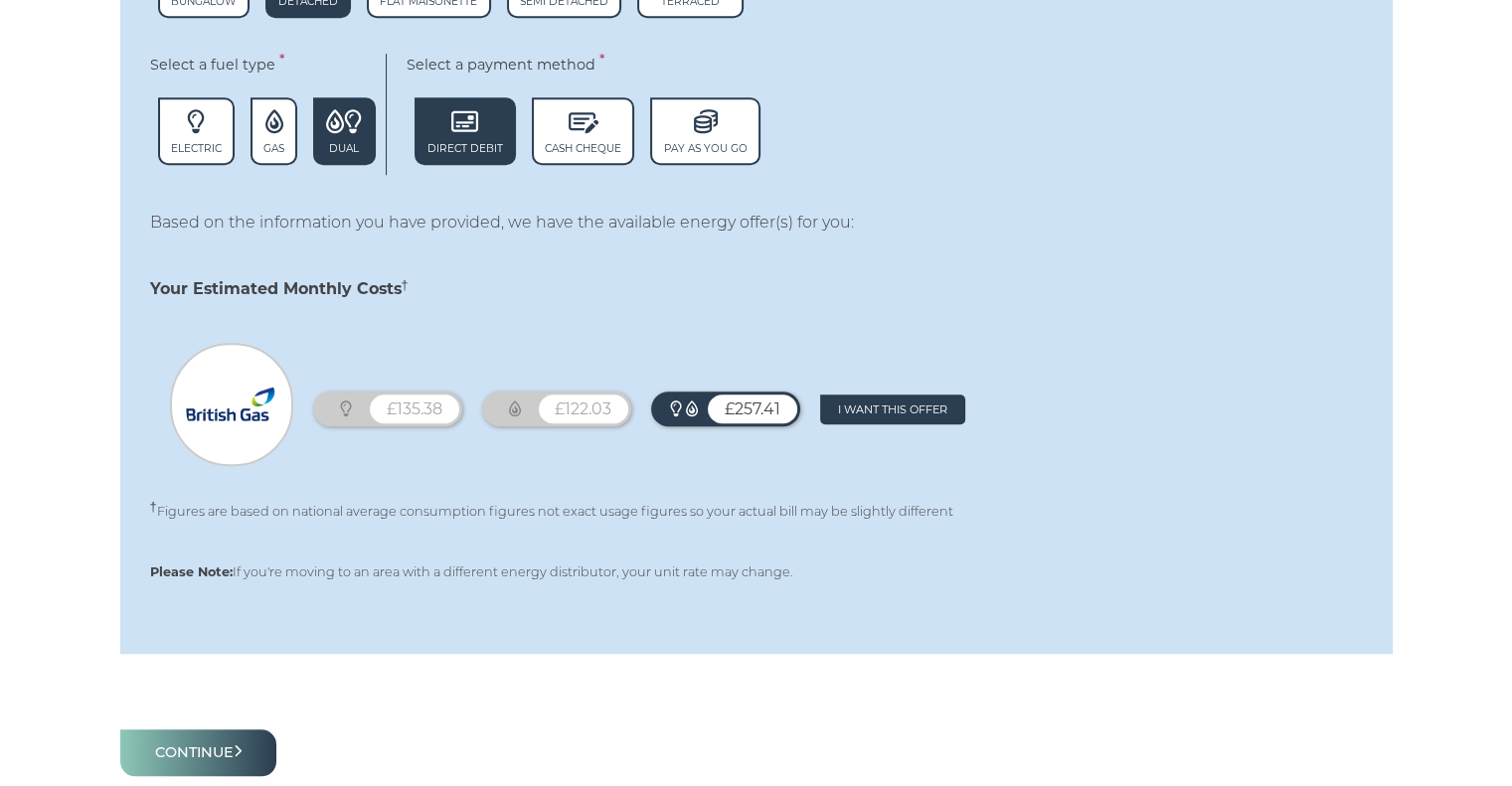 click on "£122.03" at bounding box center [584, 408] 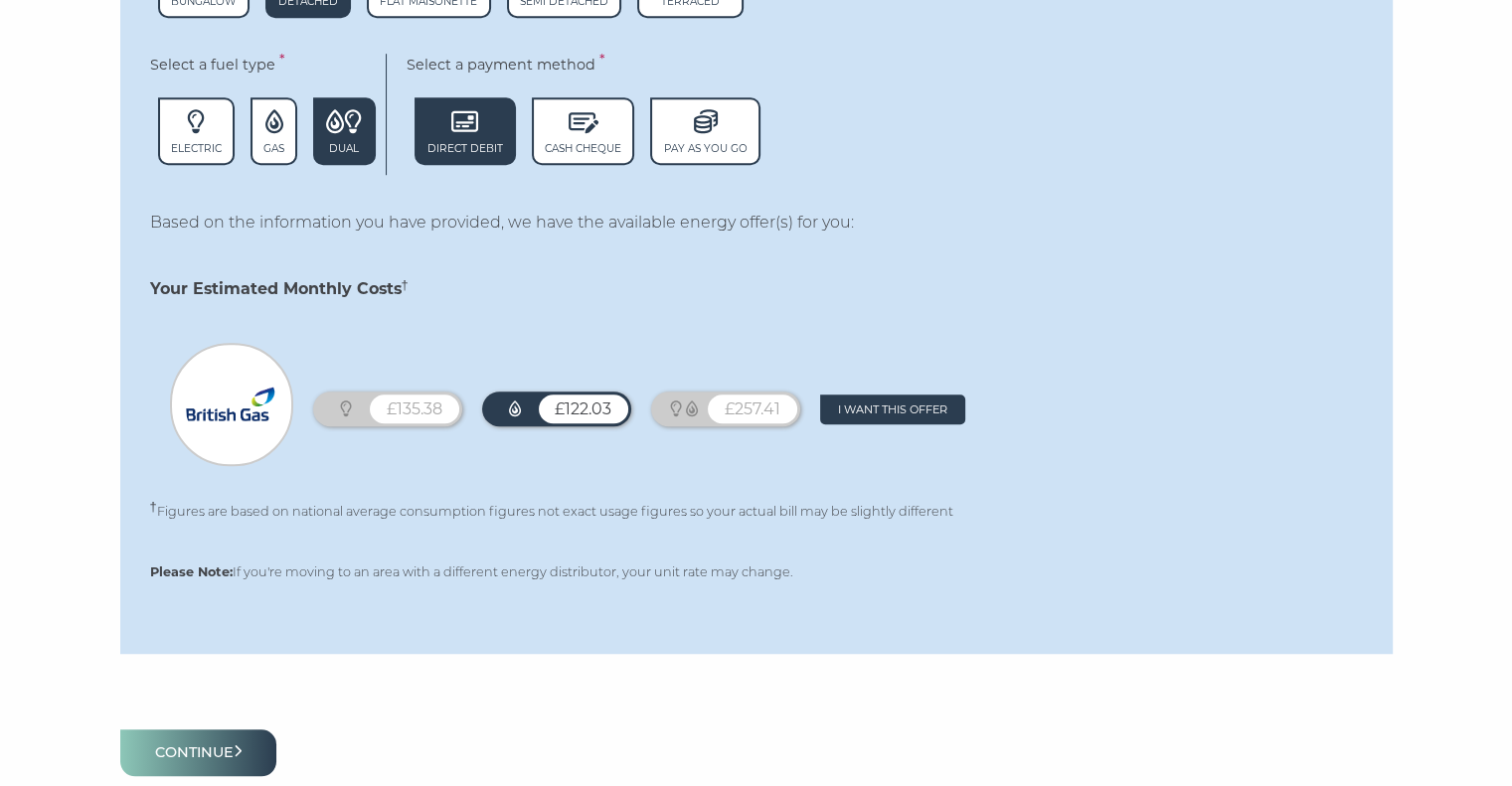 click on "£135.38" at bounding box center [415, 408] 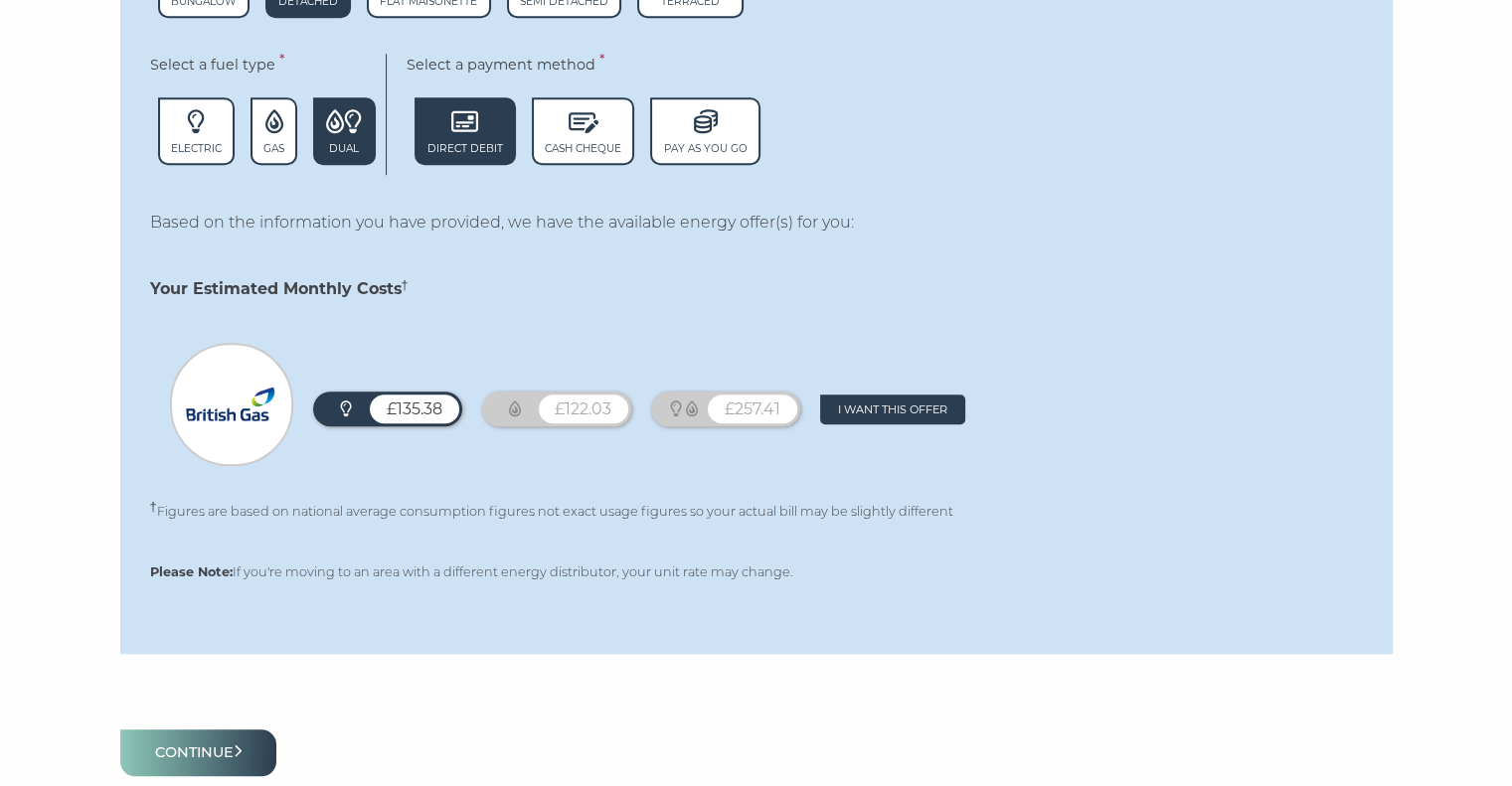 click on "Based on the information you have provided, we have the available energy offer(s) for you: Your Estimated Monthly Costs  † £135.38 £122.03   £257.41  Remove offer   I want this offer  †  Figures are based on national average consumption figures not exact usage figures so your actual bill may be slightly different" at bounding box center [756, 366] 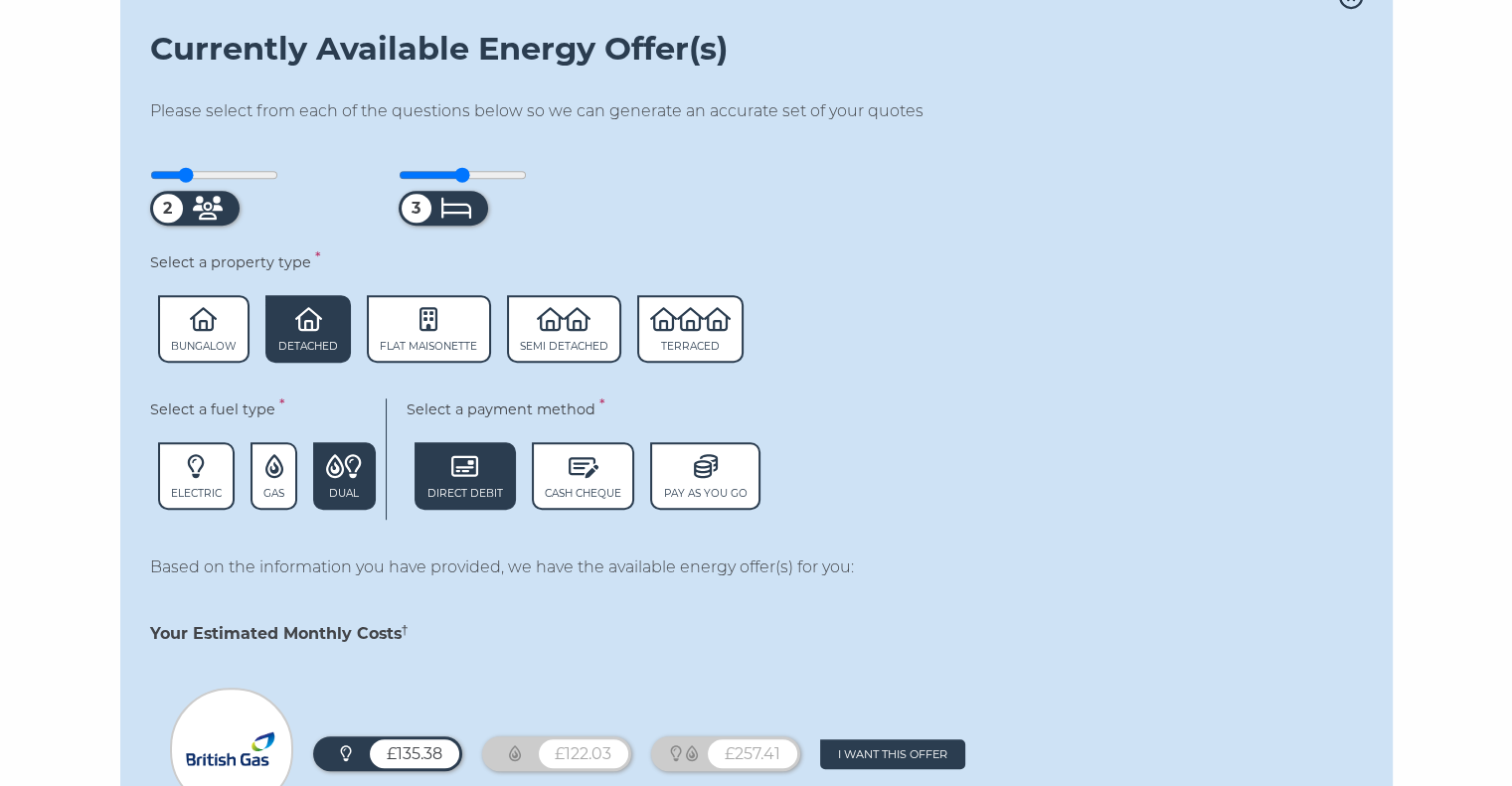 scroll, scrollTop: 994, scrollLeft: 0, axis: vertical 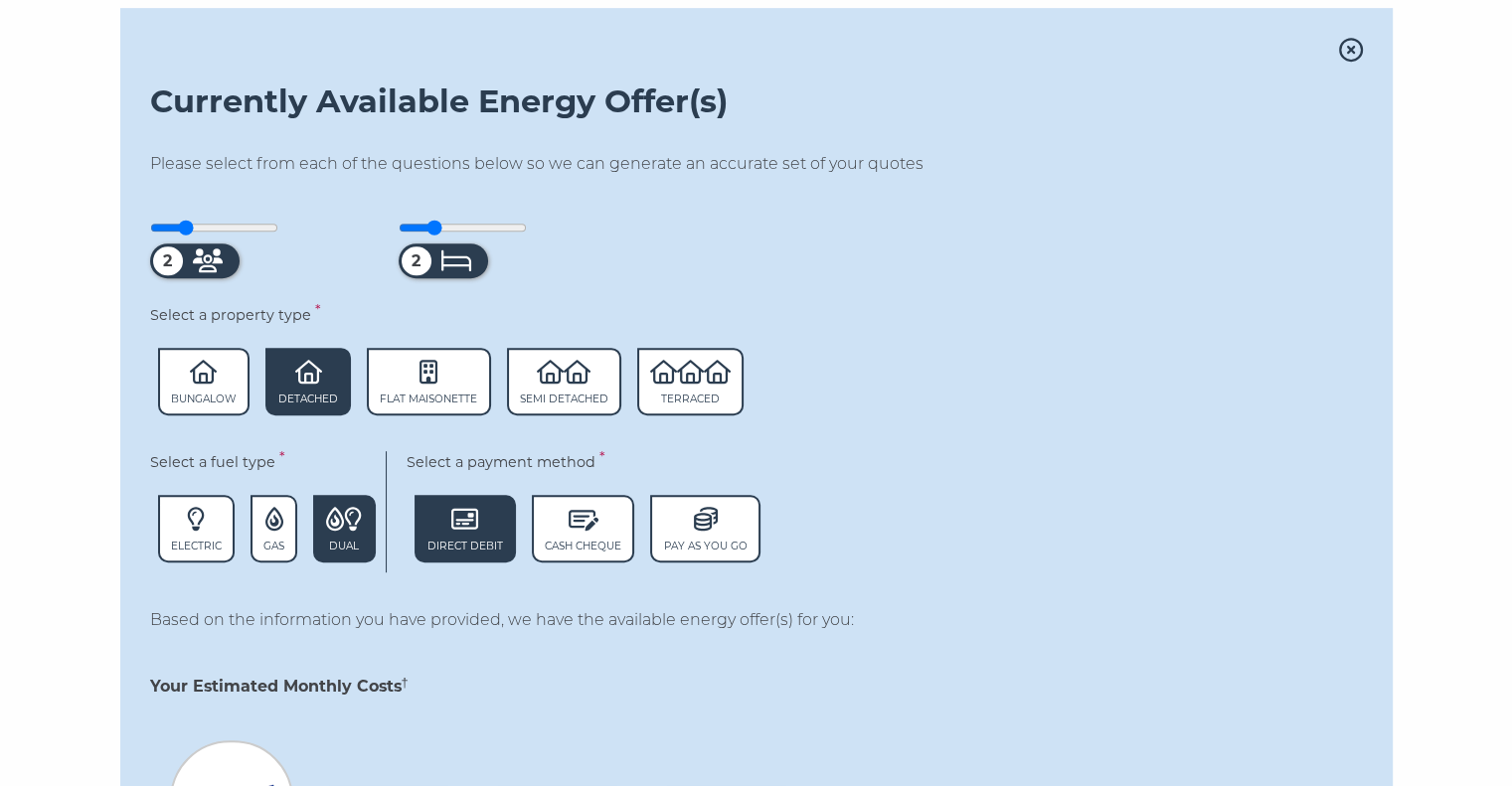 drag, startPoint x: 463, startPoint y: 233, endPoint x: 449, endPoint y: 235, distance: 14.142136 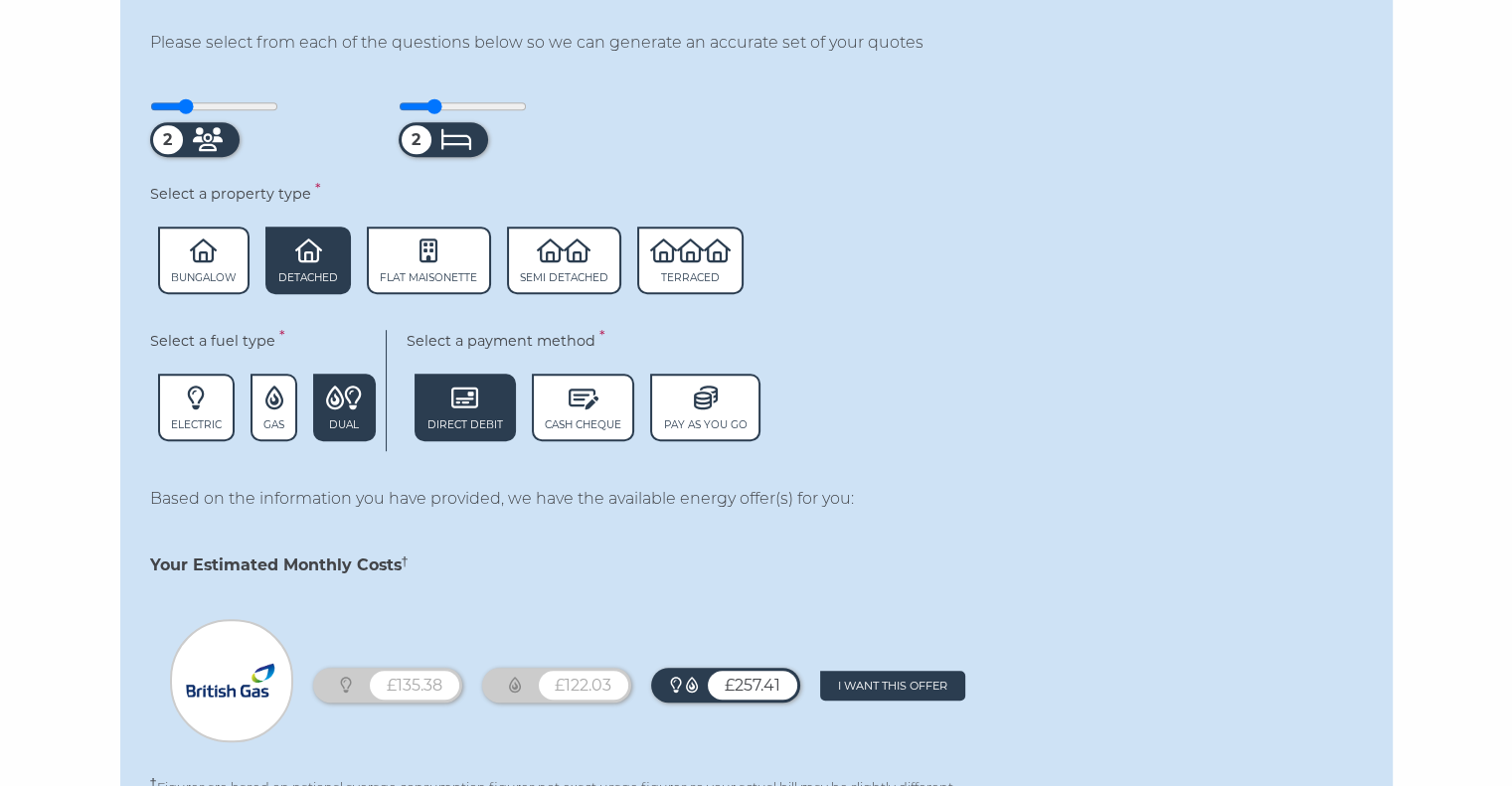 scroll, scrollTop: 1292, scrollLeft: 0, axis: vertical 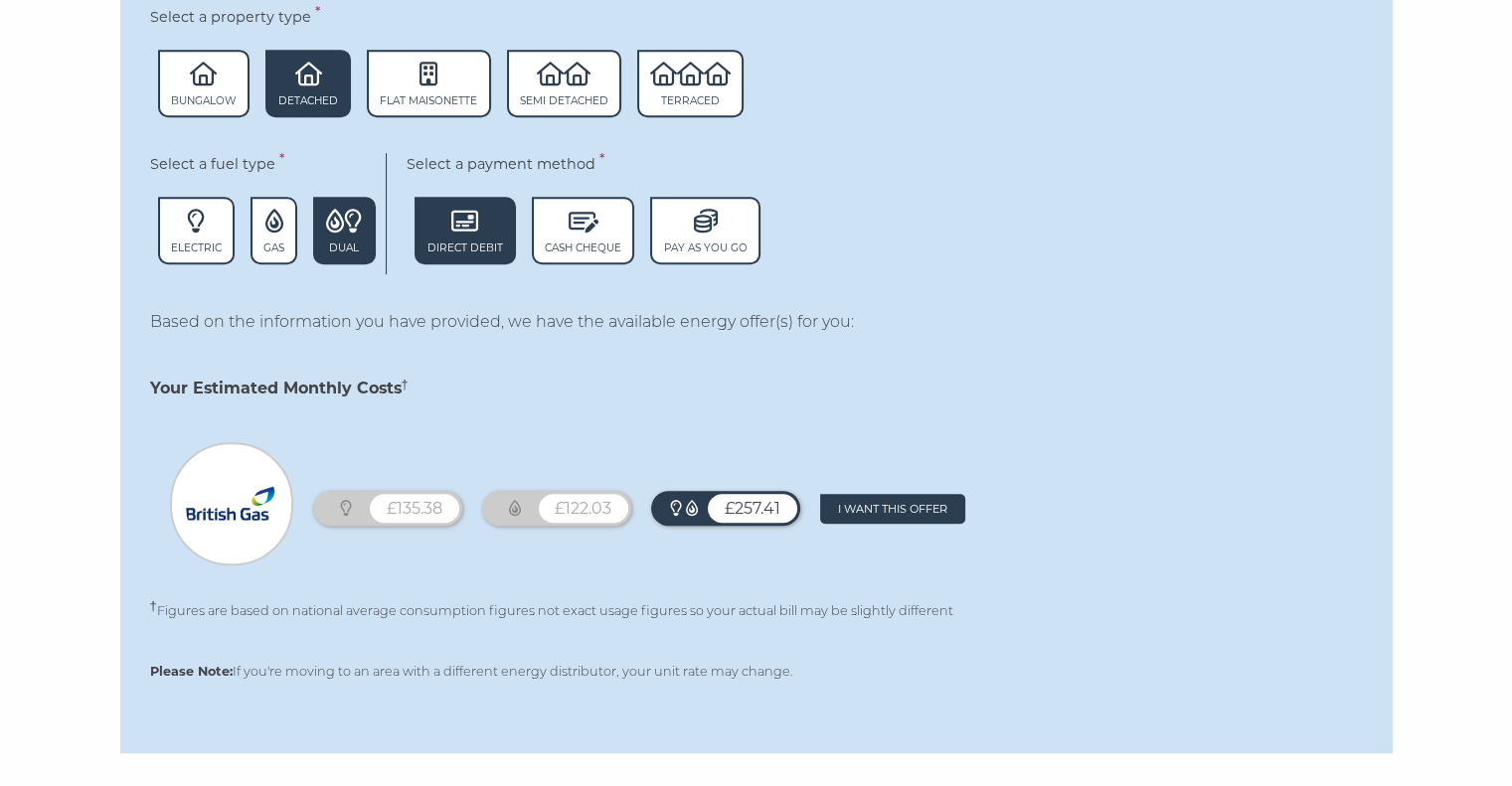 click on "Based on the information you have provided, we have the available energy offer(s) for you: Your Estimated Monthly Costs  † £135.38 £122.03   £257.41  Remove offer   I want this offer  †  Figures are based on national average consumption figures not exact usage figures so your actual bill may be slightly different" at bounding box center (756, 465) 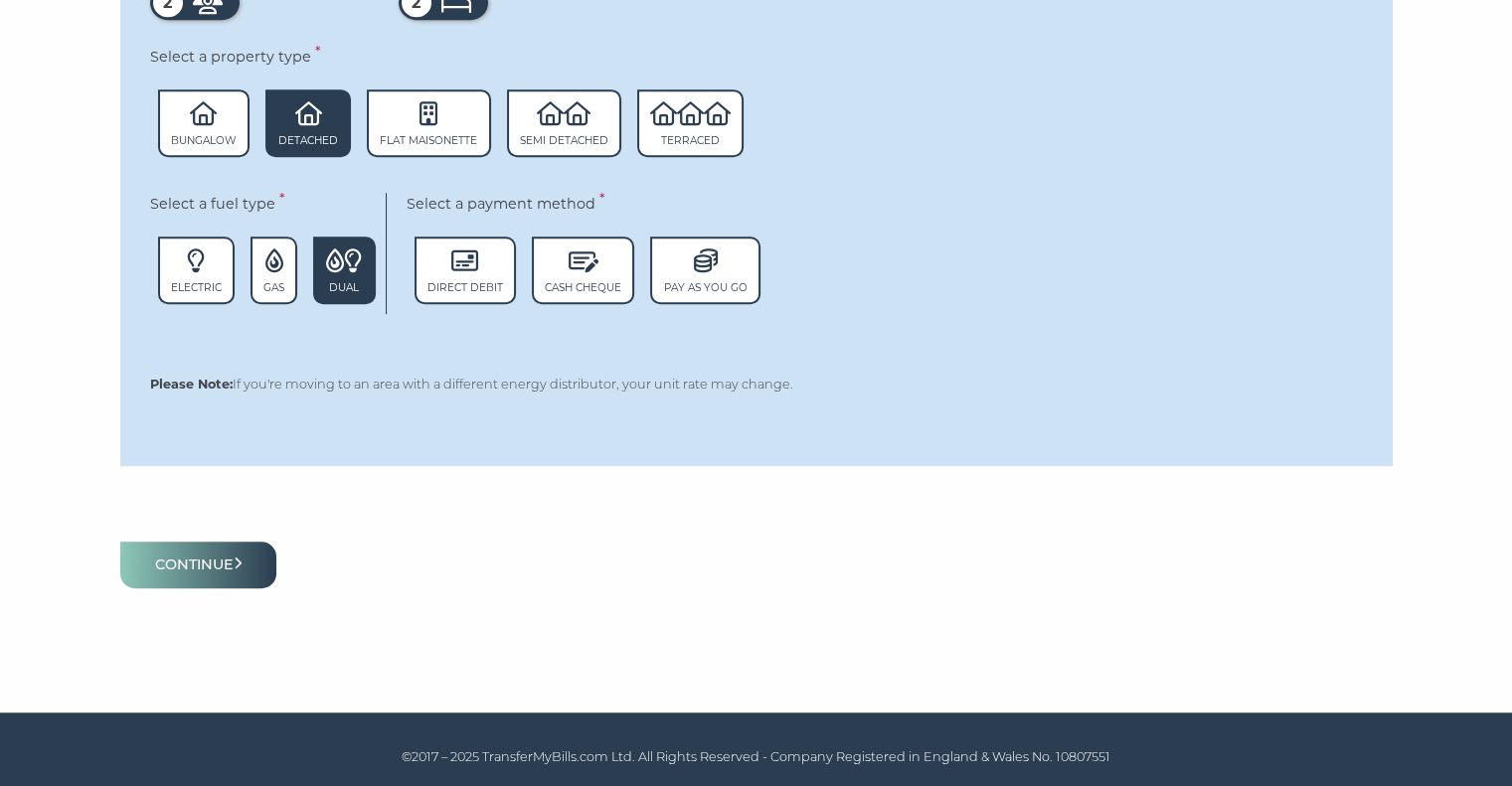 click 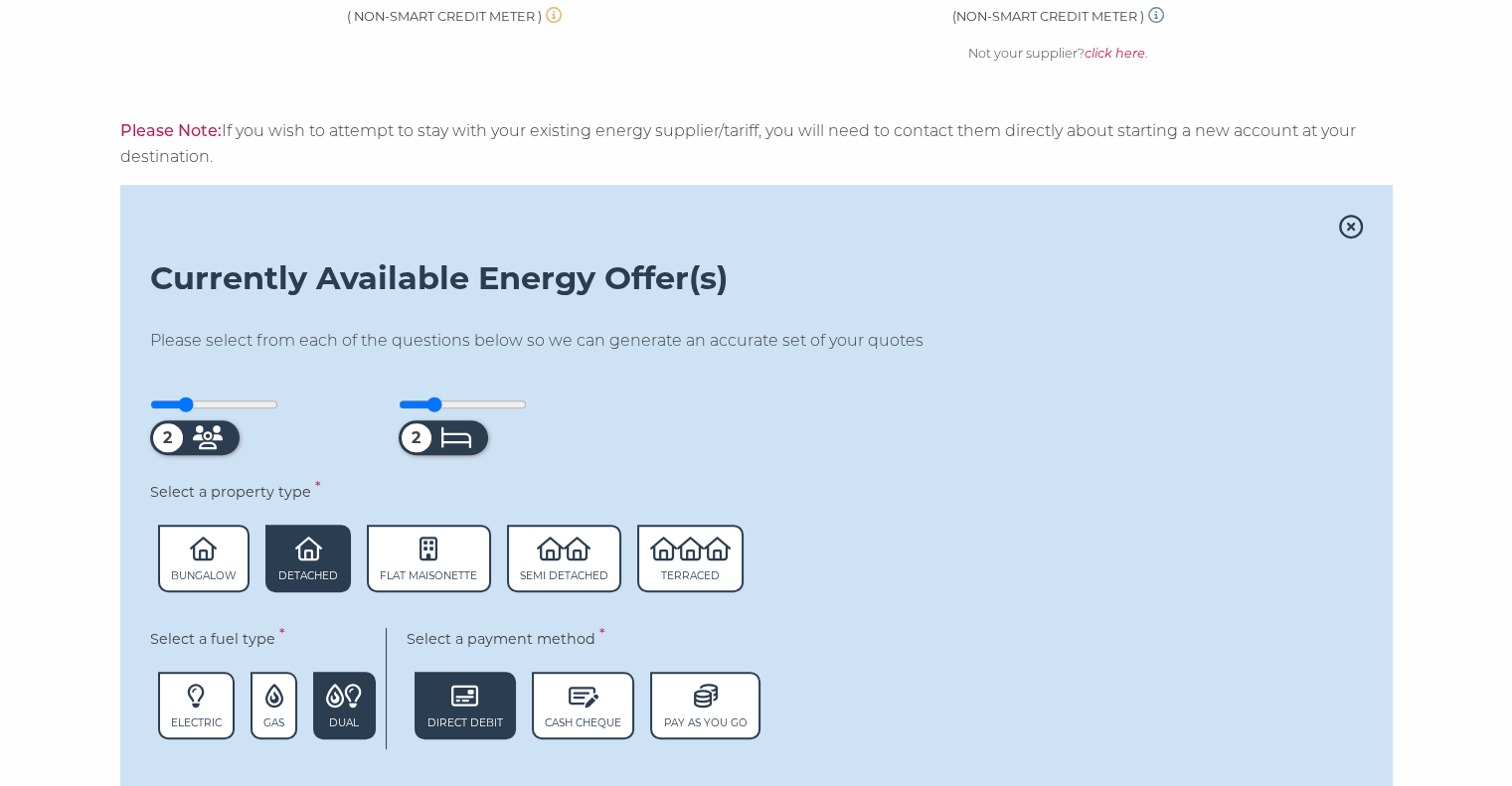 scroll, scrollTop: 585, scrollLeft: 0, axis: vertical 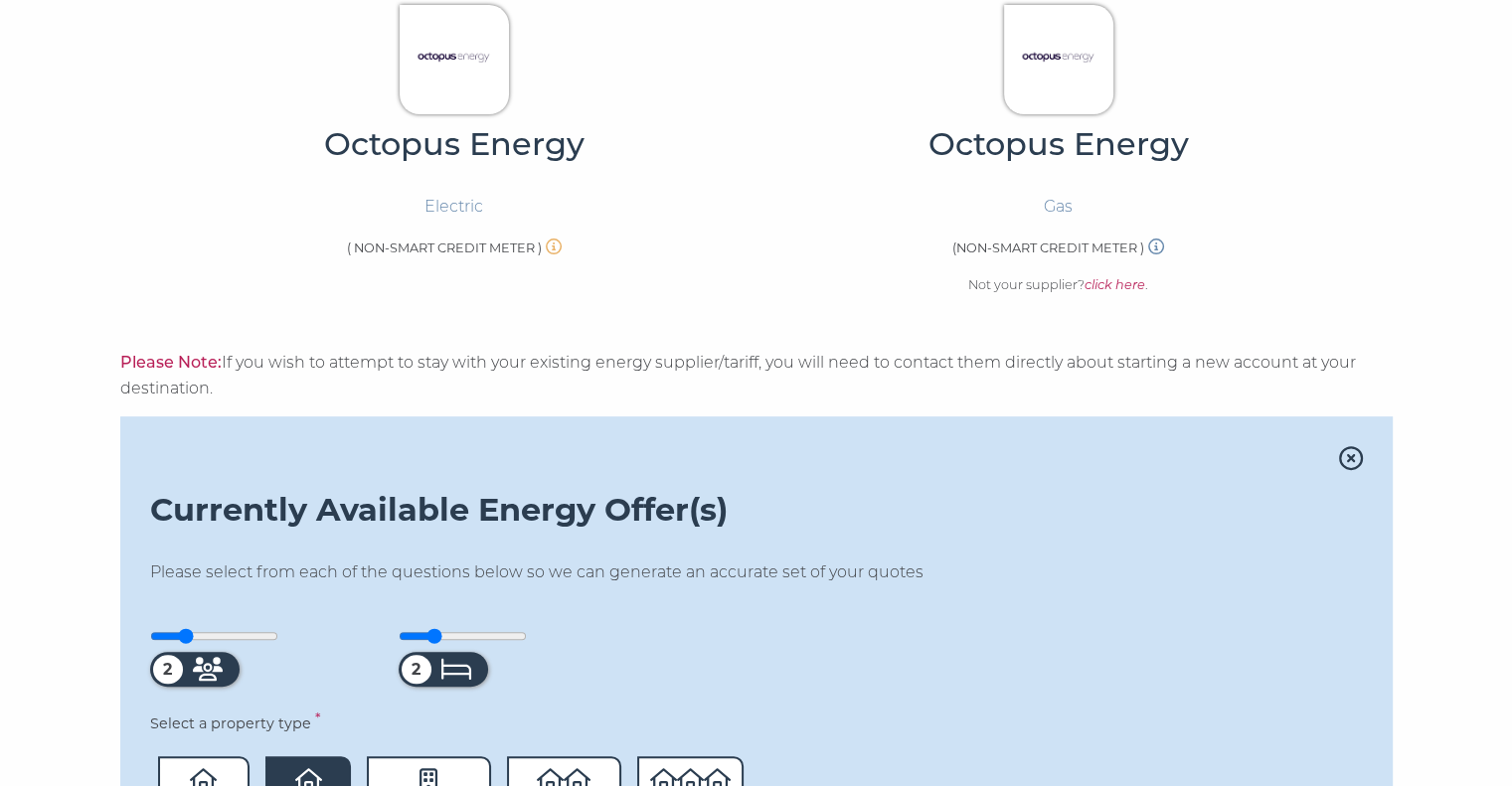 click at bounding box center (214, 636) 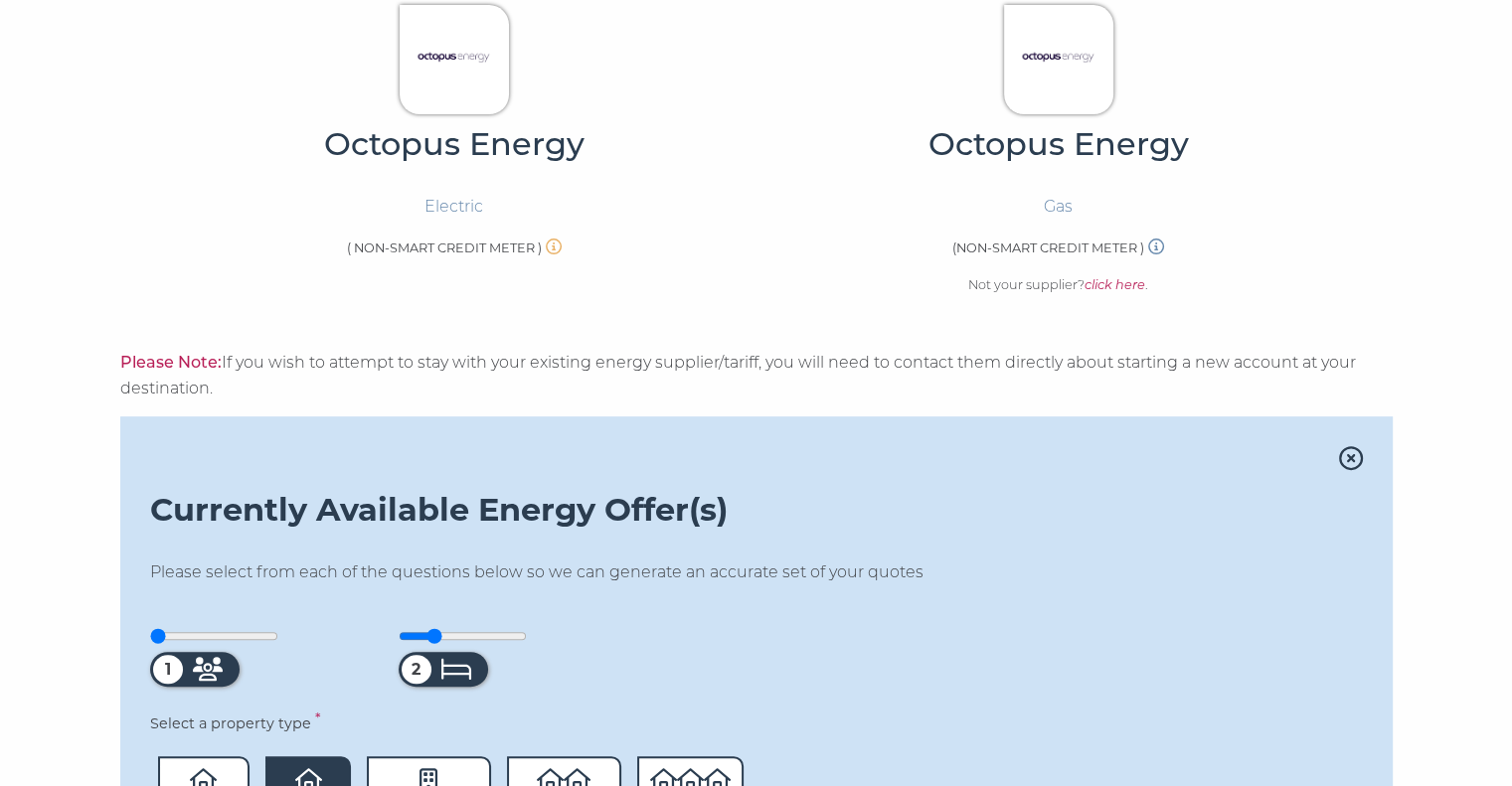 drag, startPoint x: 193, startPoint y: 633, endPoint x: 151, endPoint y: 630, distance: 42.107007 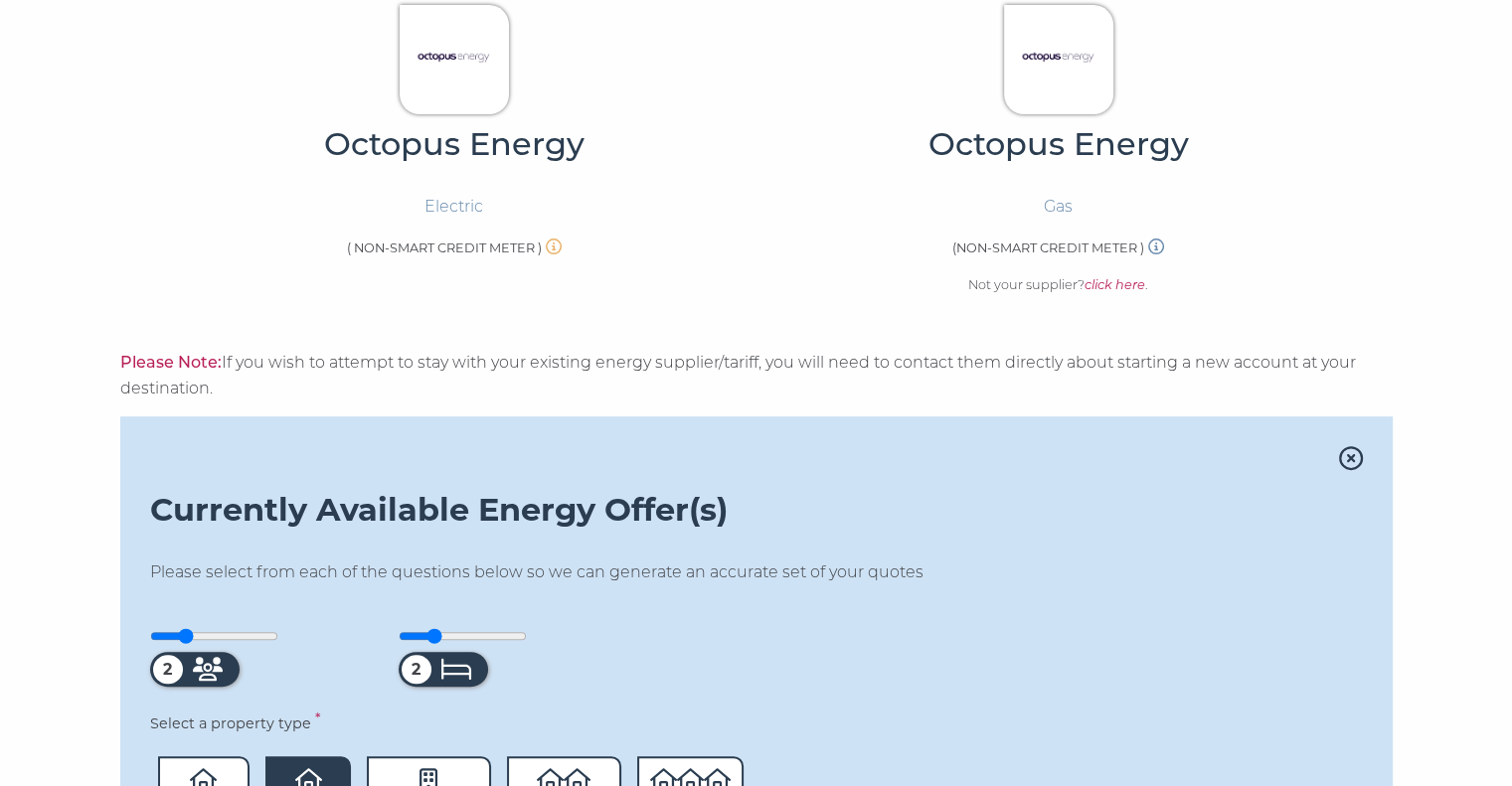 drag, startPoint x: 164, startPoint y: 631, endPoint x: 191, endPoint y: 632, distance: 27.018512 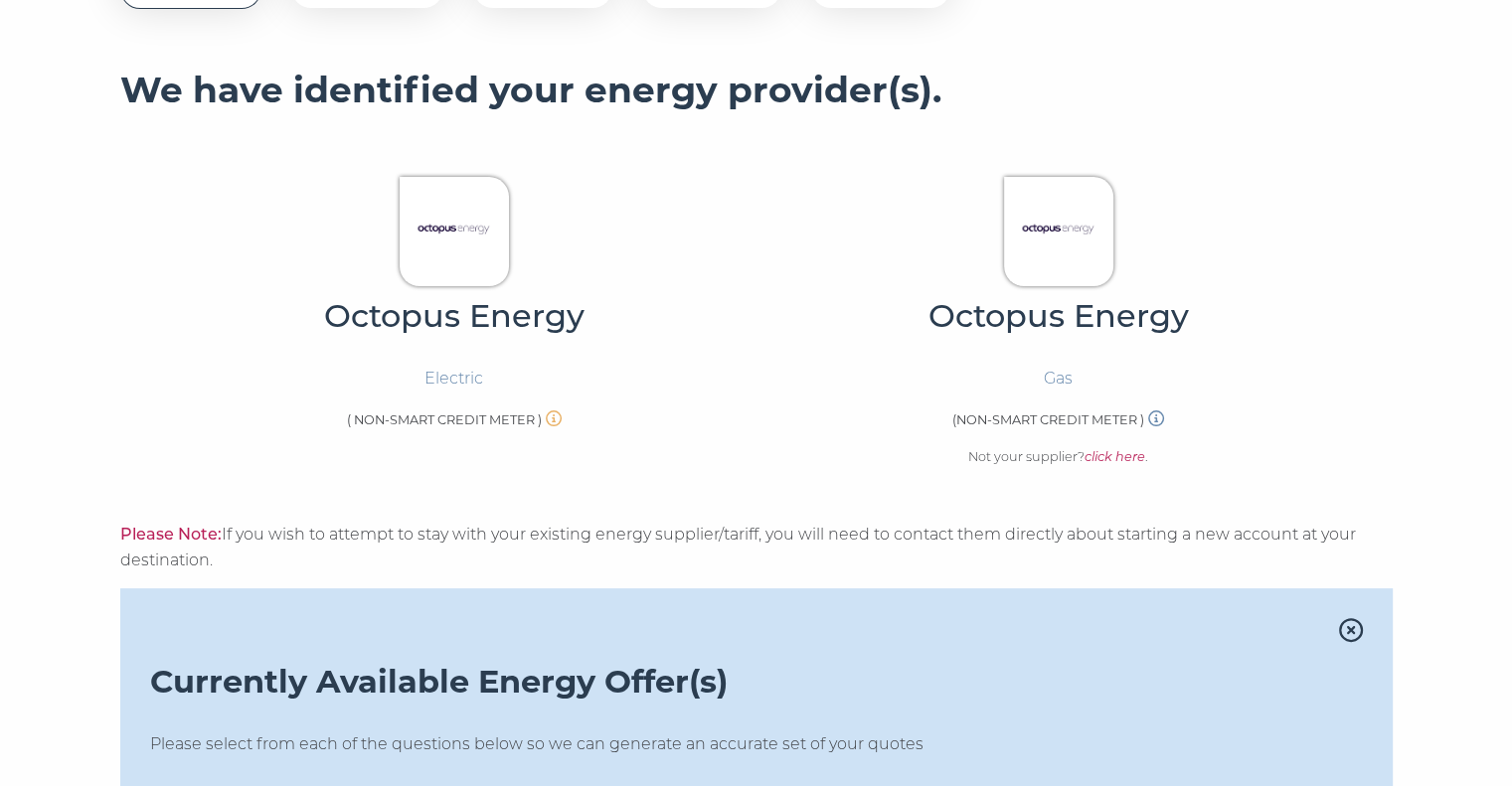 scroll, scrollTop: 685, scrollLeft: 0, axis: vertical 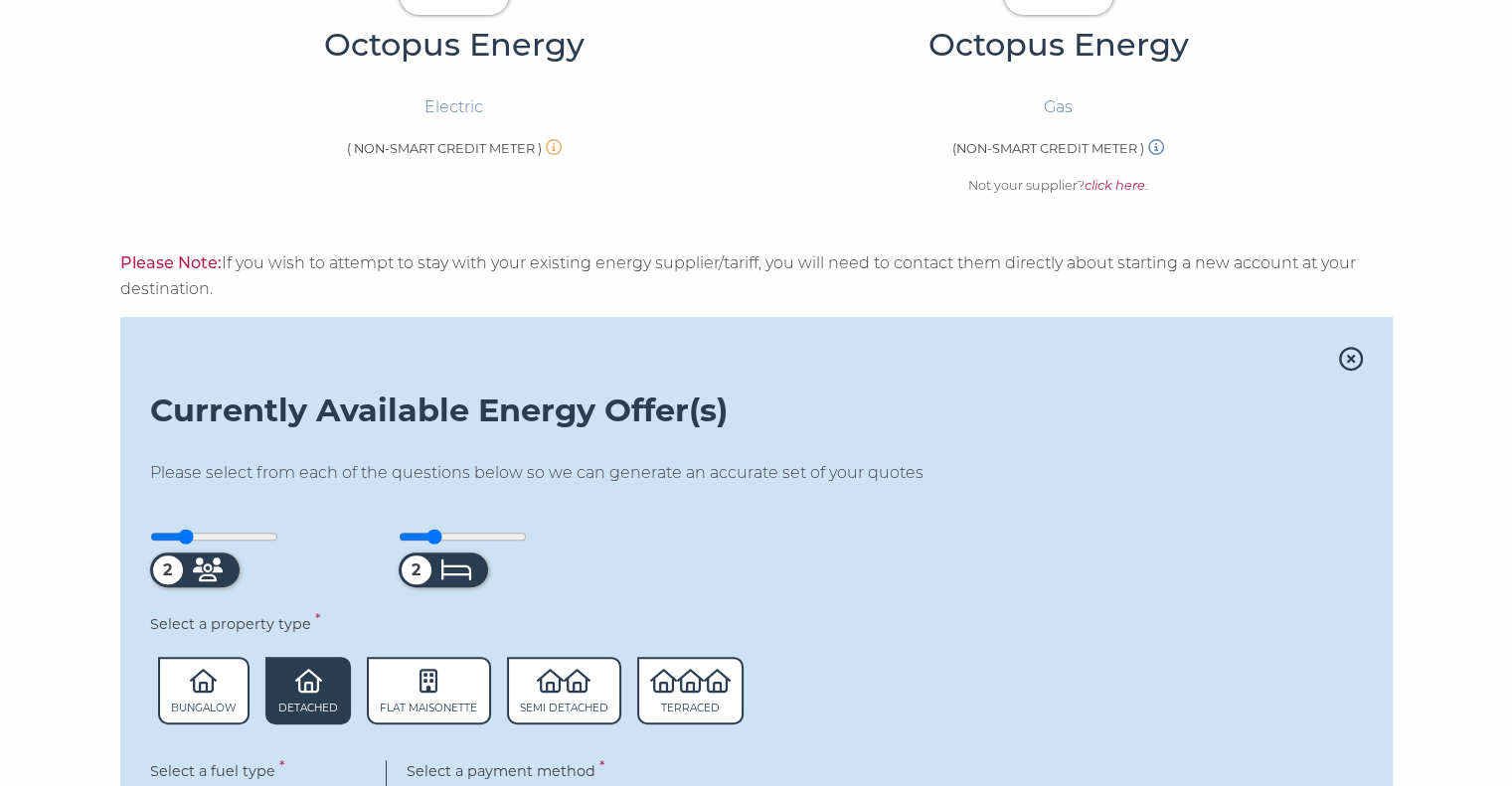 click at bounding box center (756, 361) 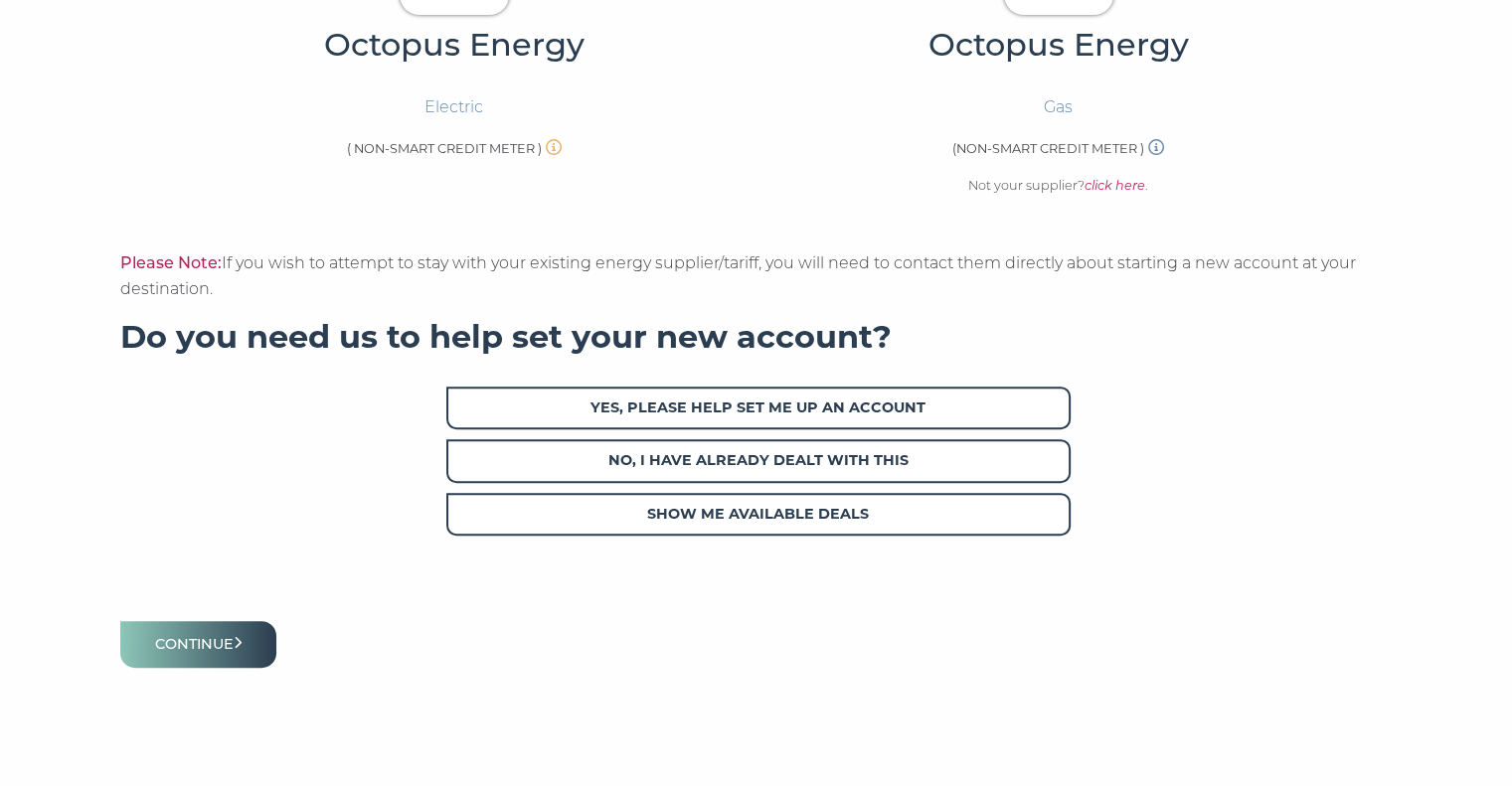 click on "No, I have already dealt with this" at bounding box center (758, 460) 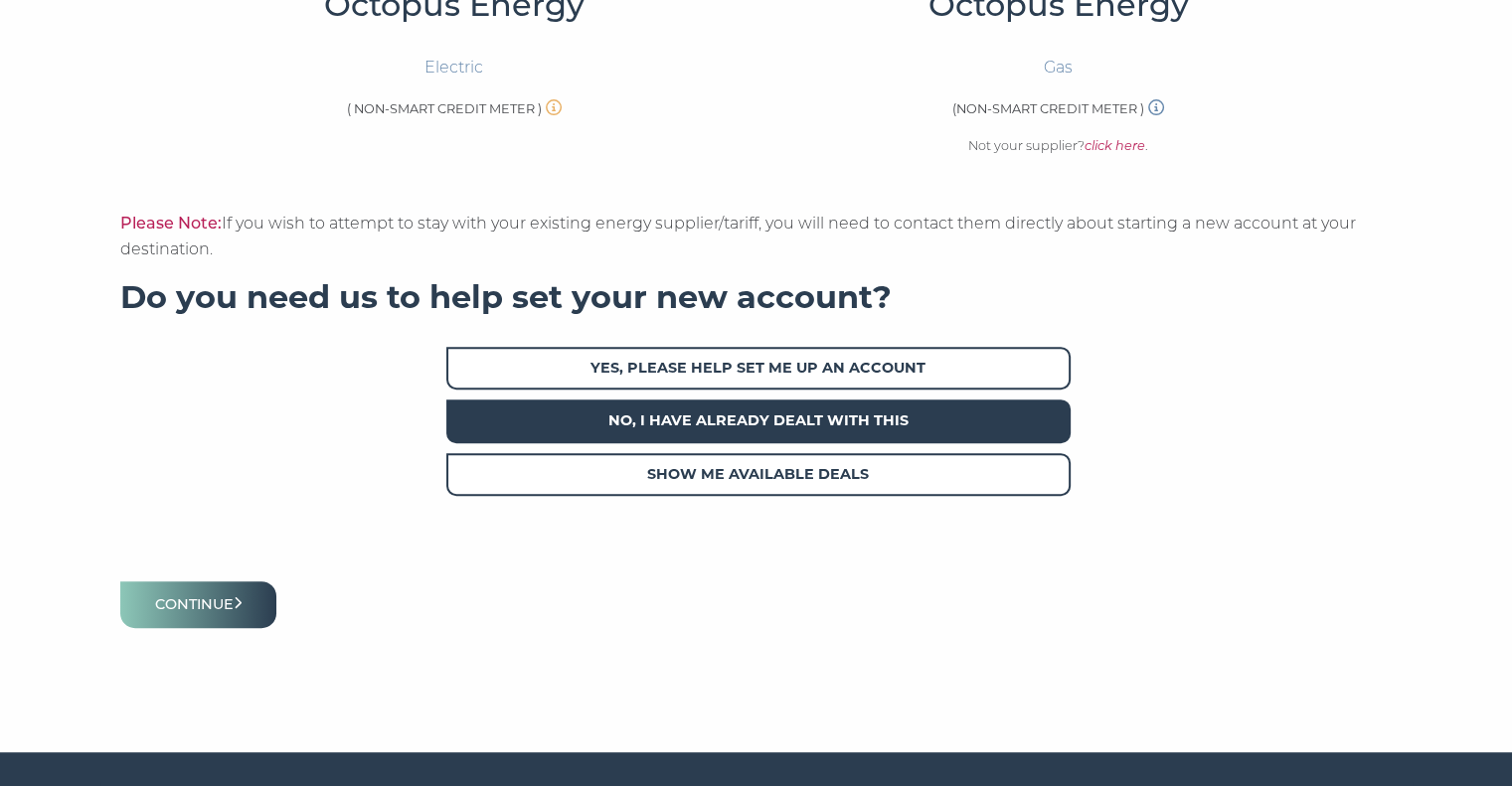scroll, scrollTop: 763, scrollLeft: 0, axis: vertical 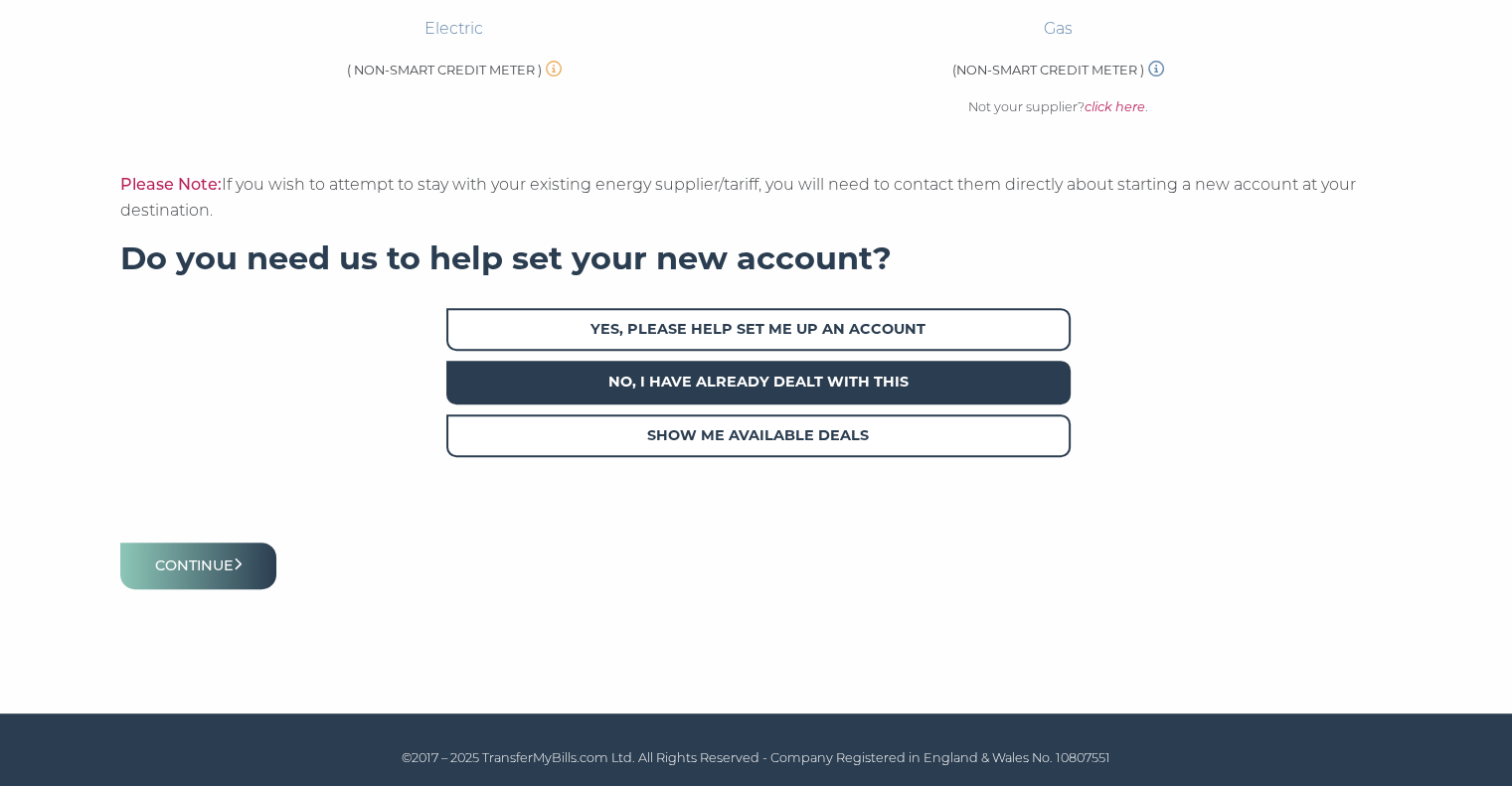 click on "Continue" at bounding box center (199, 565) 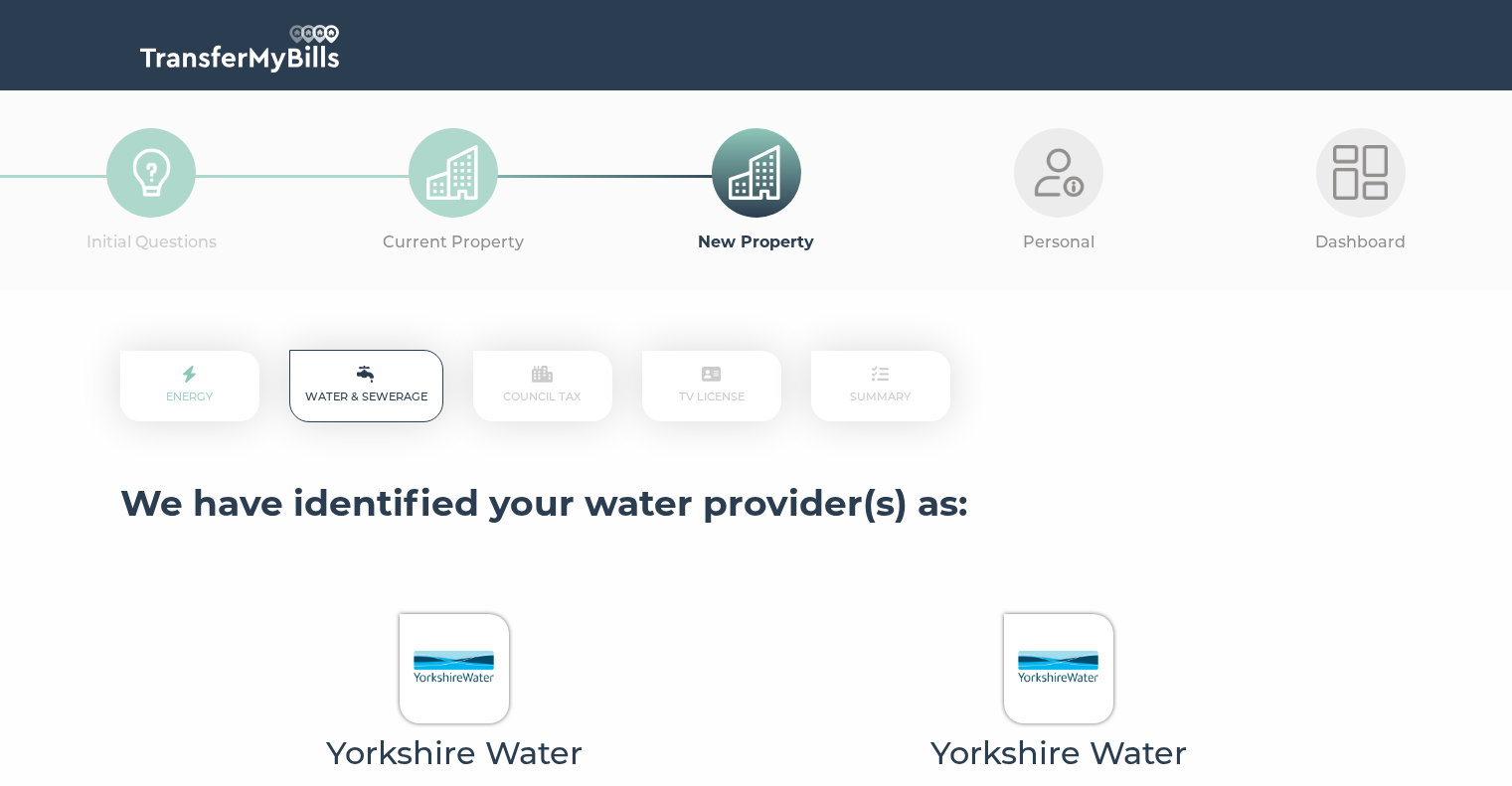 scroll, scrollTop: 0, scrollLeft: 0, axis: both 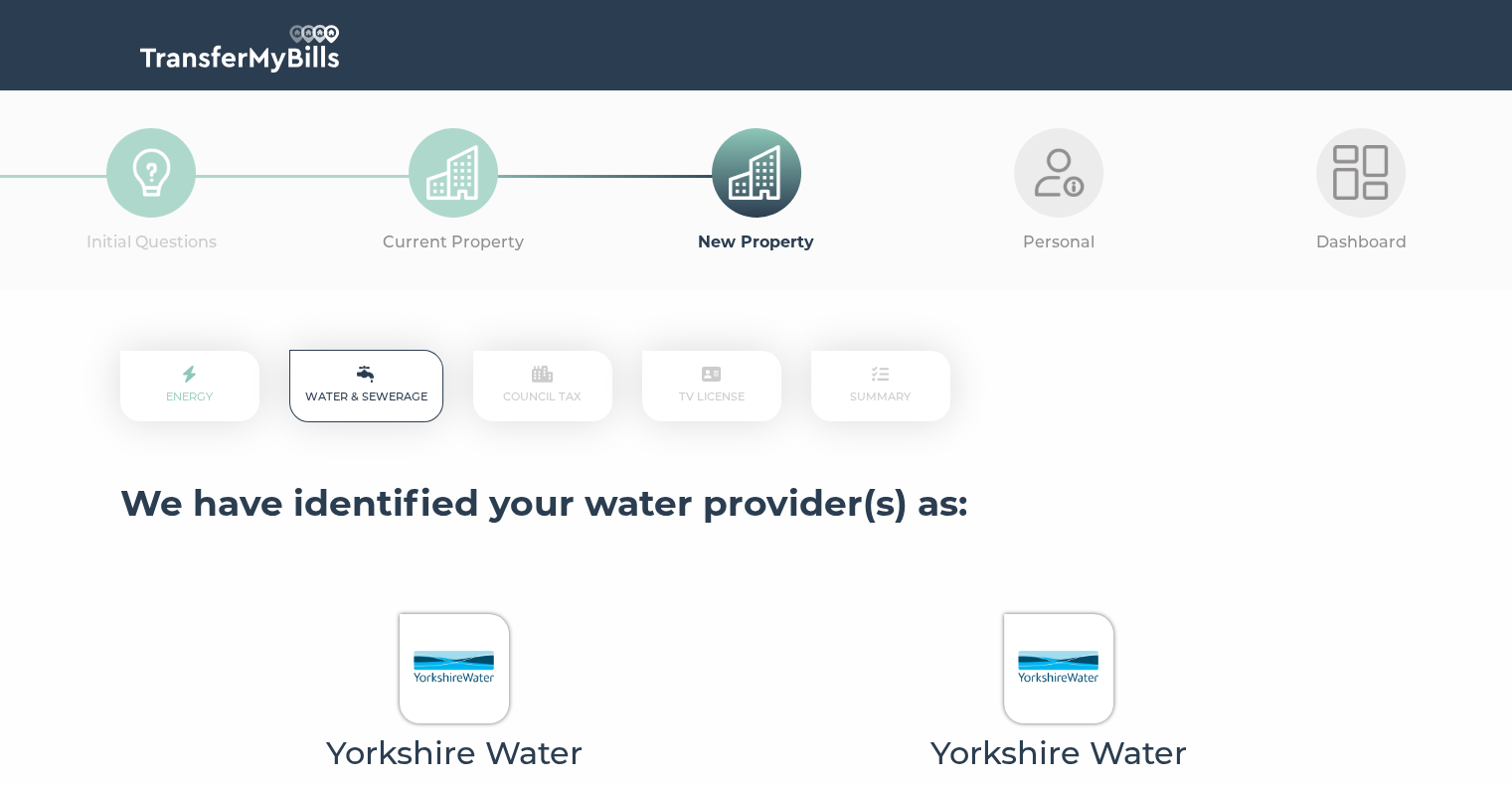click at bounding box center (756, 172) 